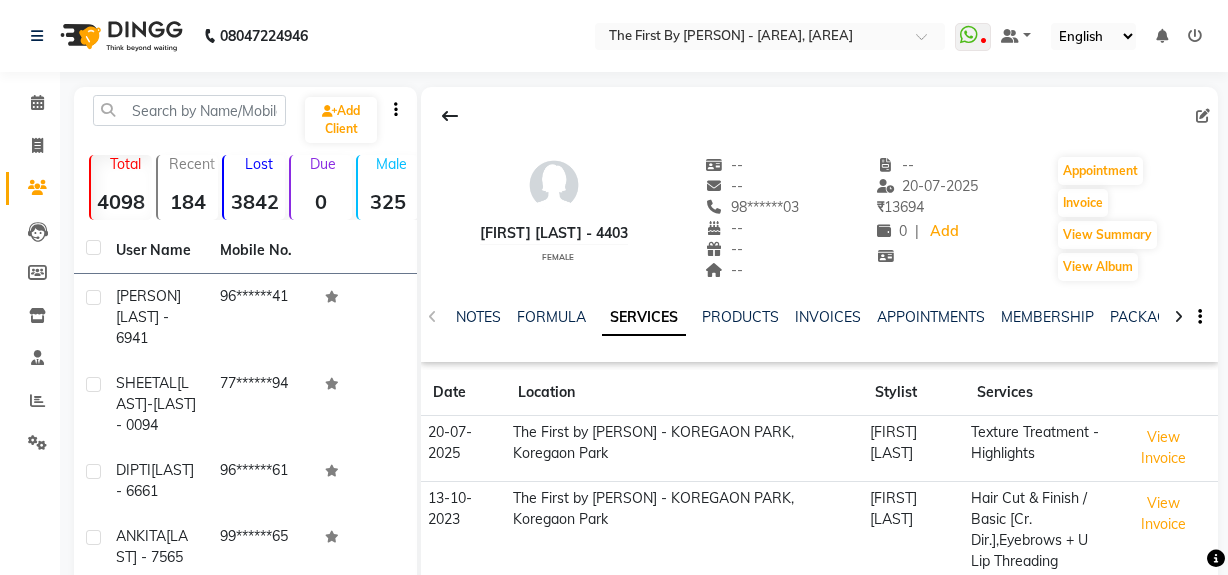 scroll, scrollTop: 181, scrollLeft: 0, axis: vertical 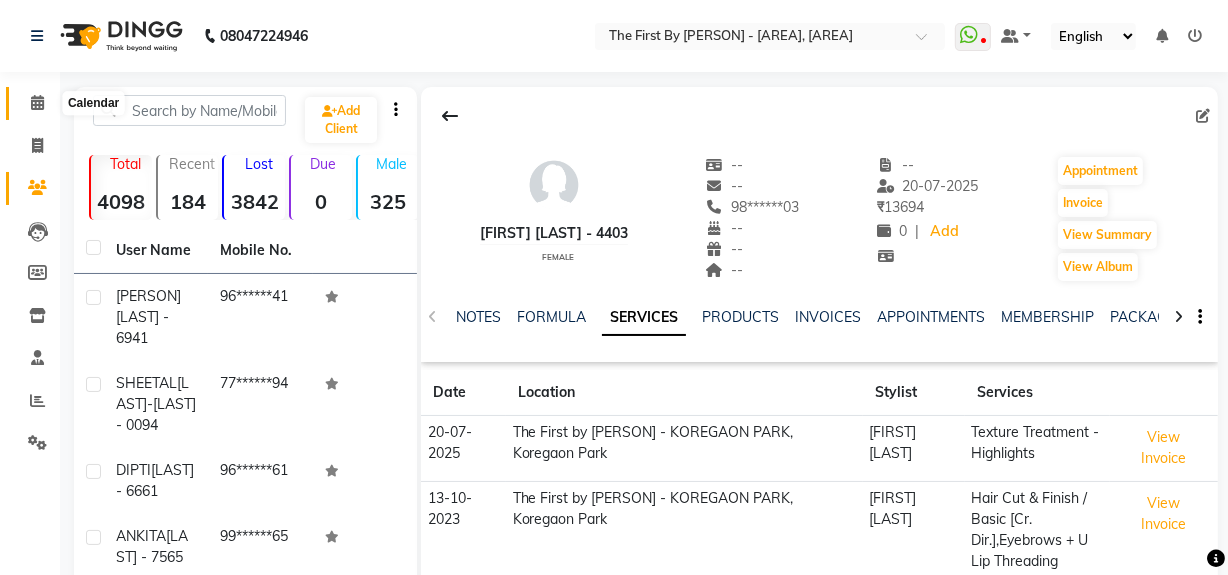 click 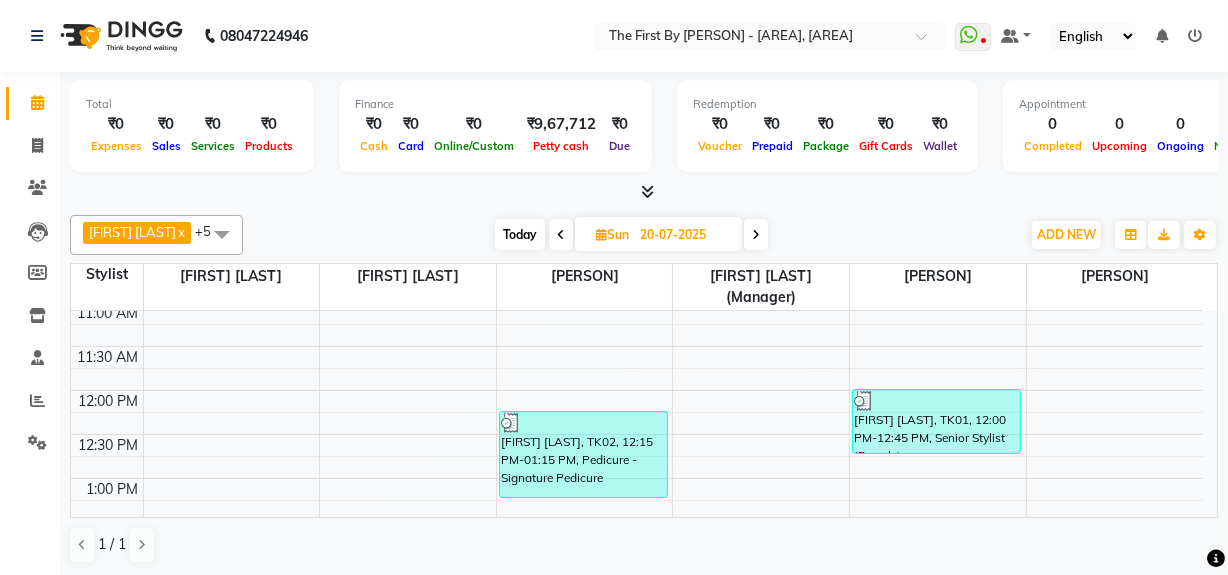 scroll, scrollTop: 363, scrollLeft: 0, axis: vertical 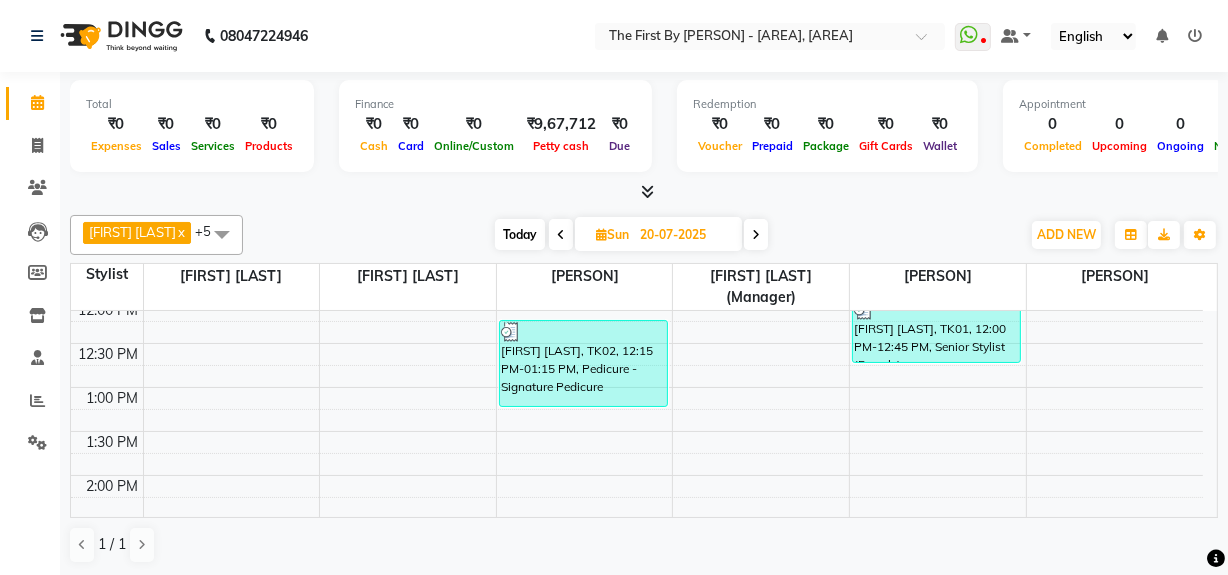 click on "20-07-2025" at bounding box center [684, 235] 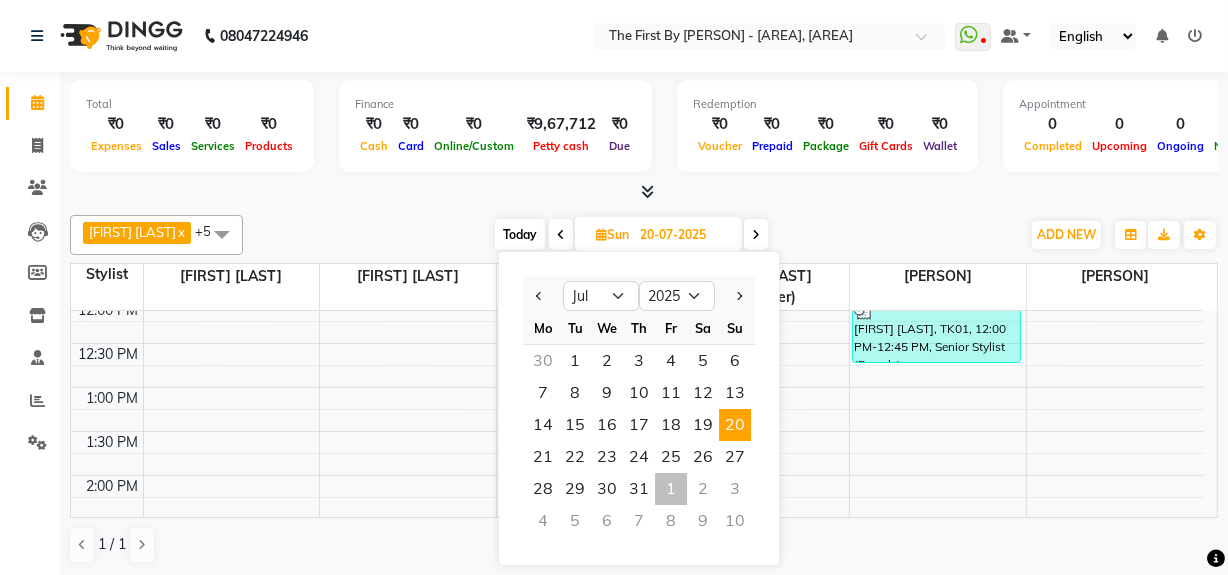 click on "1" at bounding box center (671, 489) 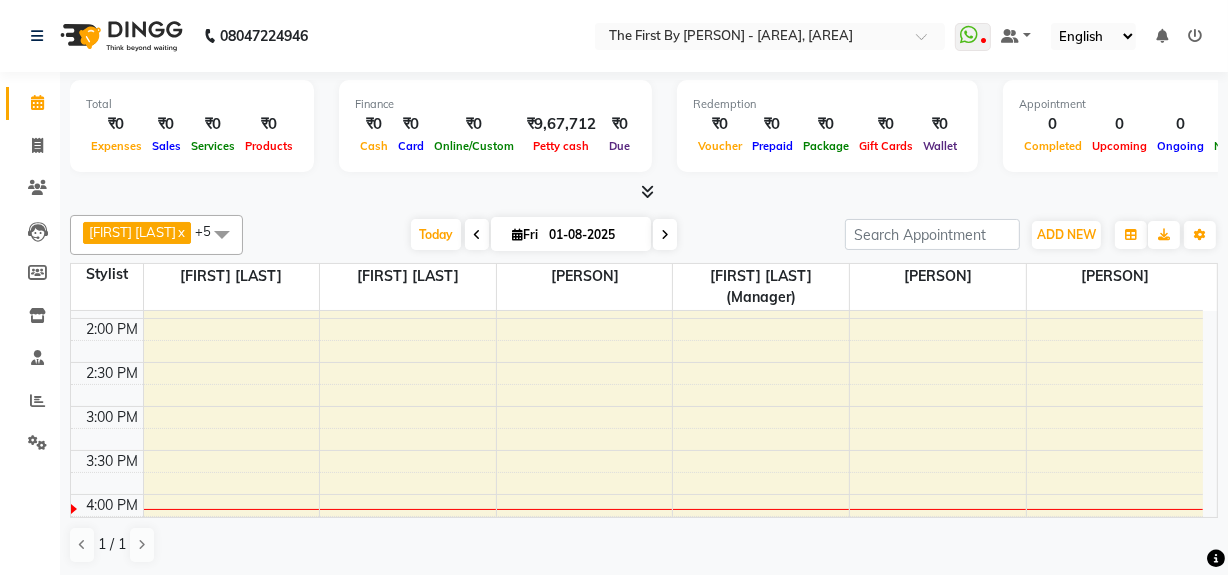 scroll, scrollTop: 520, scrollLeft: 0, axis: vertical 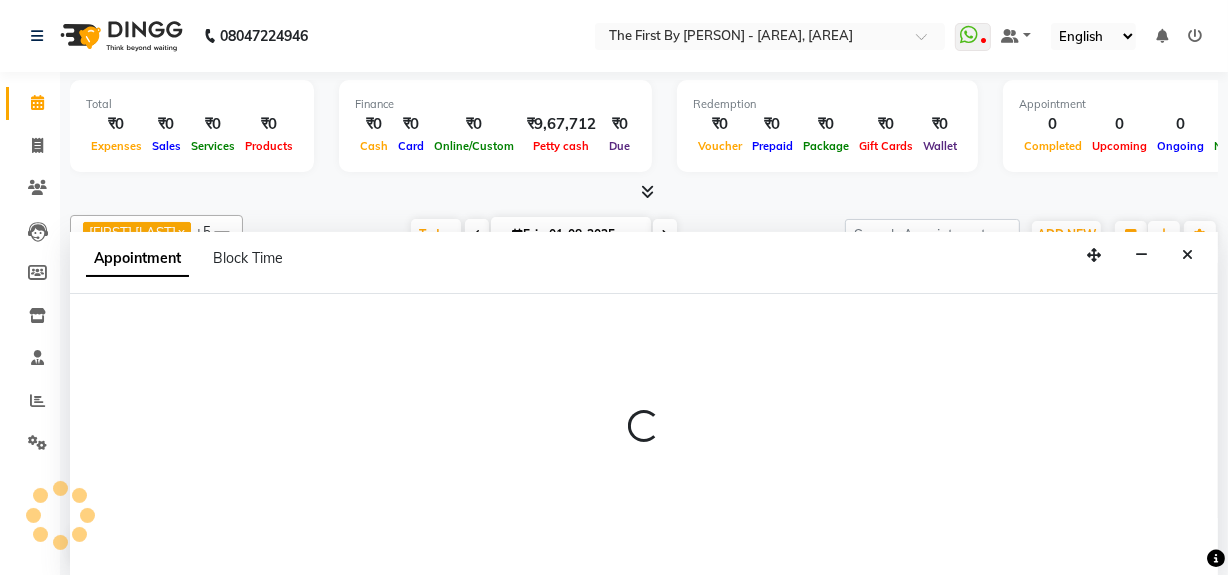 select on "70388" 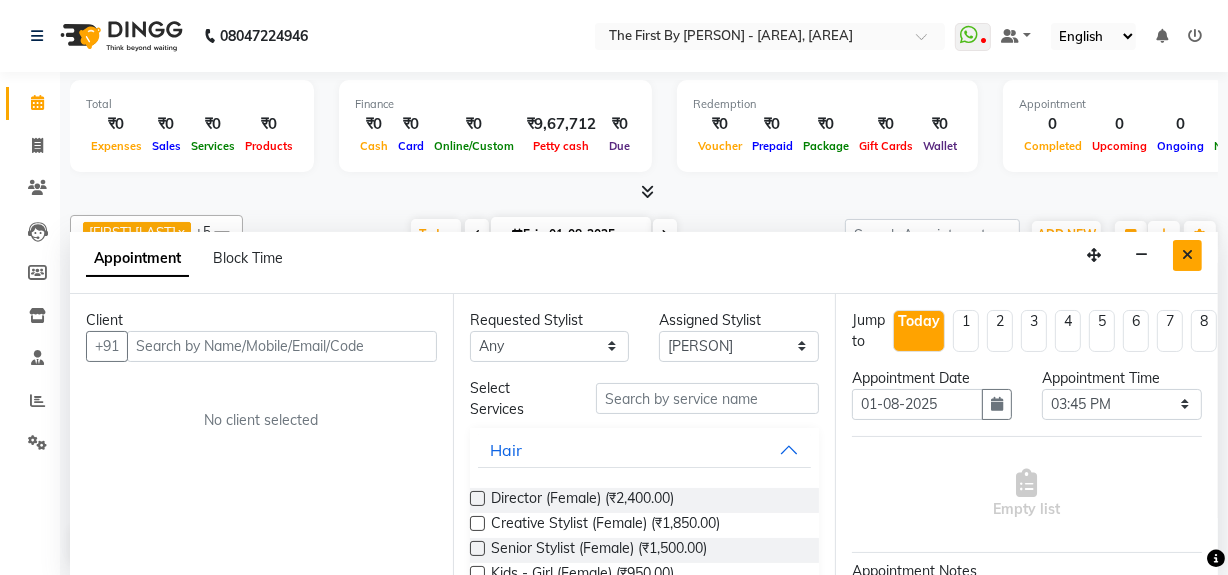 click at bounding box center [1187, 255] 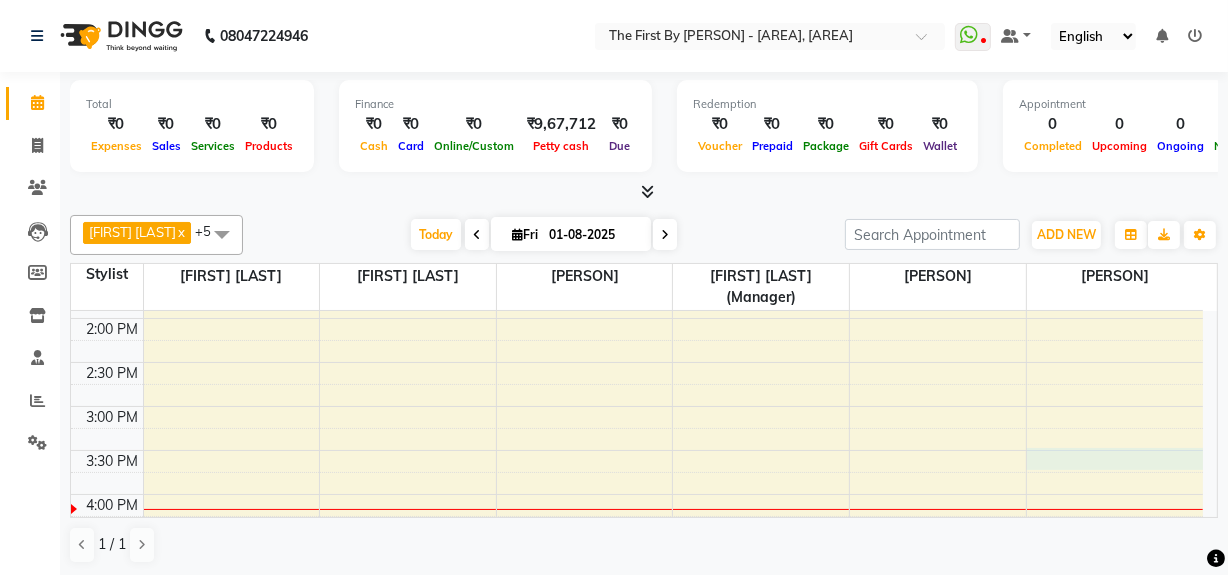 click on "8:00 AM 8:30 AM 9:00 AM 9:30 AM 10:00 AM 10:30 AM 11:00 AM 11:30 AM 12:00 PM 12:30 PM 1:00 PM 1:30 PM 2:00 PM 2:30 PM 3:00 PM 3:30 PM 4:00 PM 4:30 PM 5:00 PM 5:30 PM 6:00 PM 6:30 PM 7:00 PM 7:30 PM 8:00 PM 8:30 PM" at bounding box center [637, 362] 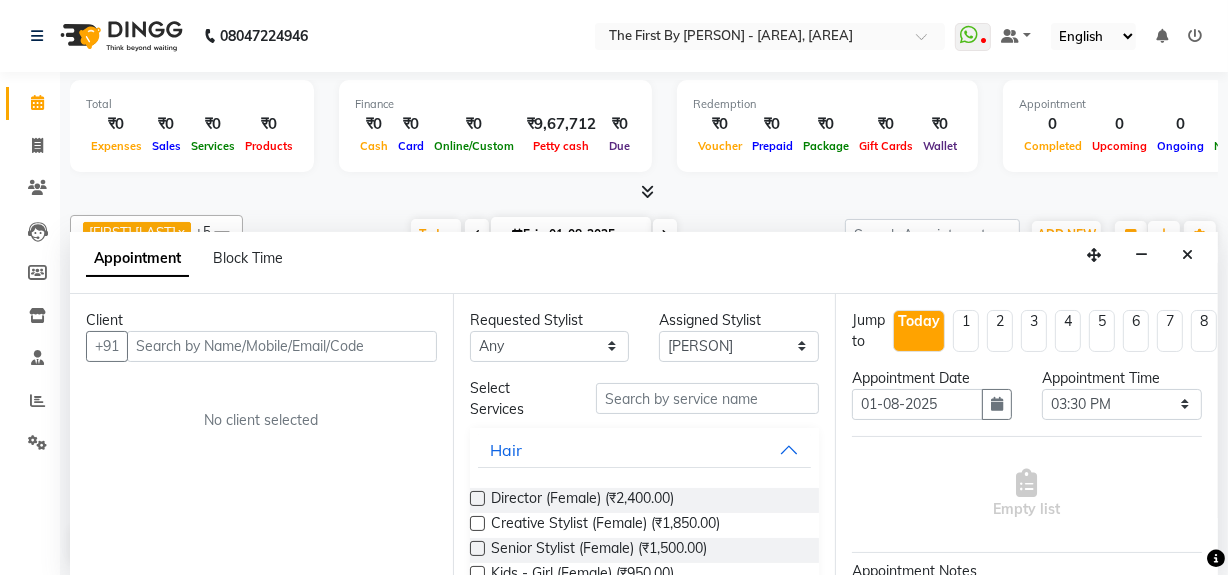 click at bounding box center (282, 346) 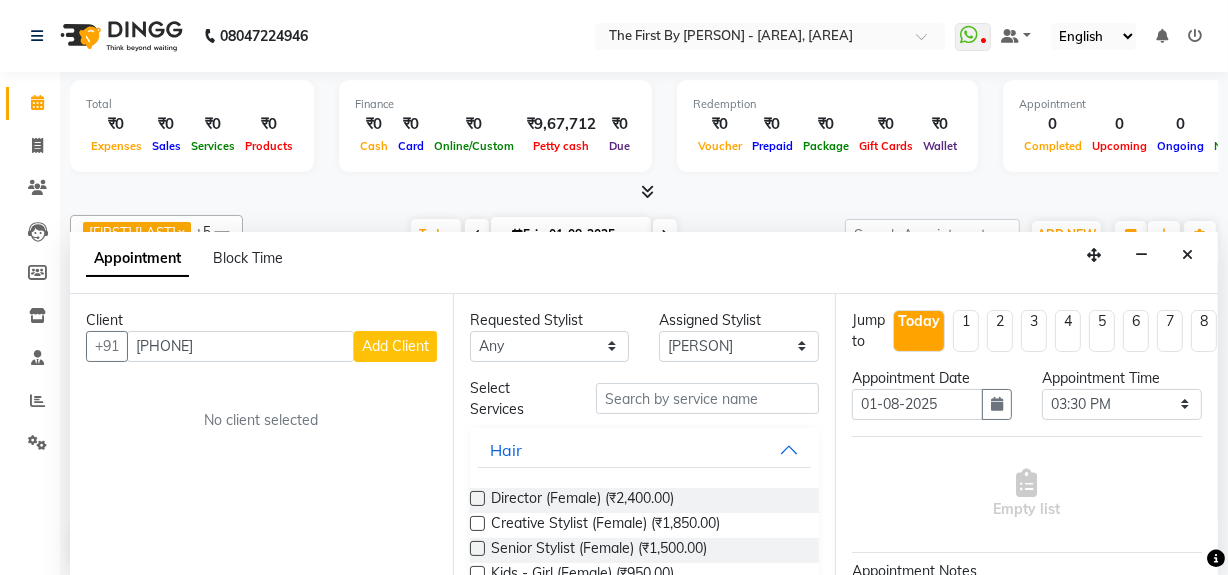 type on "9552503299" 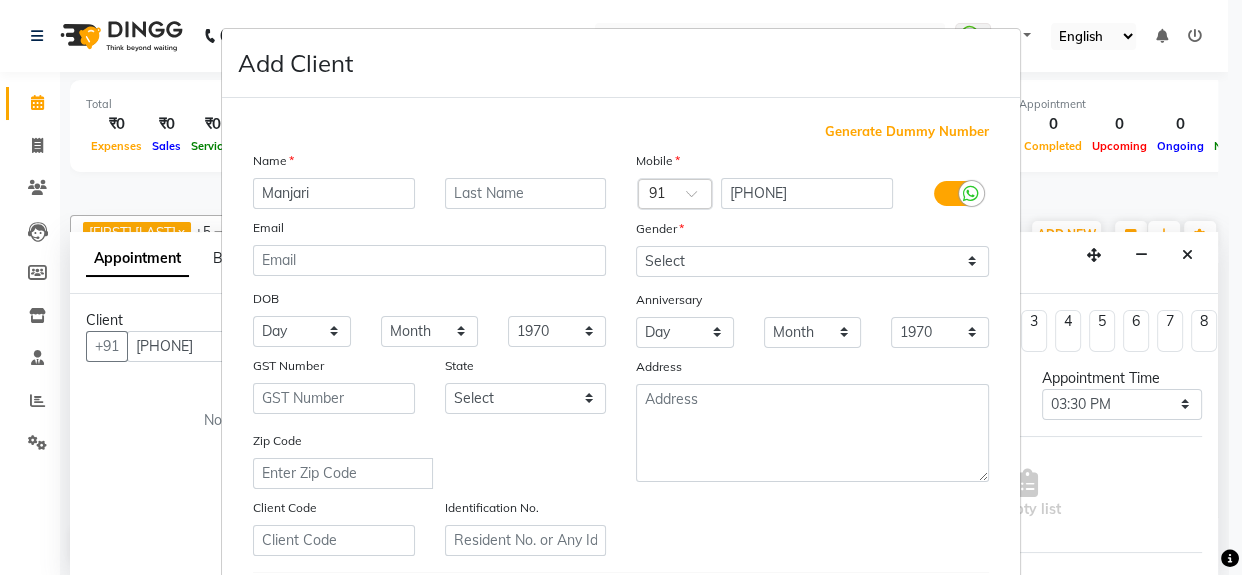 type on "Manjari" 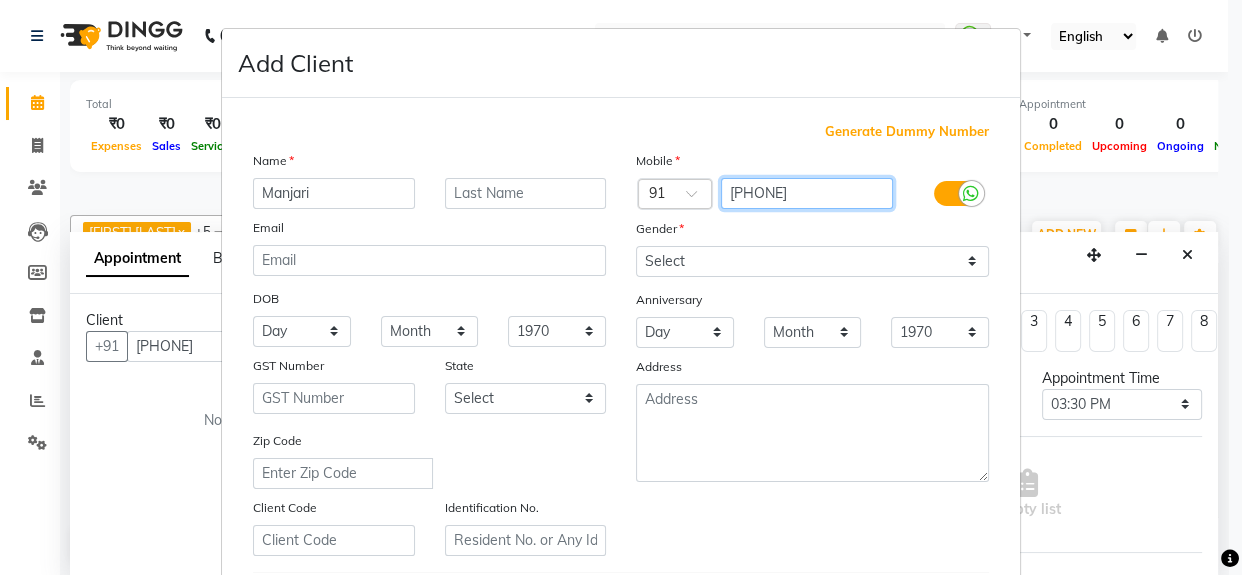 click on "9552503299" at bounding box center (807, 193) 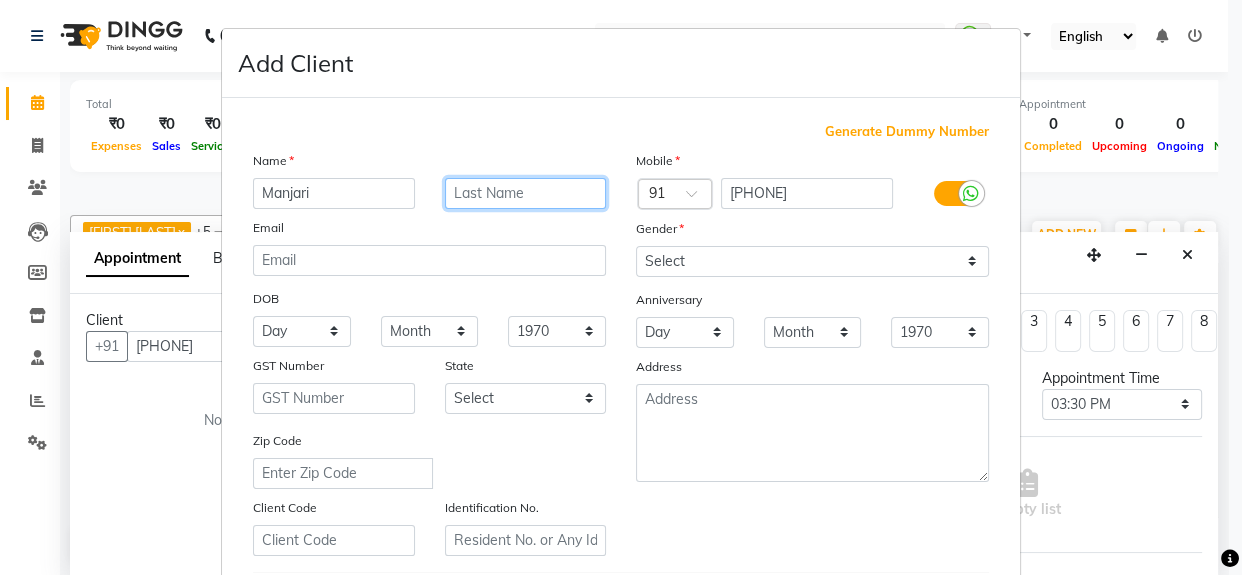 click at bounding box center [526, 193] 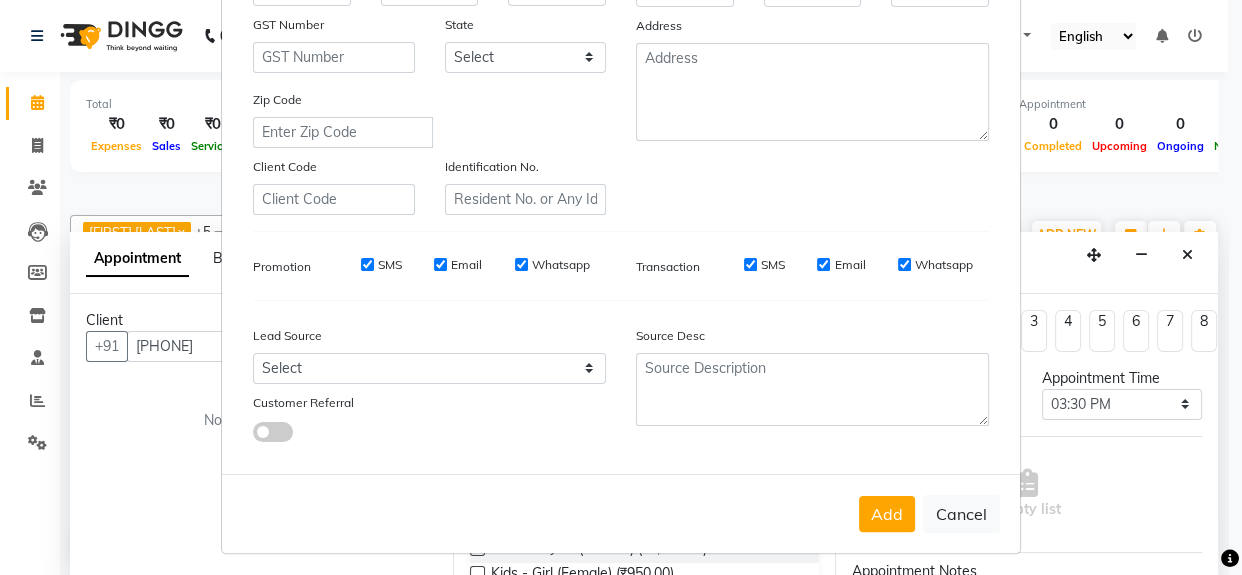 scroll, scrollTop: 353, scrollLeft: 0, axis: vertical 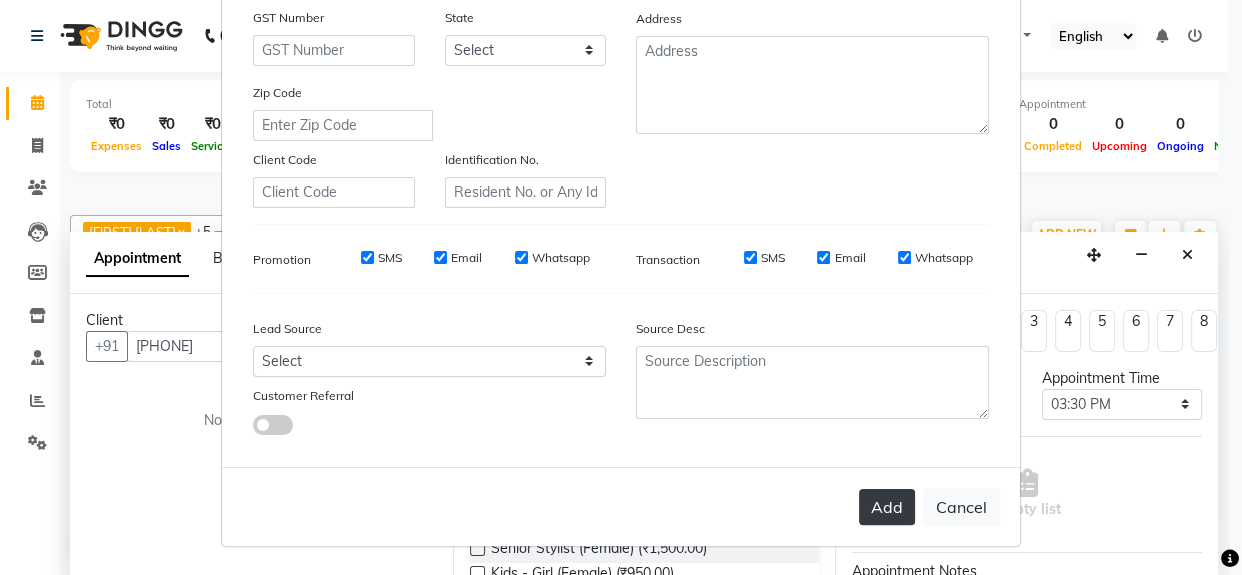 type on "Chaudhari" 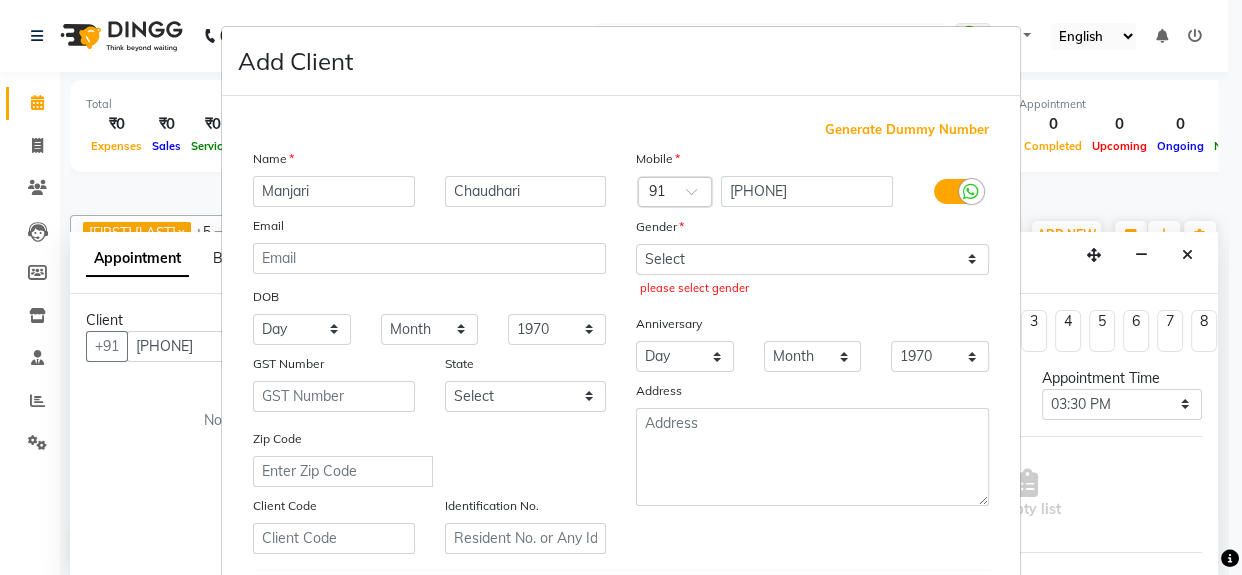 scroll, scrollTop: 0, scrollLeft: 0, axis: both 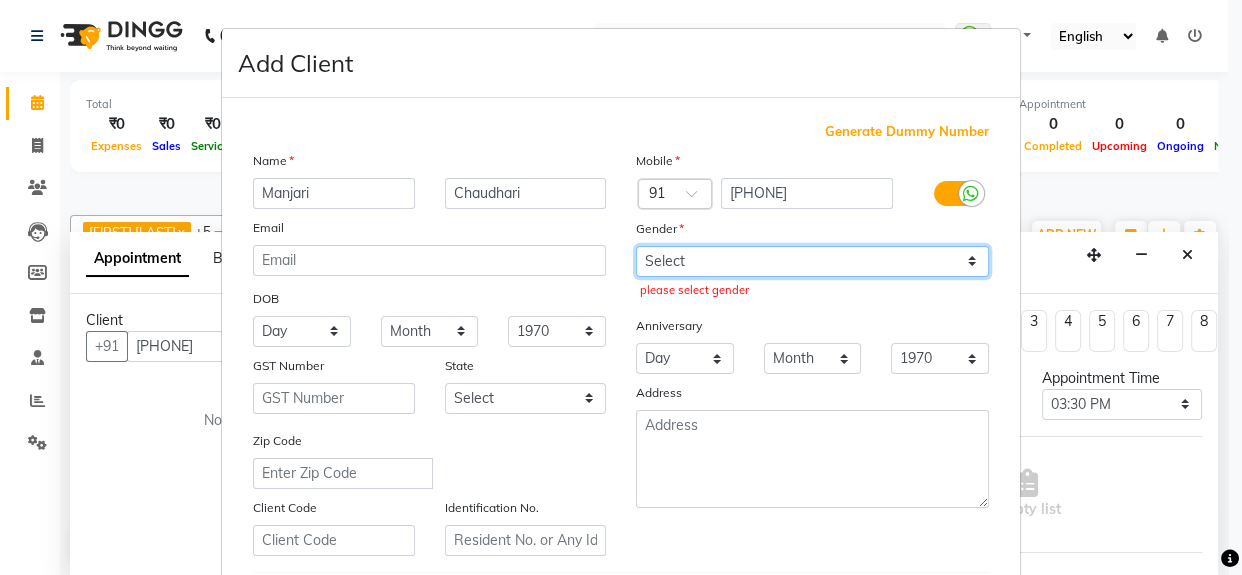 click on "Select Male Female Other Prefer Not To Say" at bounding box center (812, 261) 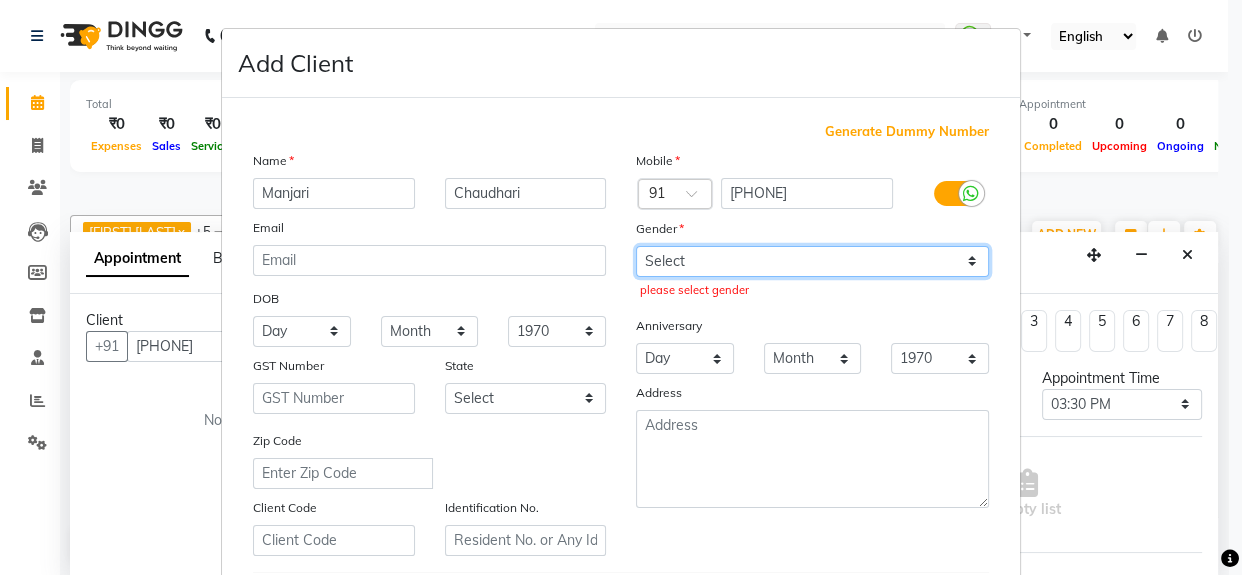 select on "female" 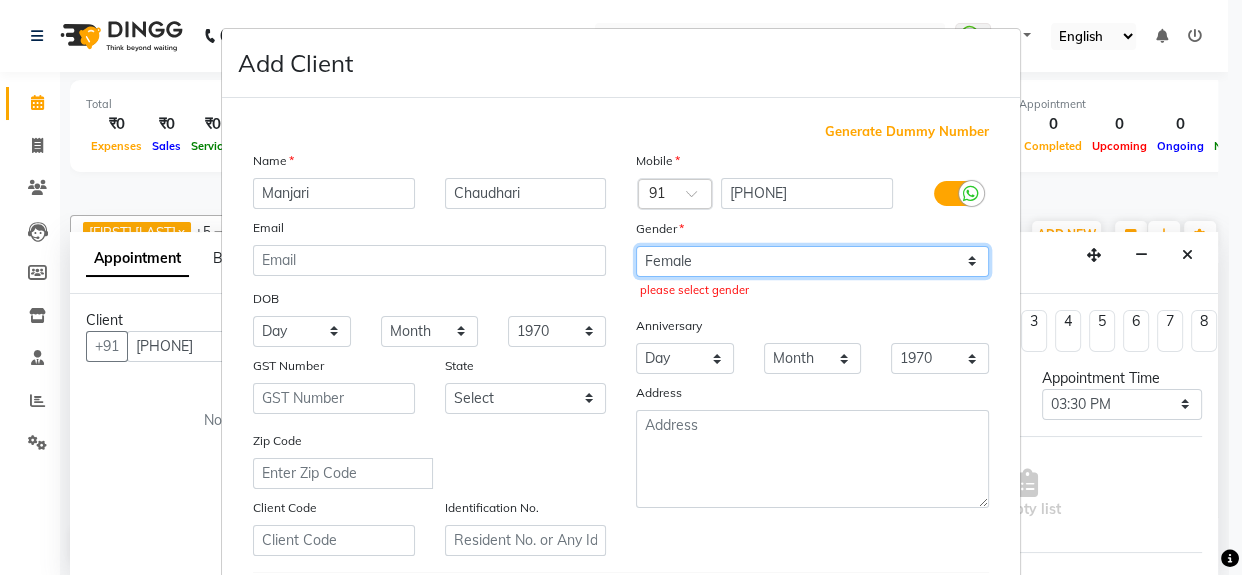click on "Select Male Female Other Prefer Not To Say" at bounding box center (812, 261) 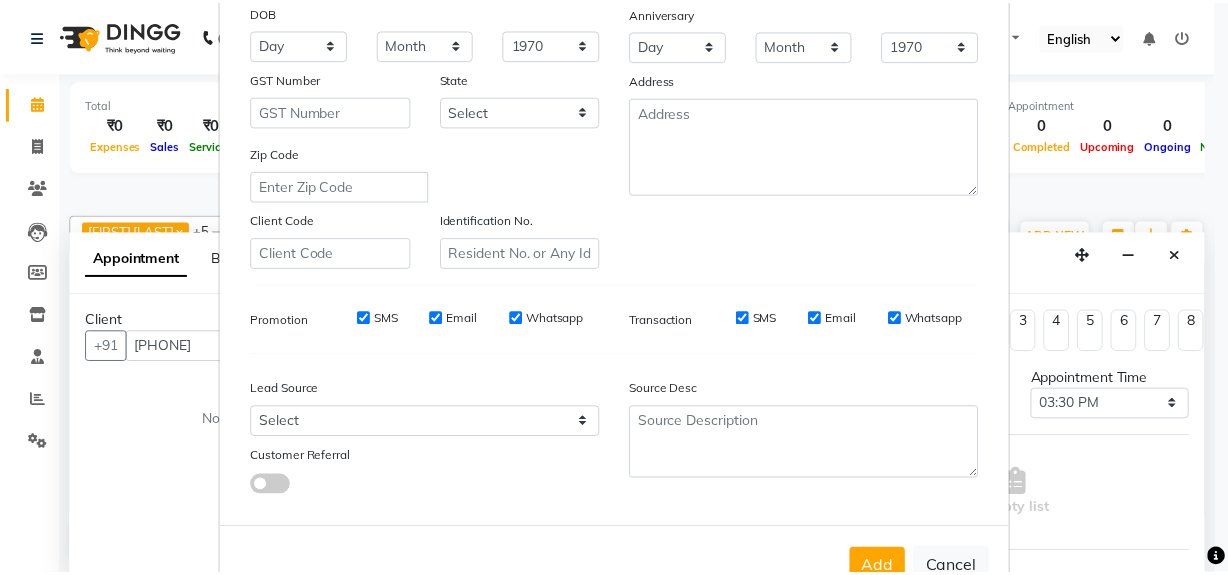 scroll, scrollTop: 353, scrollLeft: 0, axis: vertical 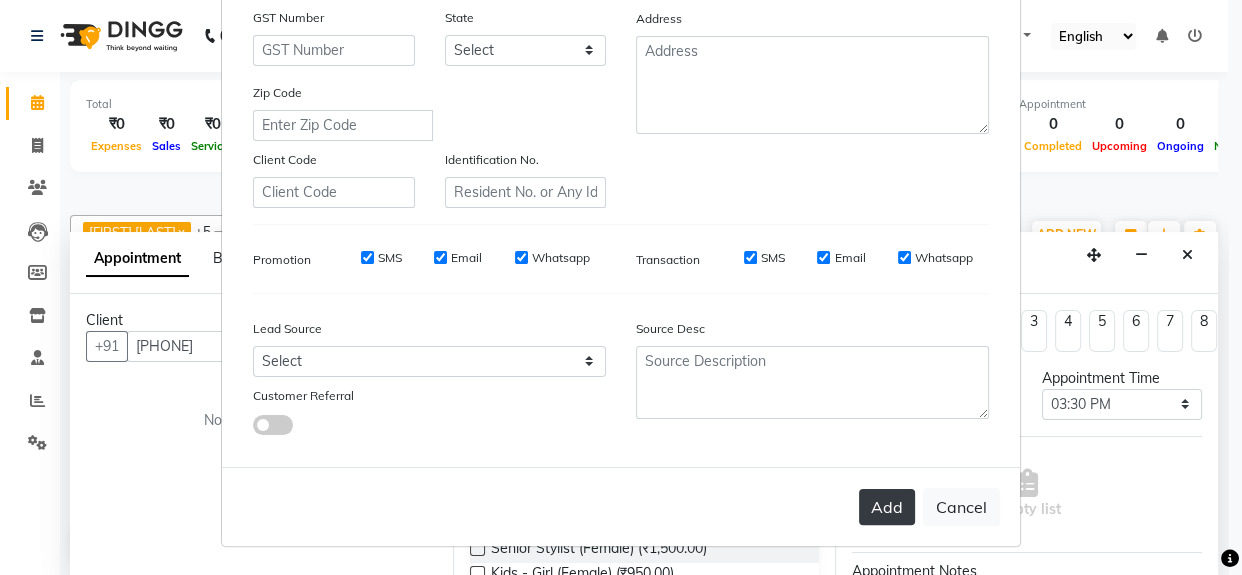 click on "Add" at bounding box center [887, 507] 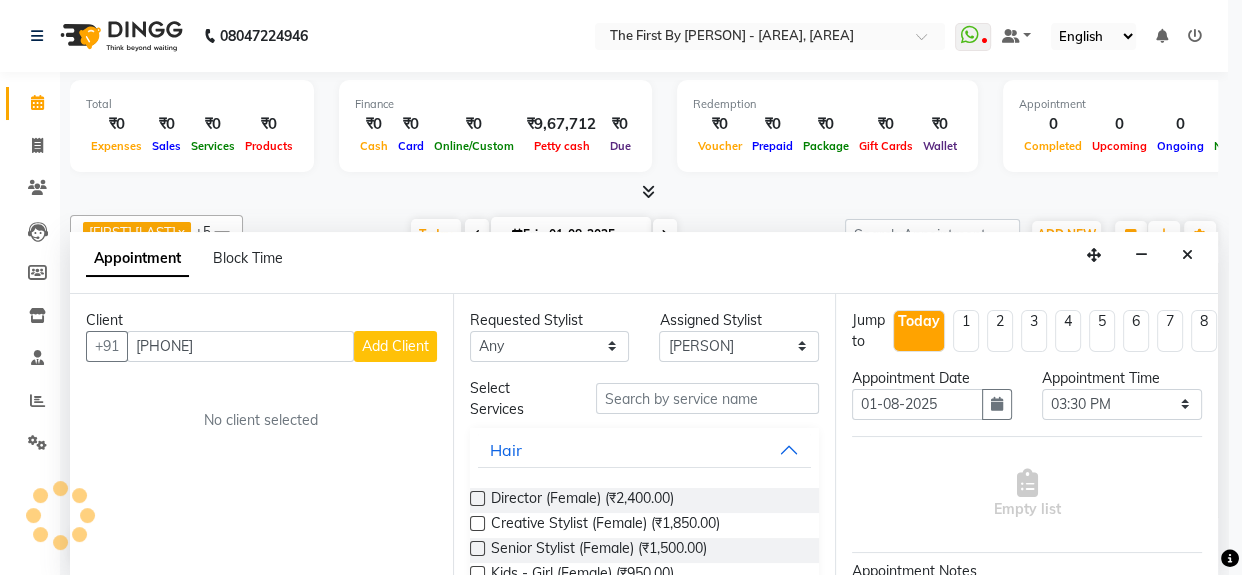 type on "99******21" 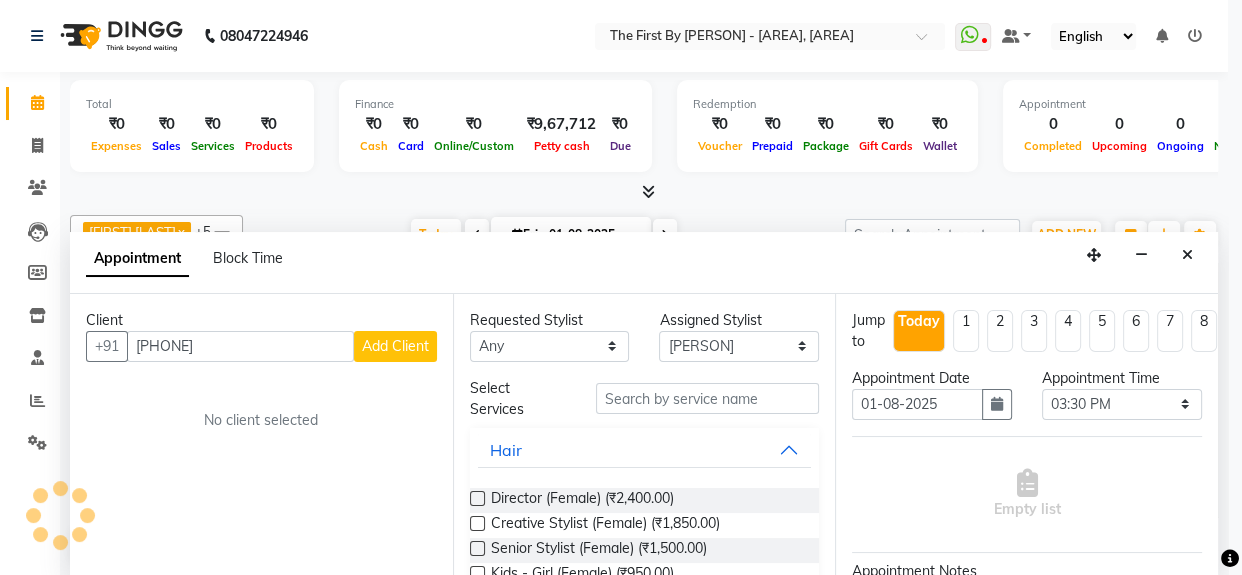 type 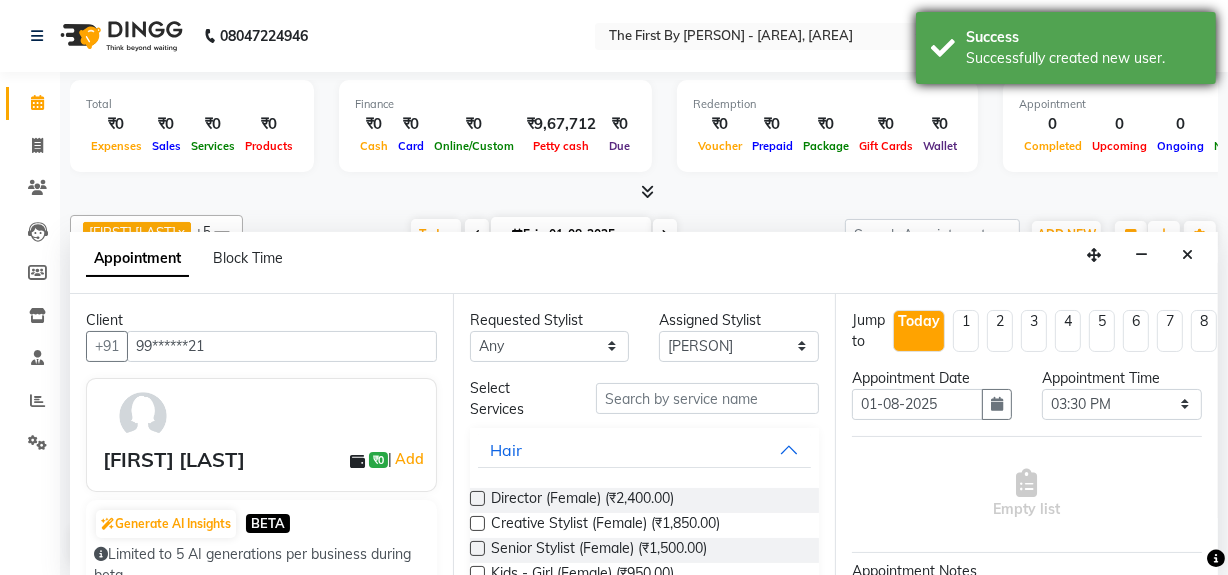 click on "Successfully created new user." at bounding box center [1083, 58] 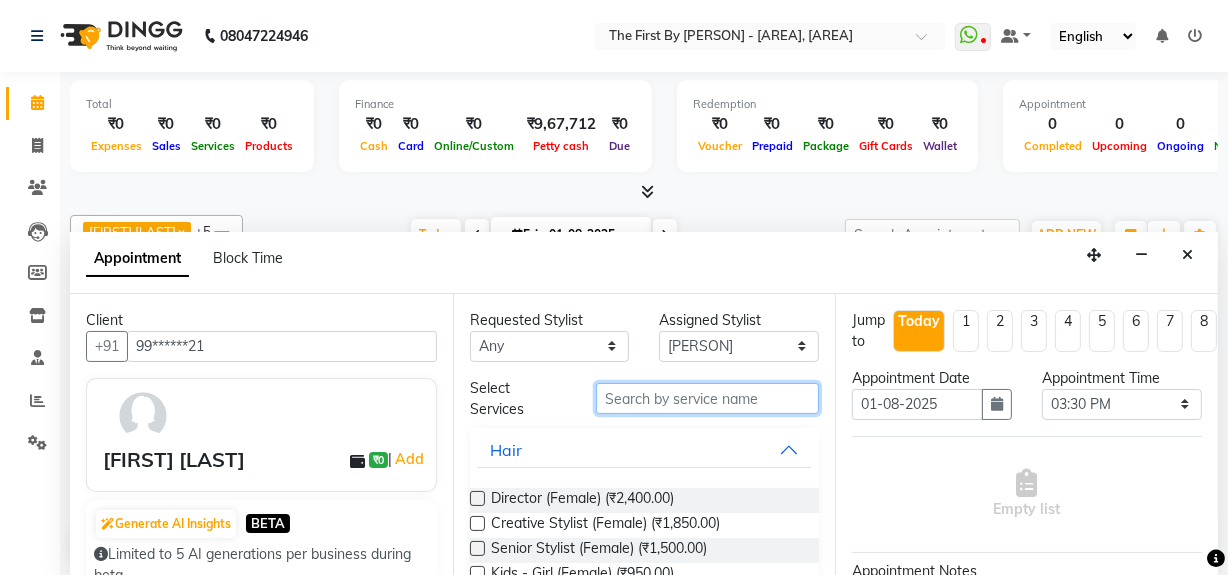 click at bounding box center (707, 398) 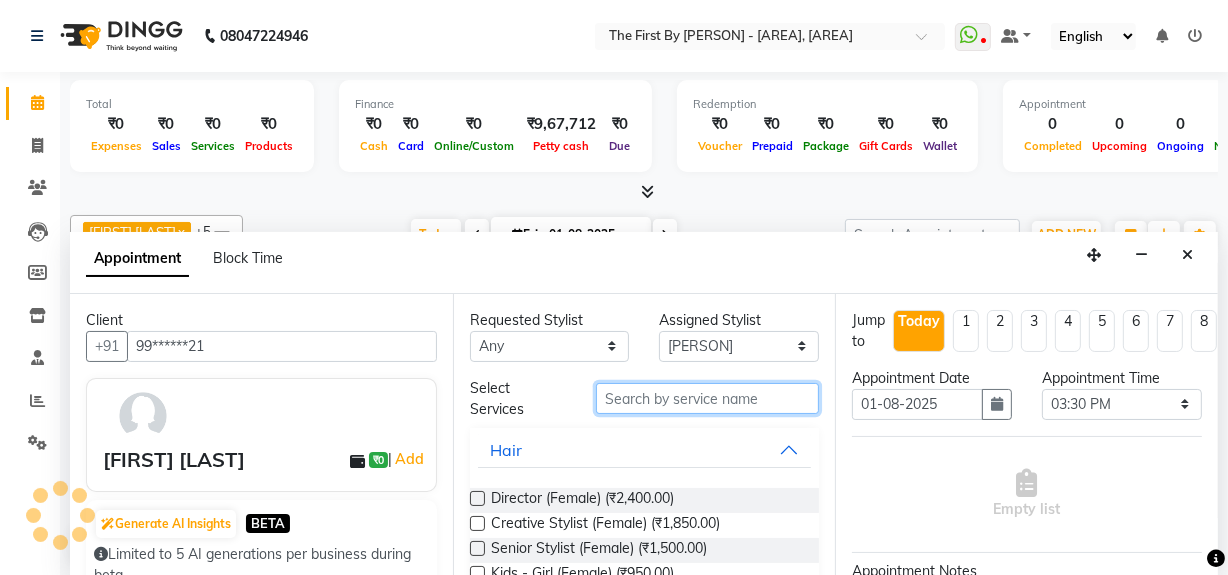 type on "H" 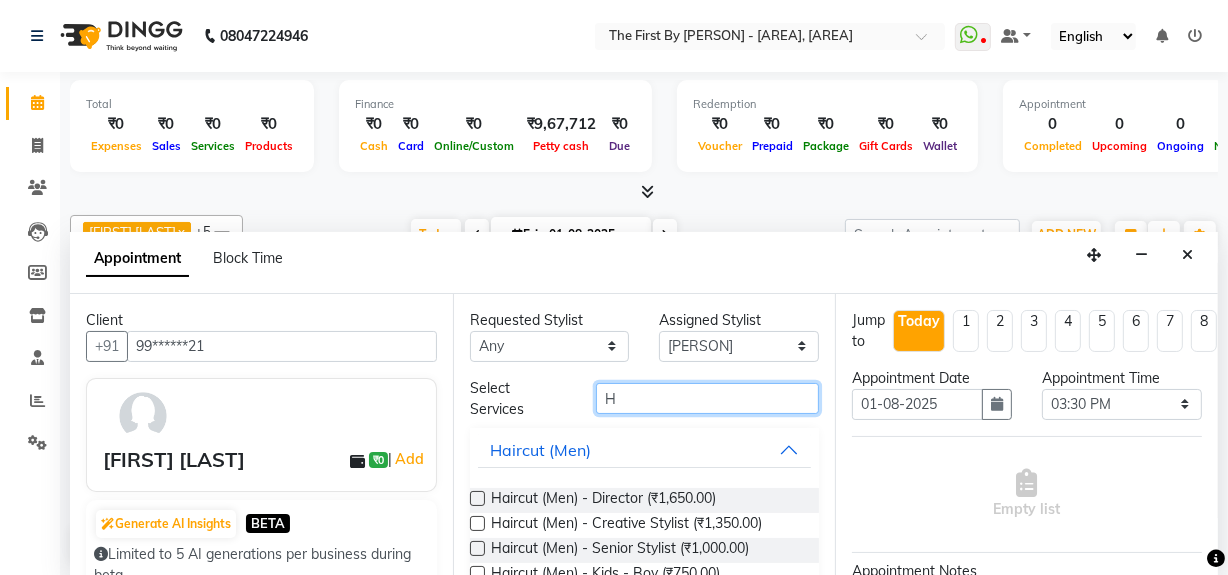 type 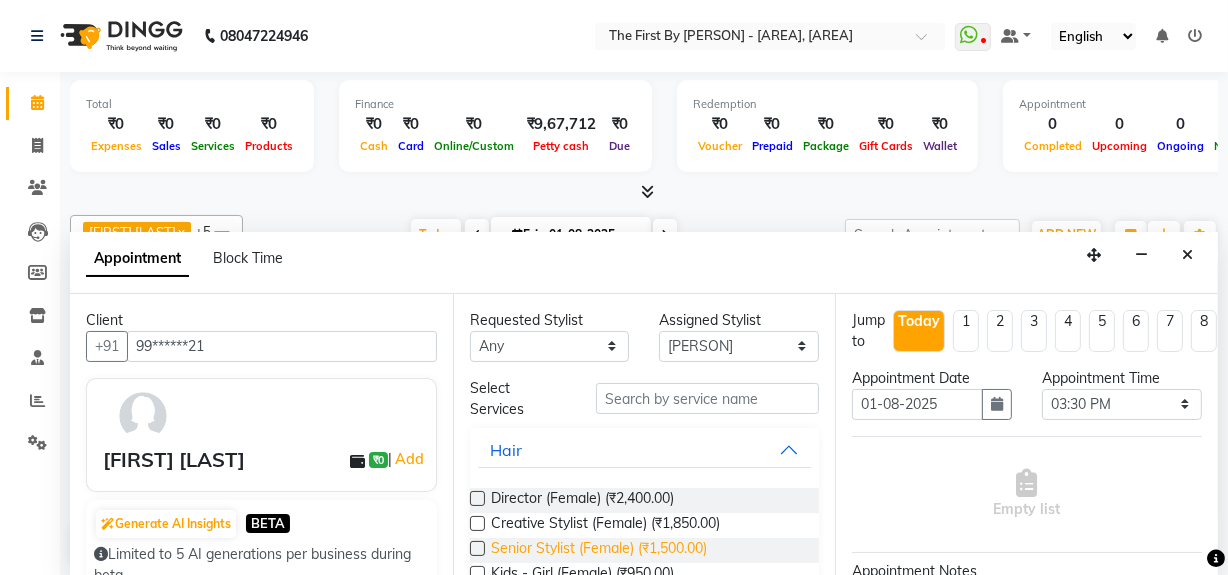 click on "Senior Stylist (Female) (₹1,500.00)" at bounding box center (599, 550) 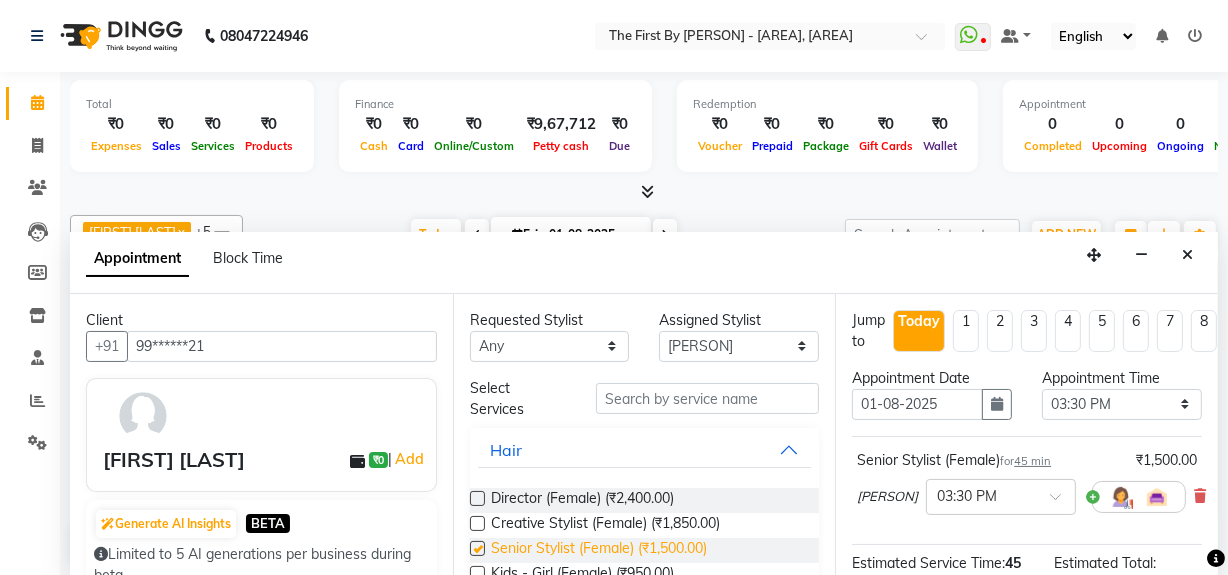 checkbox on "false" 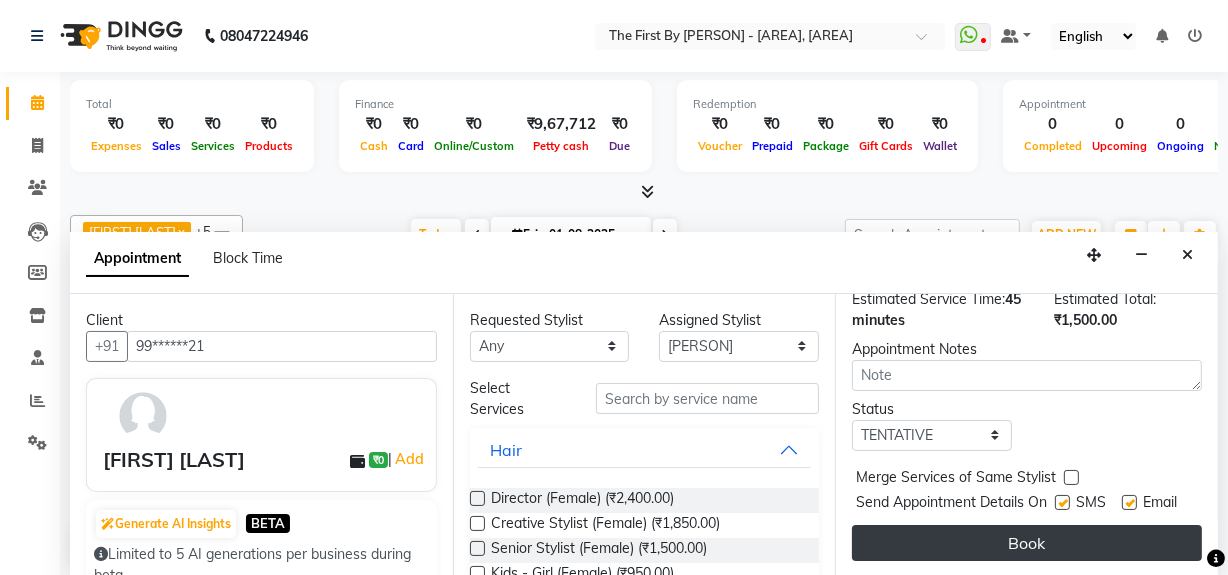 scroll, scrollTop: 296, scrollLeft: 0, axis: vertical 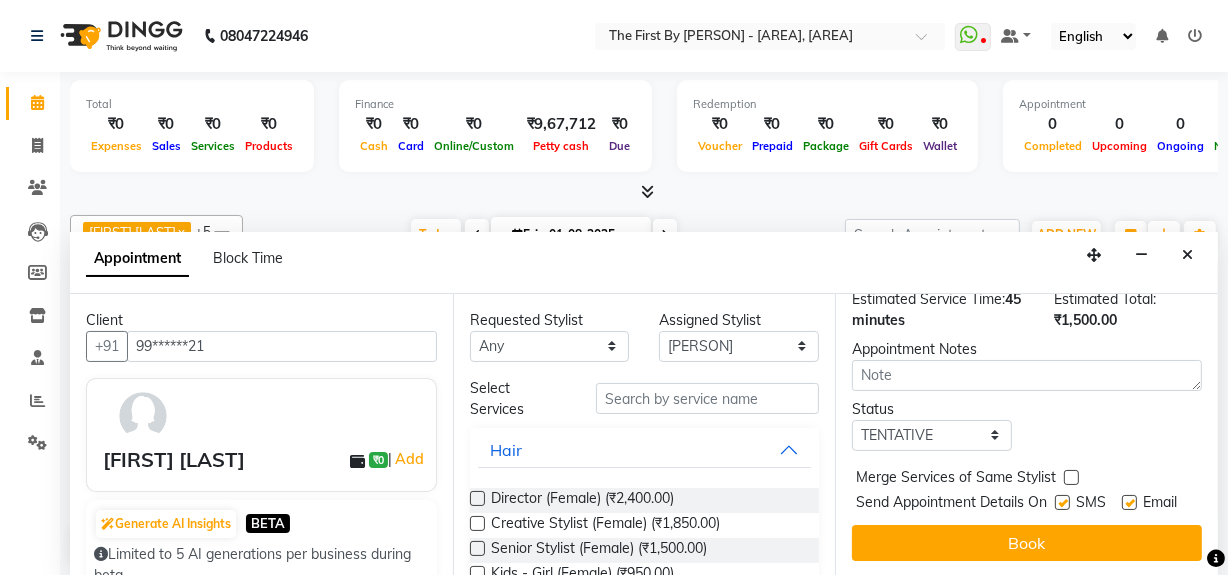 click on "Book" at bounding box center [1027, 543] 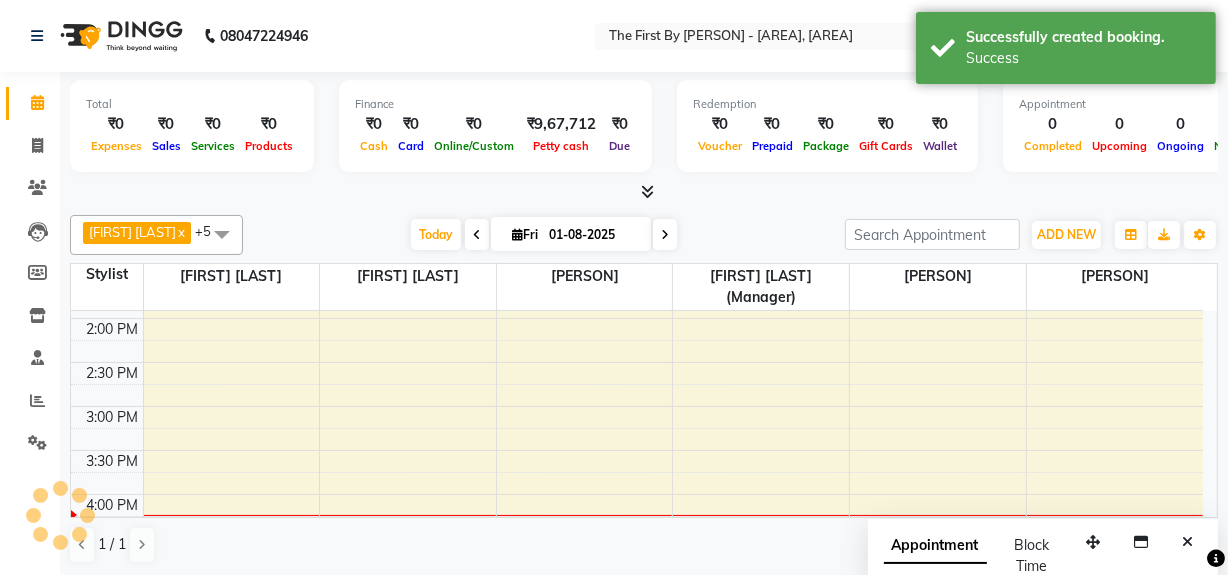 scroll, scrollTop: 0, scrollLeft: 0, axis: both 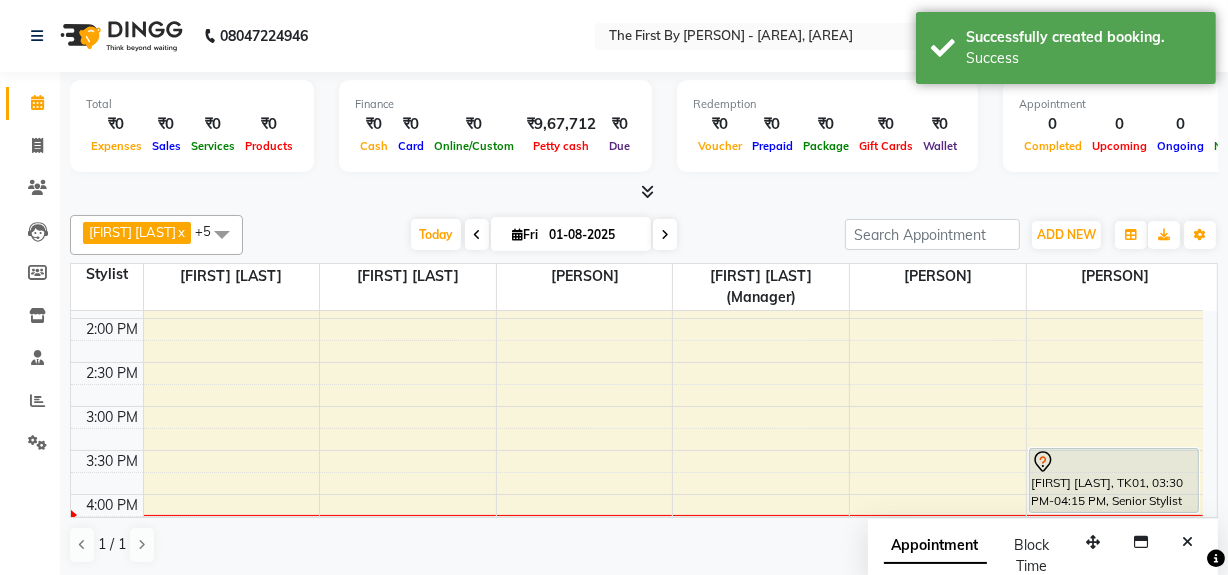 click on "8:00 AM 8:30 AM 9:00 AM 9:30 AM 10:00 AM 10:30 AM 11:00 AM 11:30 AM 12:00 PM 12:30 PM 1:00 PM 1:30 PM 2:00 PM 2:30 PM 3:00 PM 3:30 PM 4:00 PM 4:30 PM 5:00 PM 5:30 PM 6:00 PM 6:30 PM 7:00 PM 7:30 PM 8:00 PM 8:30 PM             Manjari Chaudhari, TK01, 03:30 PM-04:15 PM, Senior Stylist (Female)" at bounding box center (637, 362) 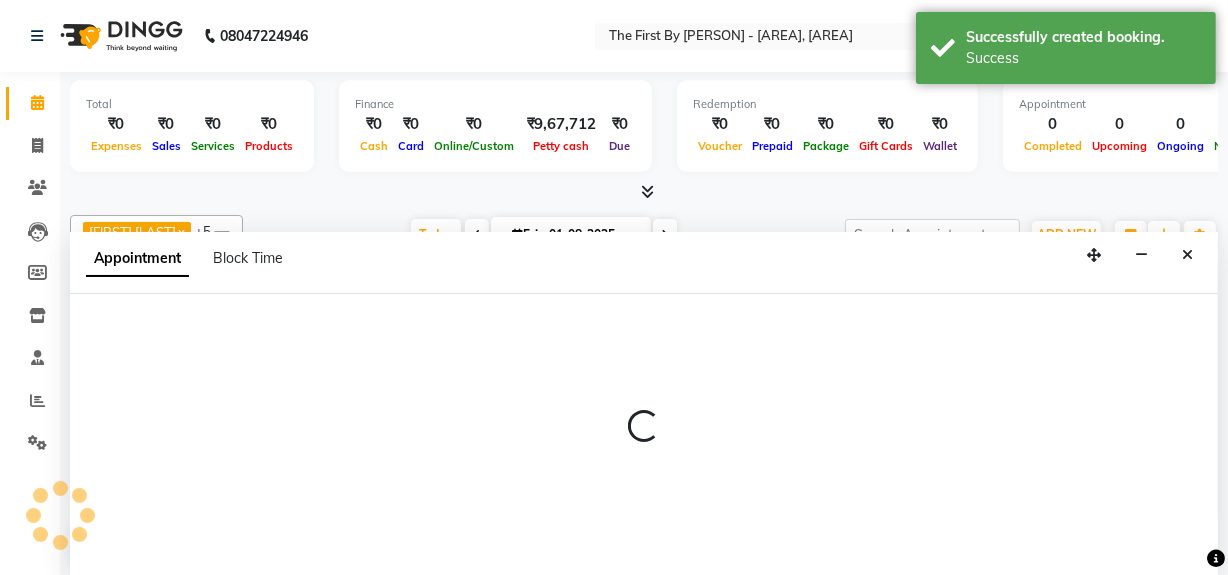 scroll, scrollTop: 0, scrollLeft: 0, axis: both 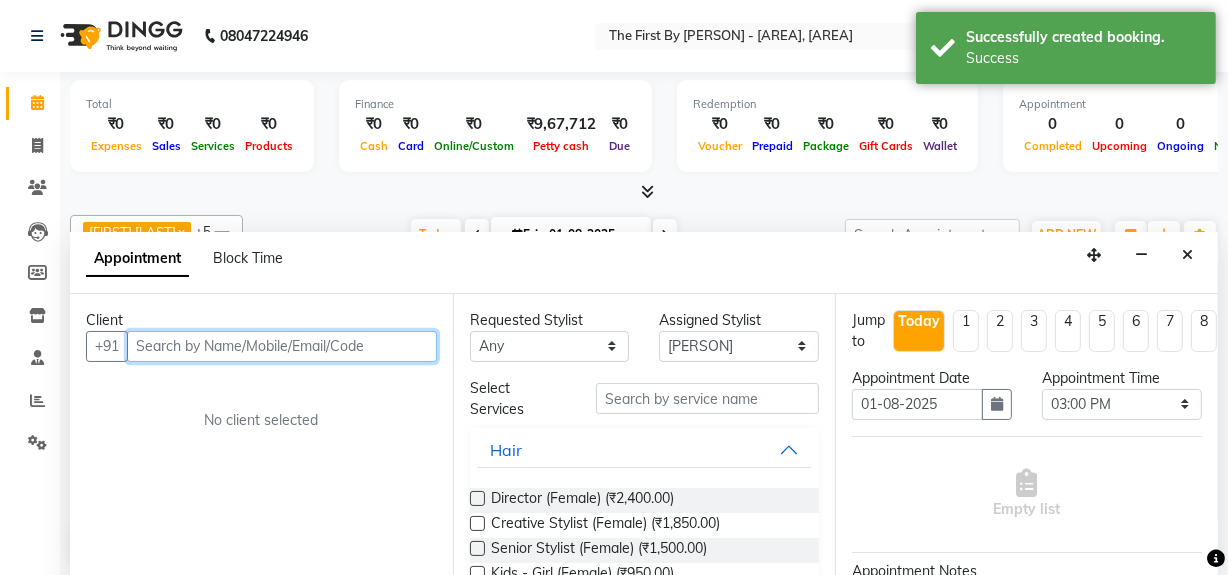 click at bounding box center [282, 346] 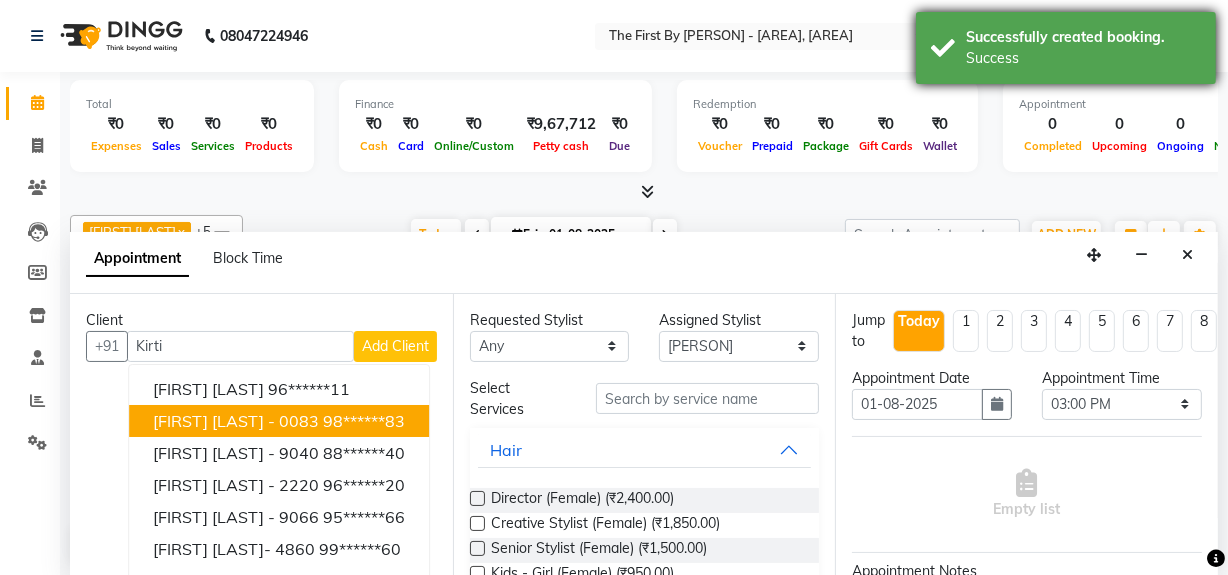 click on "Successfully created booking.   Success" at bounding box center [1066, 48] 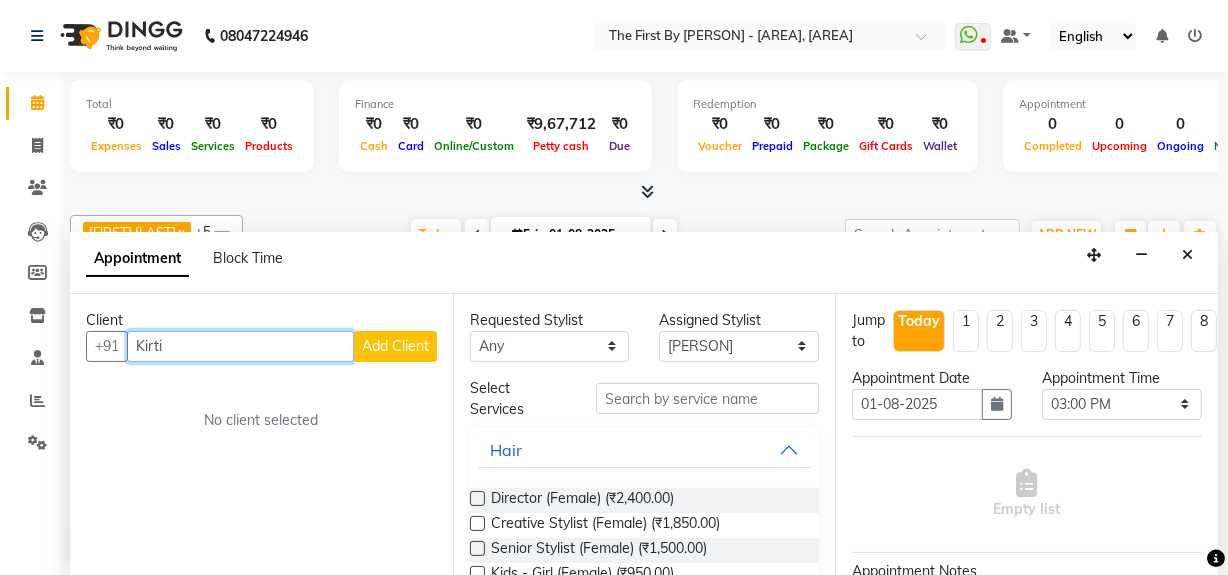 click on "Kirti" at bounding box center (240, 346) 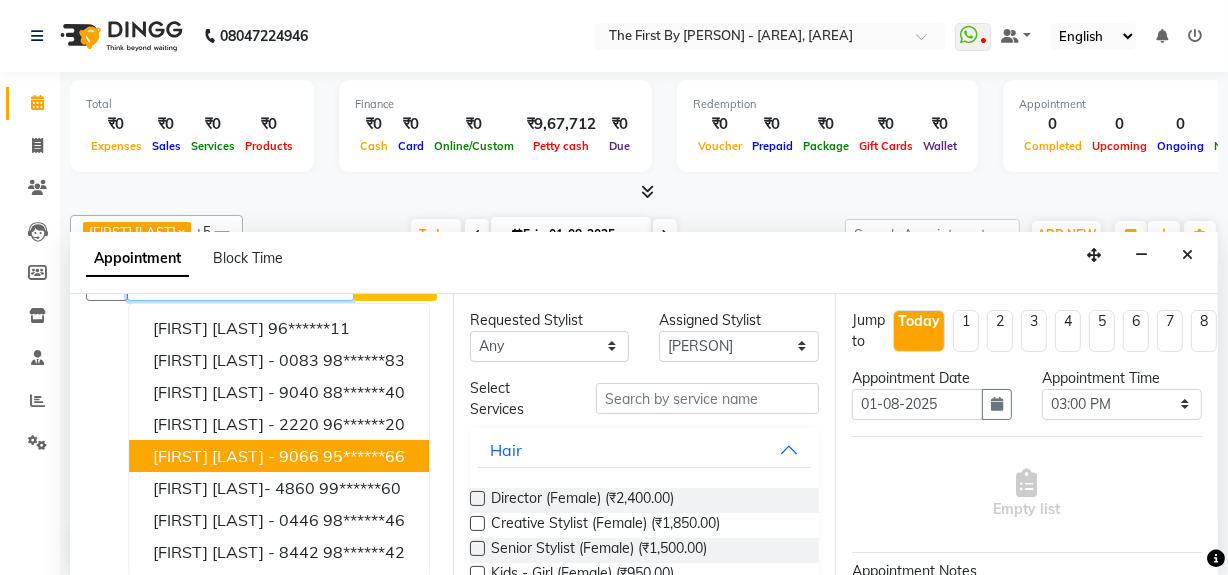 scroll, scrollTop: 0, scrollLeft: 0, axis: both 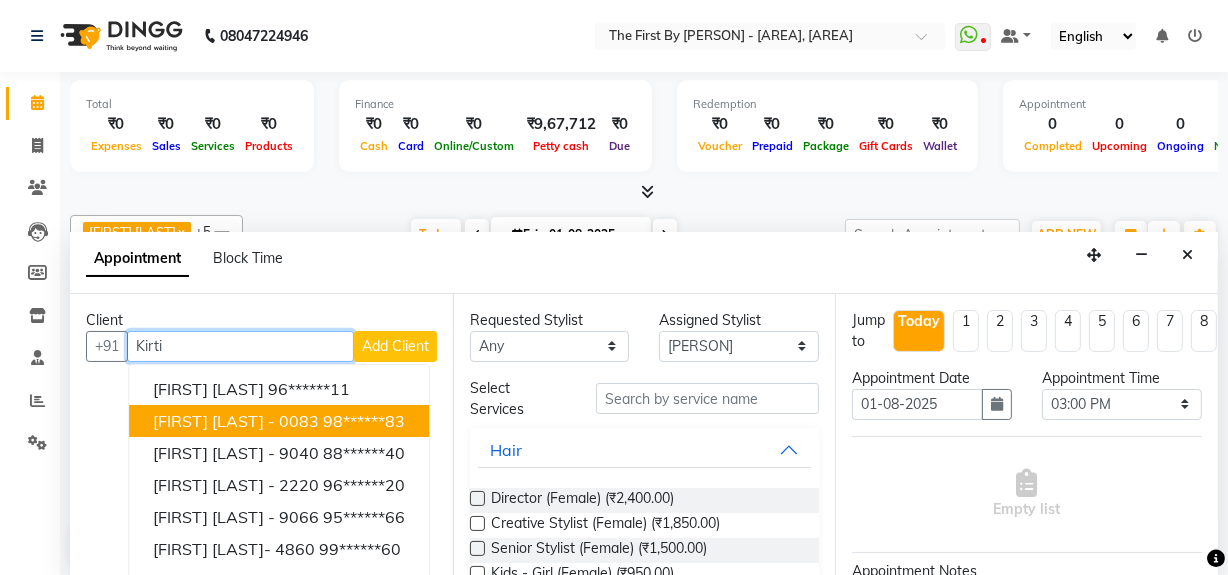 click on "Kirti" at bounding box center (240, 346) 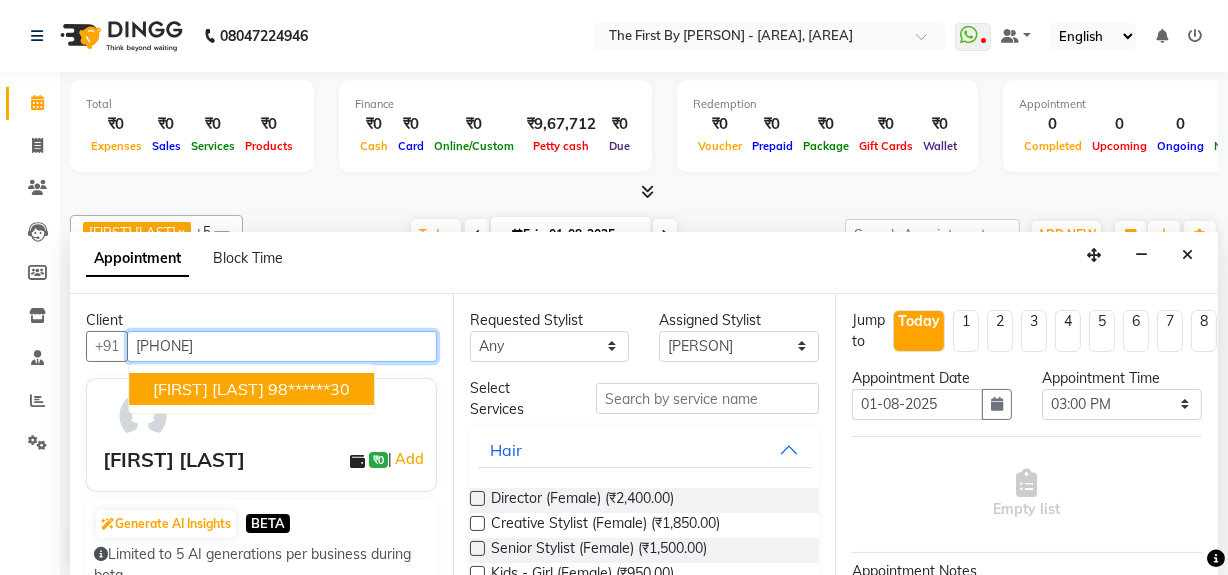 click on "Kriti Punjabi" at bounding box center (208, 389) 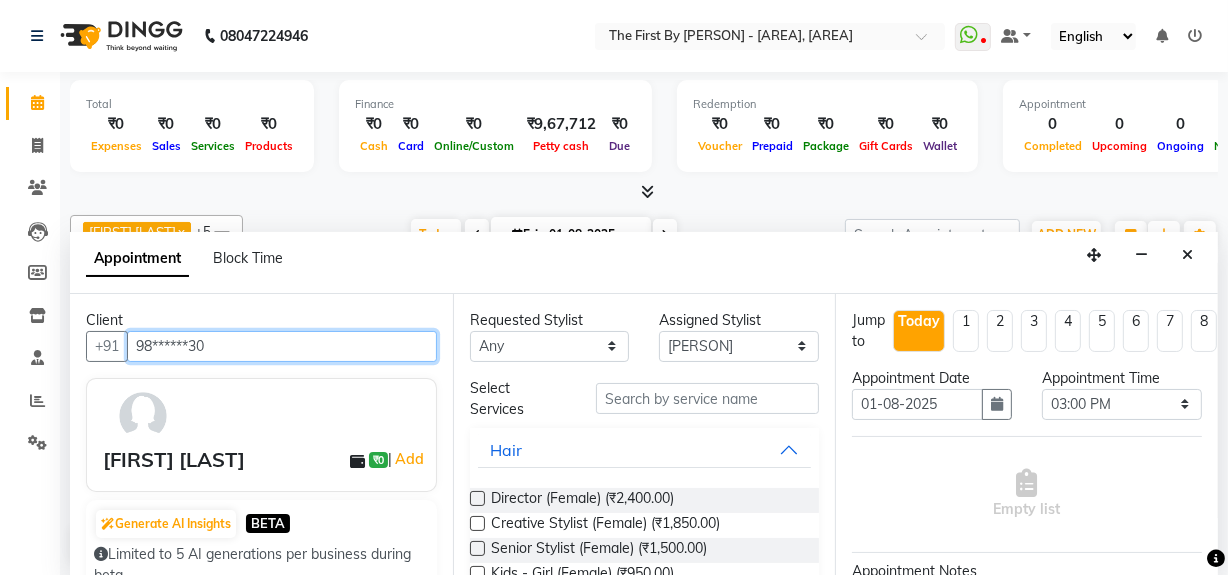 type on "98******30" 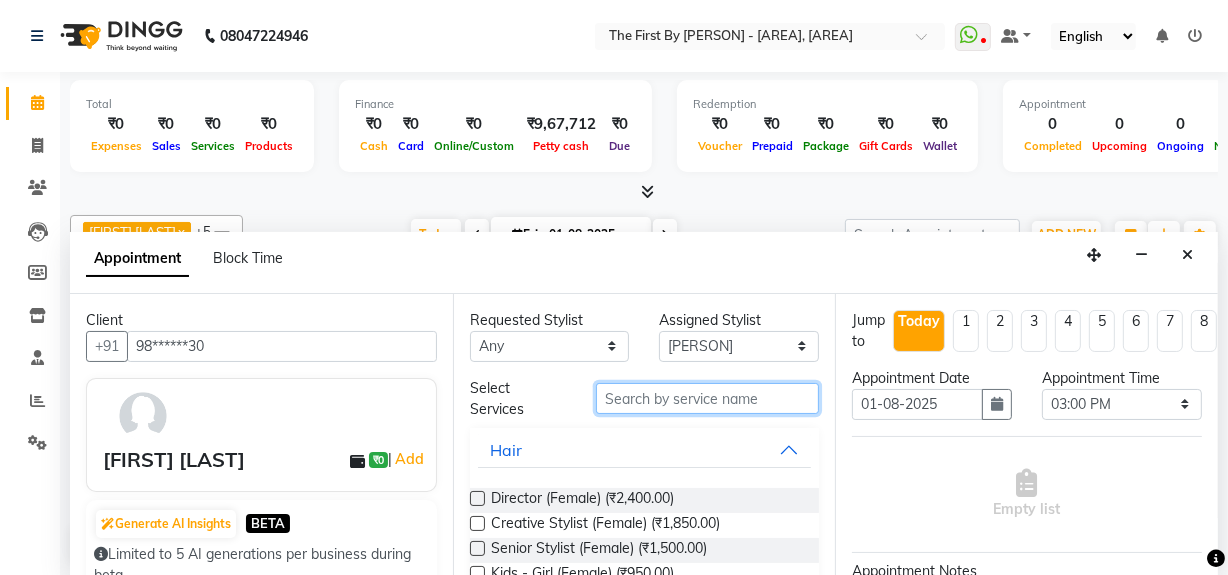 click at bounding box center (707, 398) 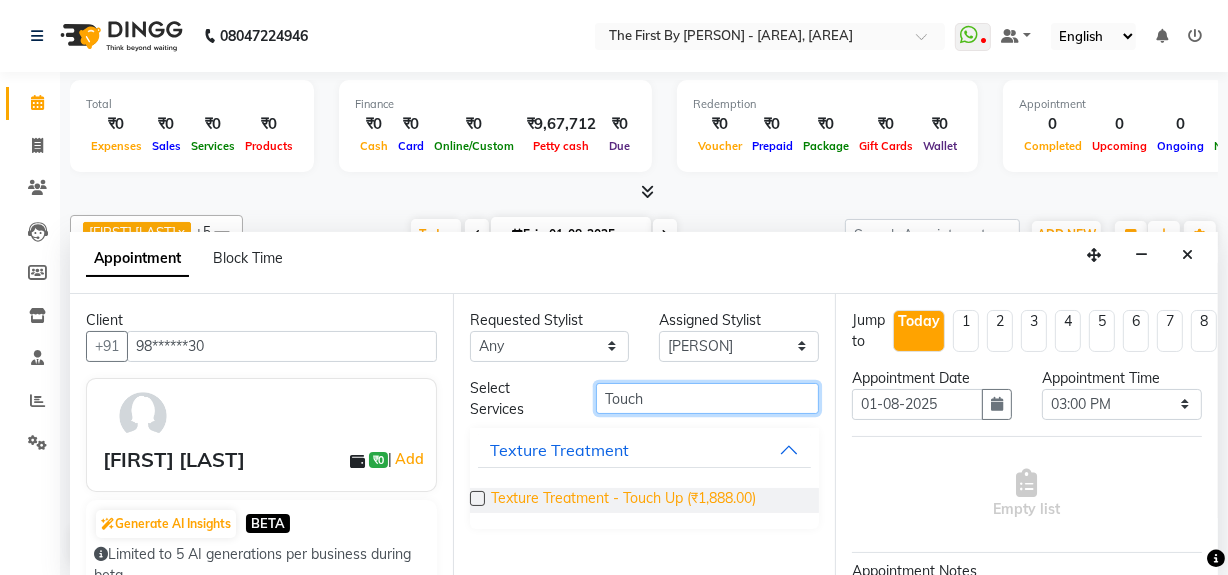 type on "Touch" 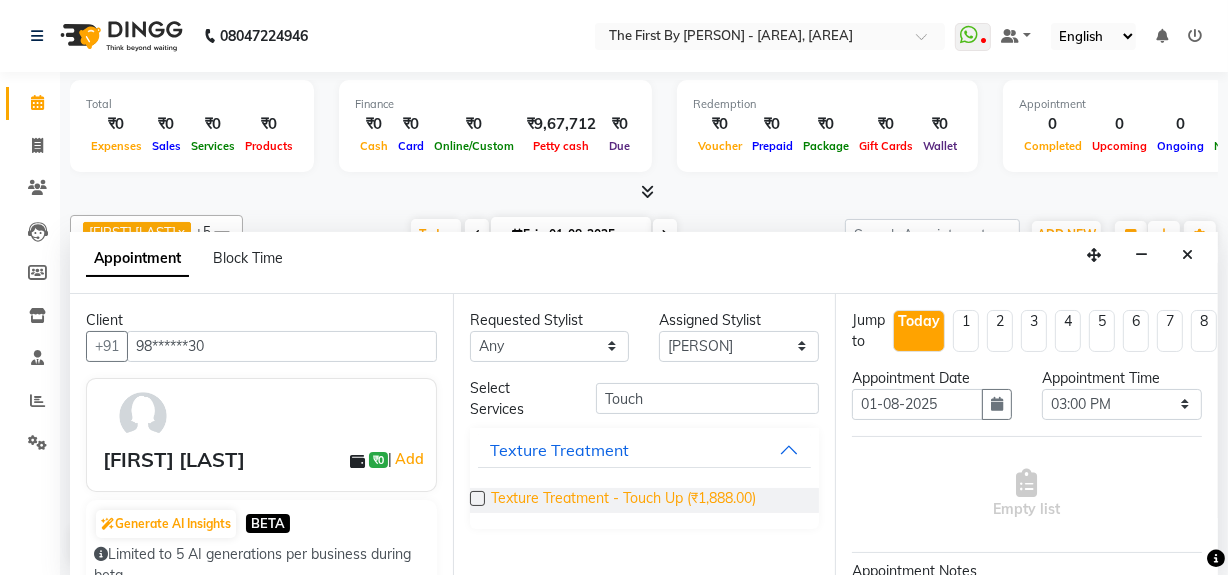 click on "Texture Treatment - Touch Up (₹1,888.00)" at bounding box center [623, 500] 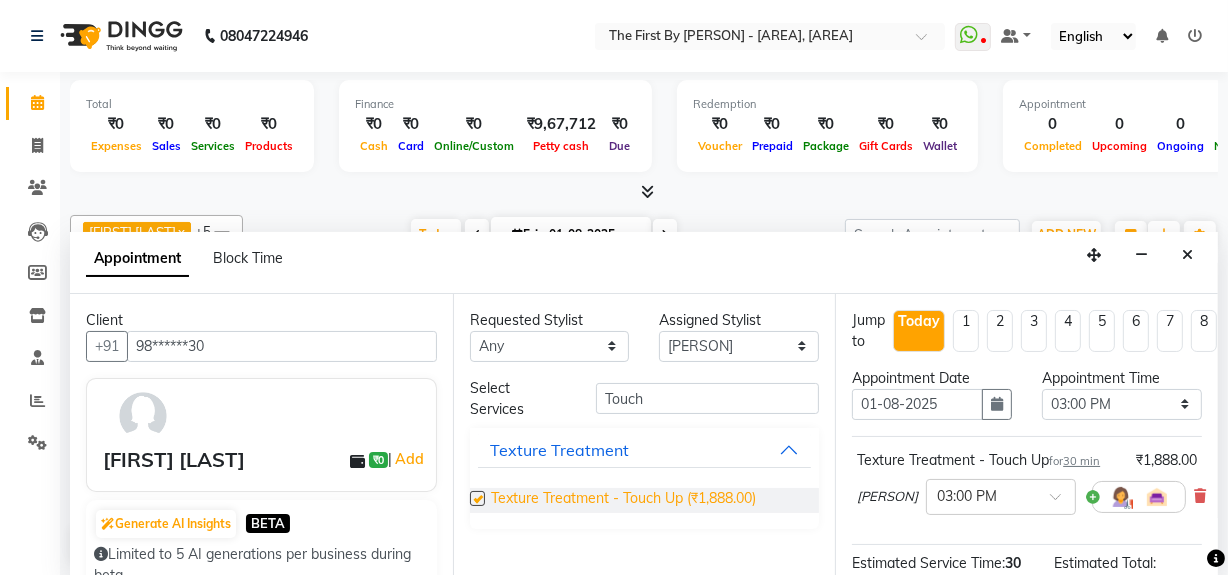 checkbox on "false" 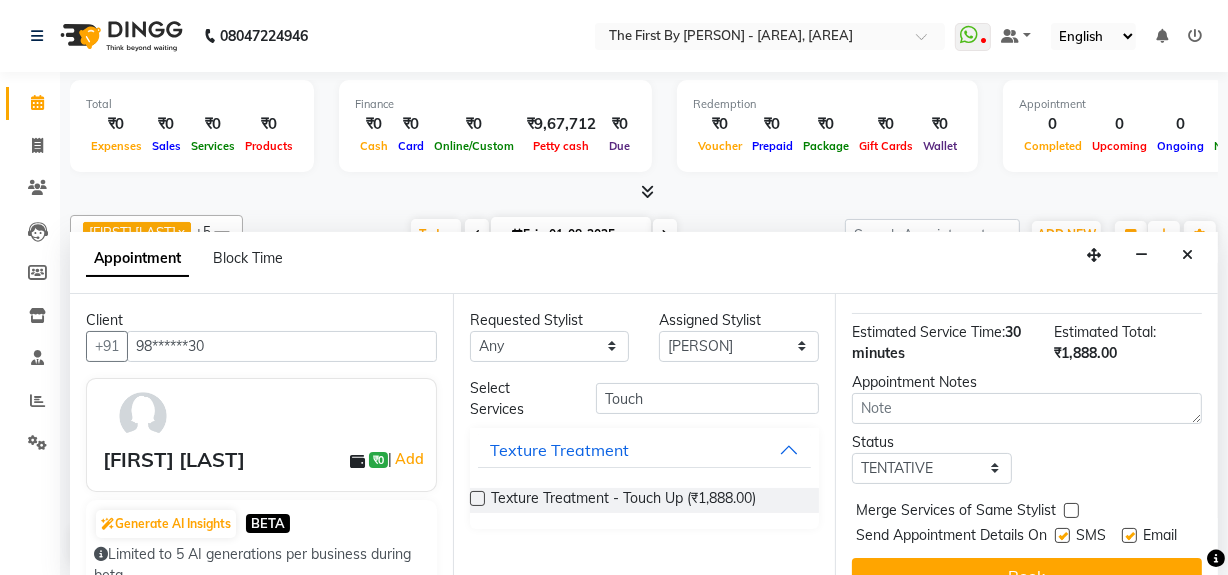scroll, scrollTop: 296, scrollLeft: 0, axis: vertical 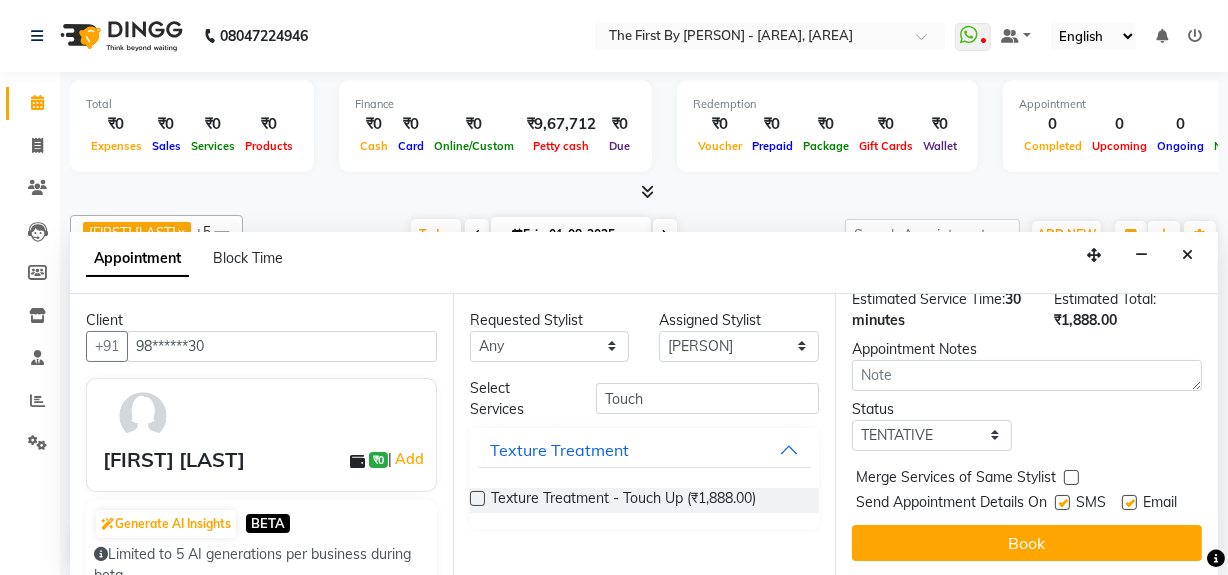 click on "Book" at bounding box center [1027, 543] 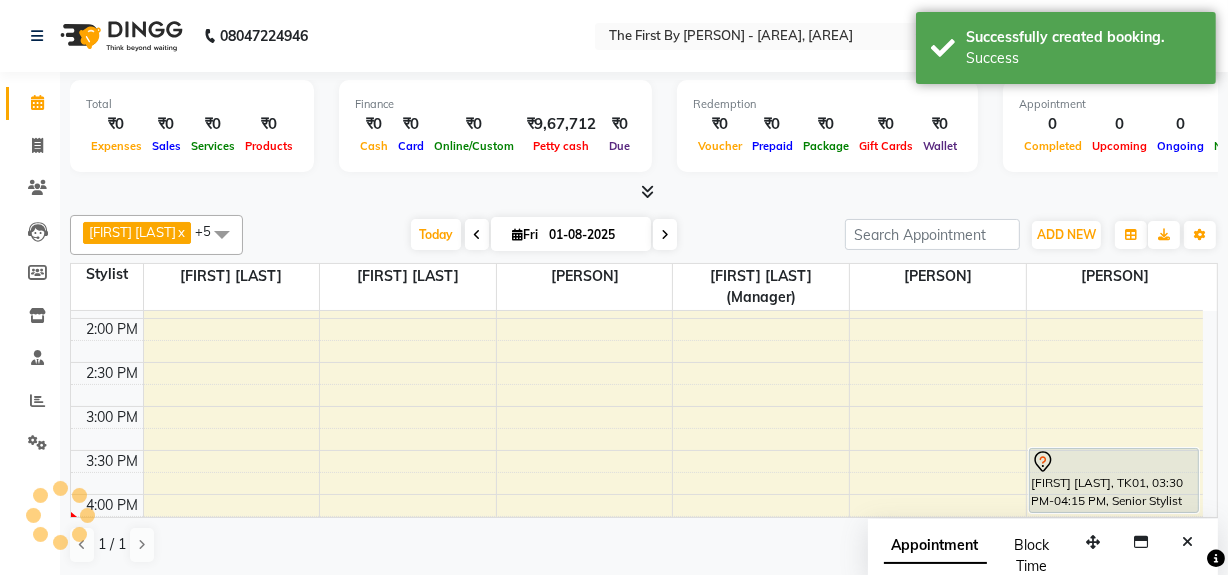 scroll, scrollTop: 0, scrollLeft: 0, axis: both 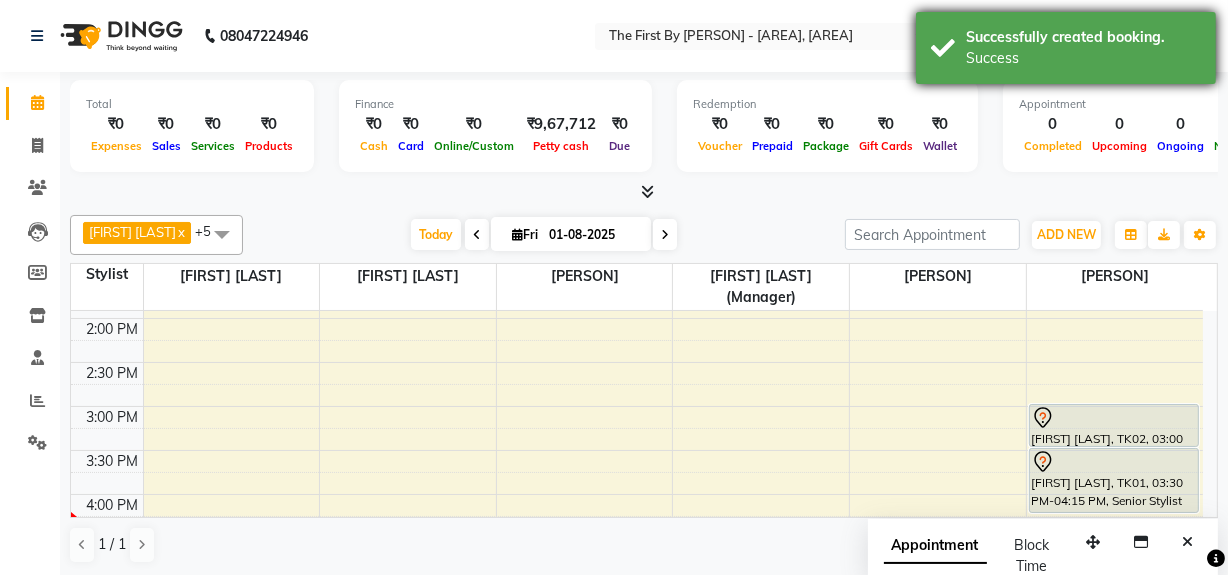 click on "Successfully created booking.   Success" at bounding box center [1066, 48] 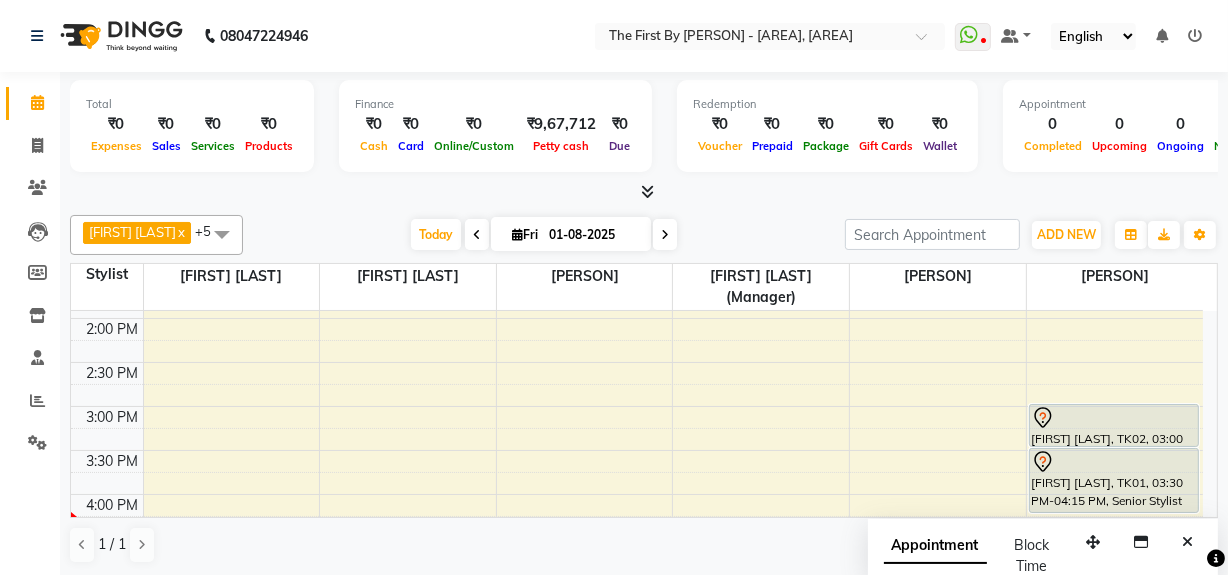 scroll, scrollTop: 0, scrollLeft: 0, axis: both 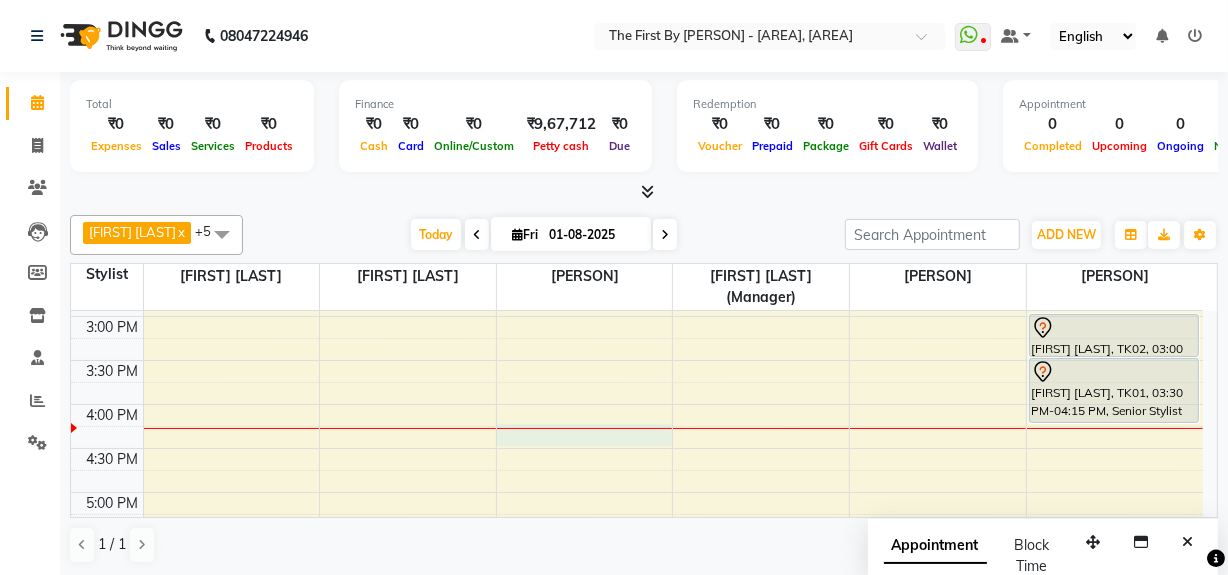 click on "8:00 AM 8:30 AM 9:00 AM 9:30 AM 10:00 AM 10:30 AM 11:00 AM 11:30 AM 12:00 PM 12:30 PM 1:00 PM 1:30 PM 2:00 PM 2:30 PM 3:00 PM 3:30 PM 4:00 PM 4:30 PM 5:00 PM 5:30 PM 6:00 PM 6:30 PM 7:00 PM 7:30 PM 8:00 PM 8:30 PM             Kriti Punjabi, TK02, 03:00 PM-03:30 PM, Texture Treatment - Touch Up             Manjari Chaudhari, TK01, 03:30 PM-04:15 PM, Senior Stylist (Female)" at bounding box center (637, 272) 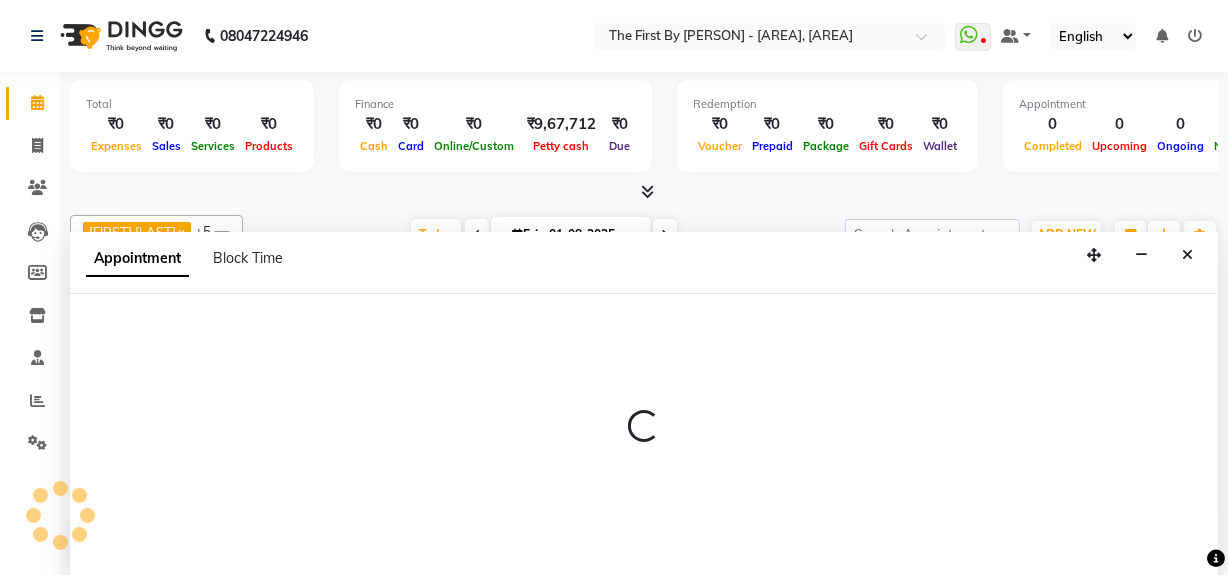 select on "49085" 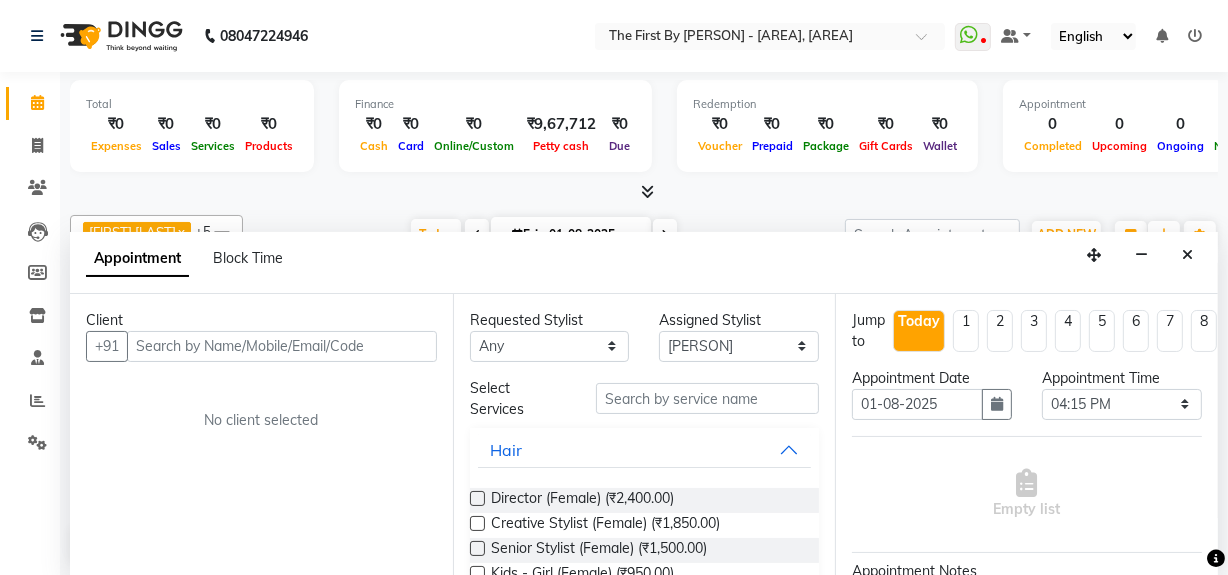 click at bounding box center (282, 346) 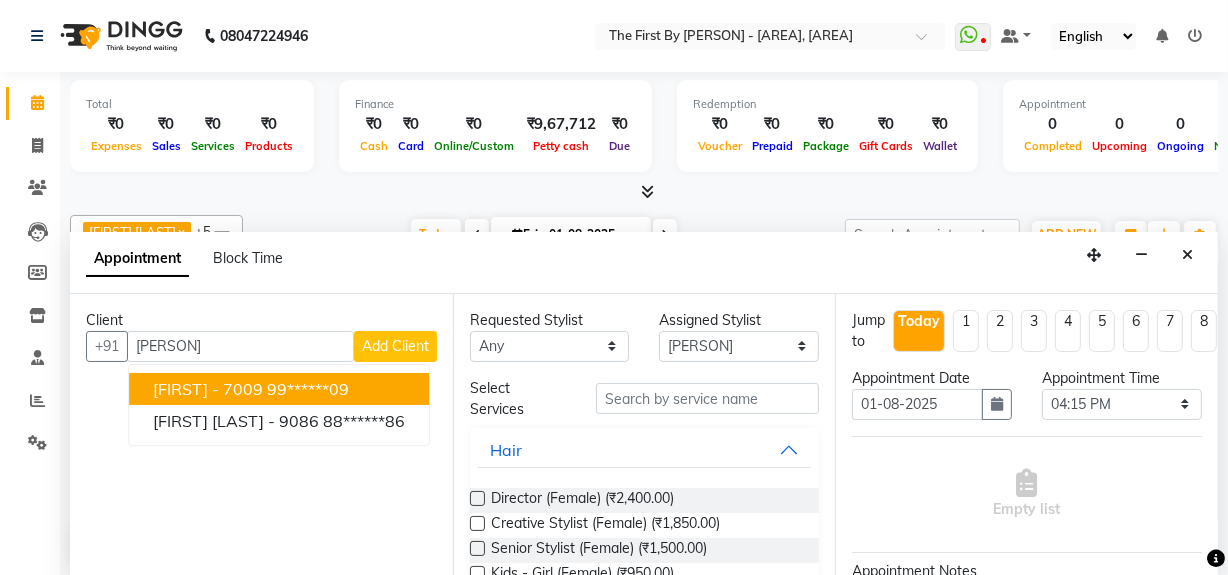 click on "99******09" at bounding box center [308, 389] 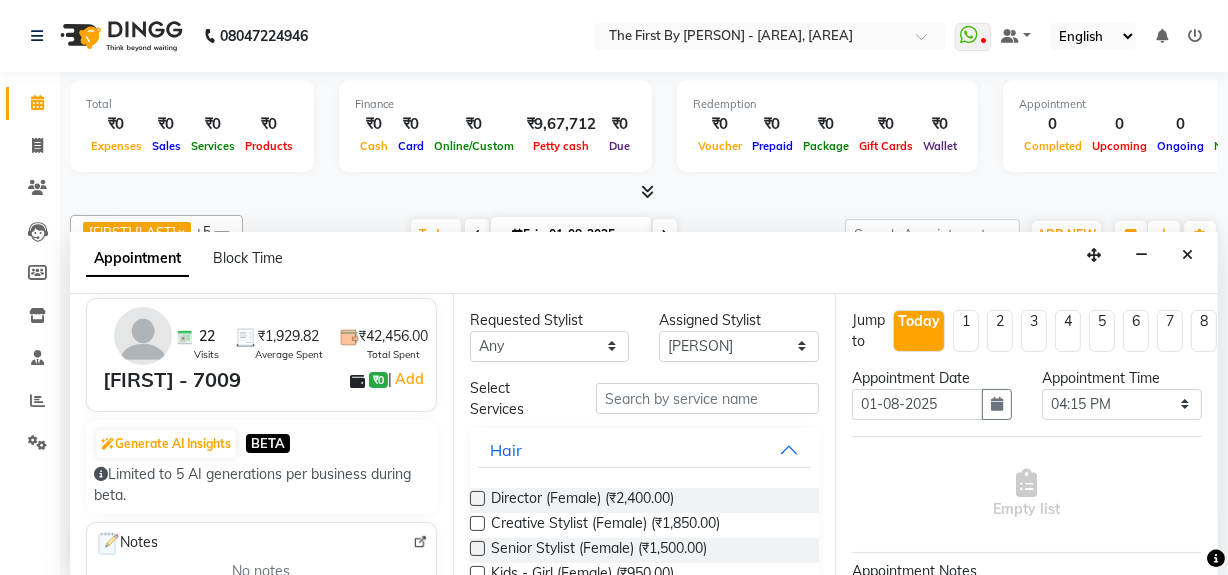 scroll, scrollTop: 90, scrollLeft: 0, axis: vertical 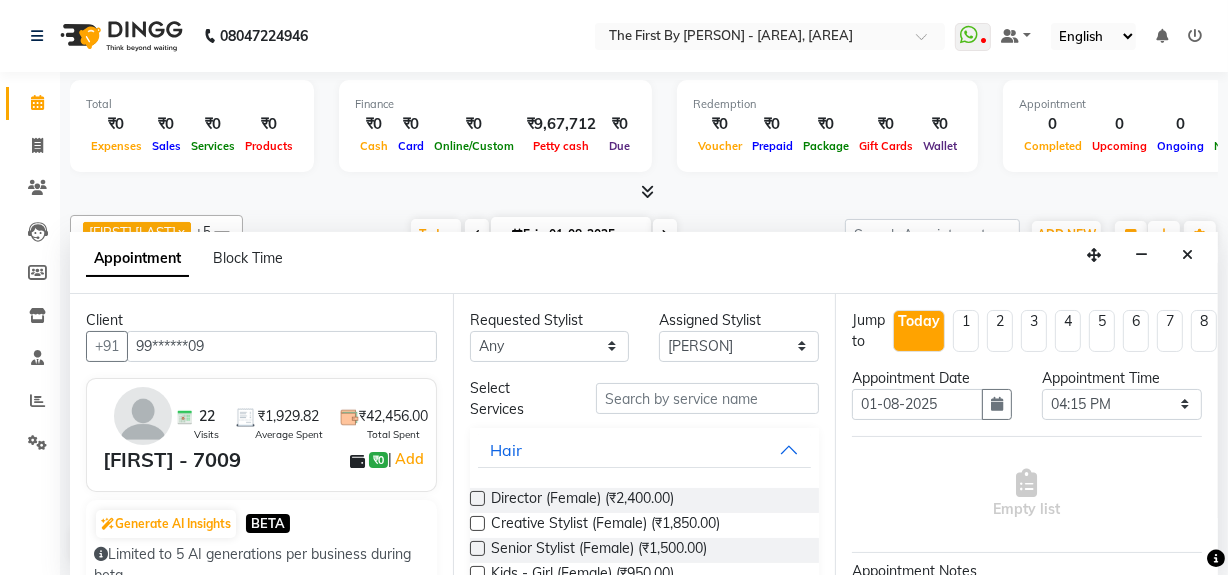 type on "99******09" 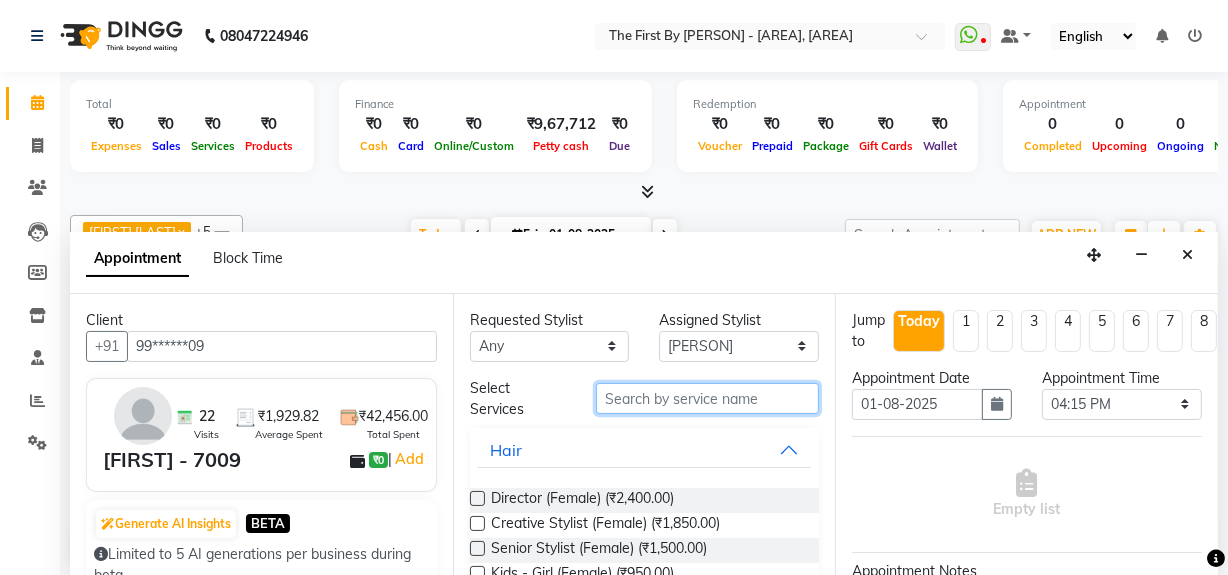 click at bounding box center (707, 398) 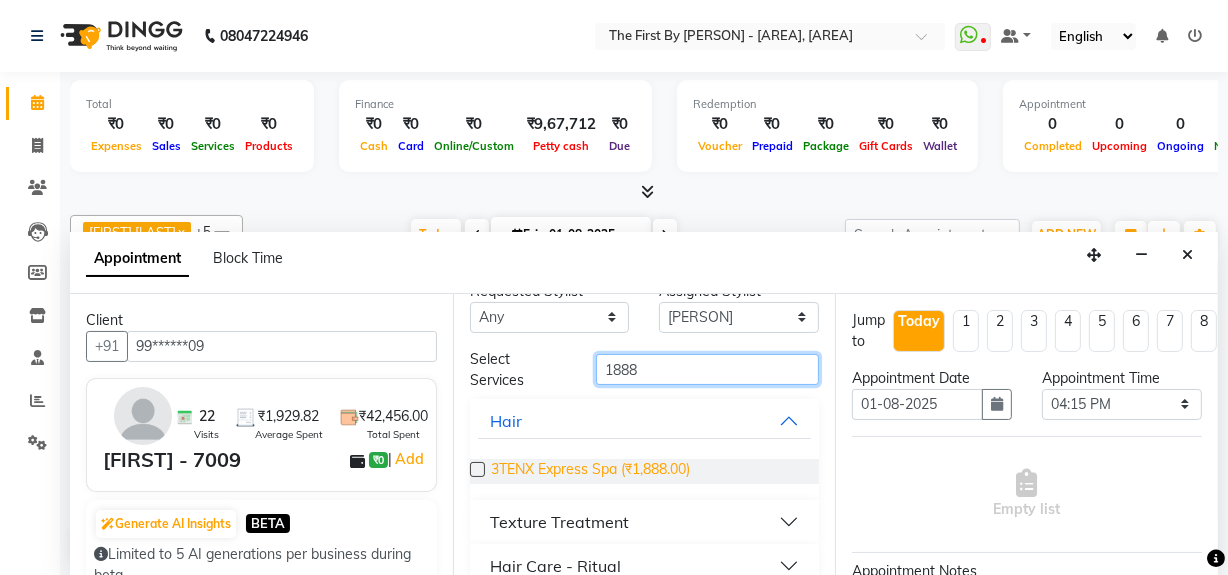 scroll, scrollTop: 55, scrollLeft: 0, axis: vertical 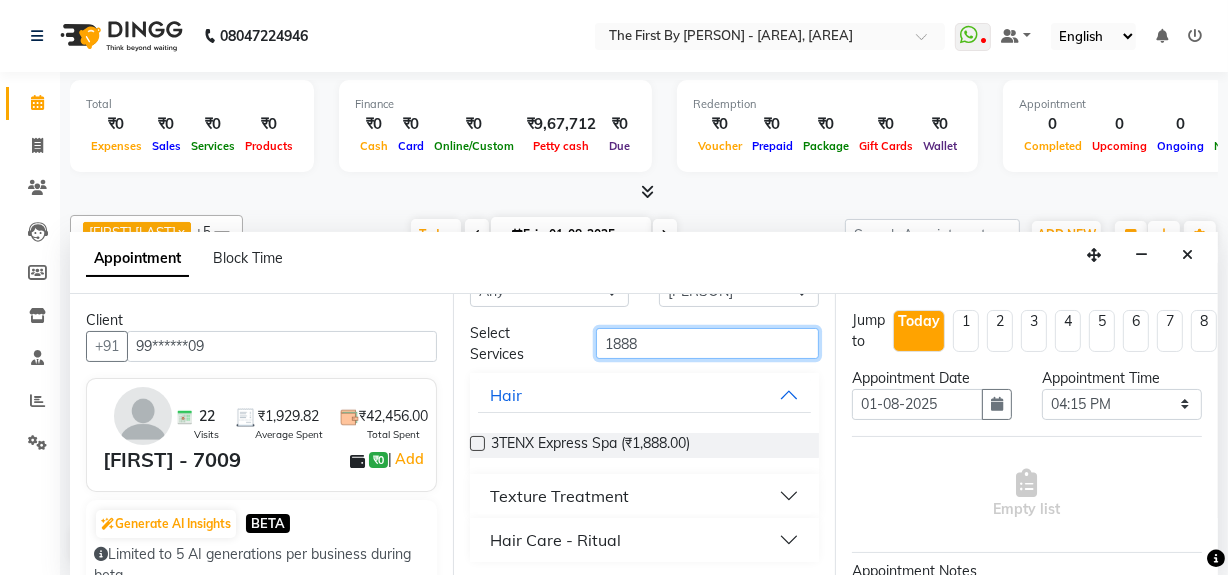 type on "1888" 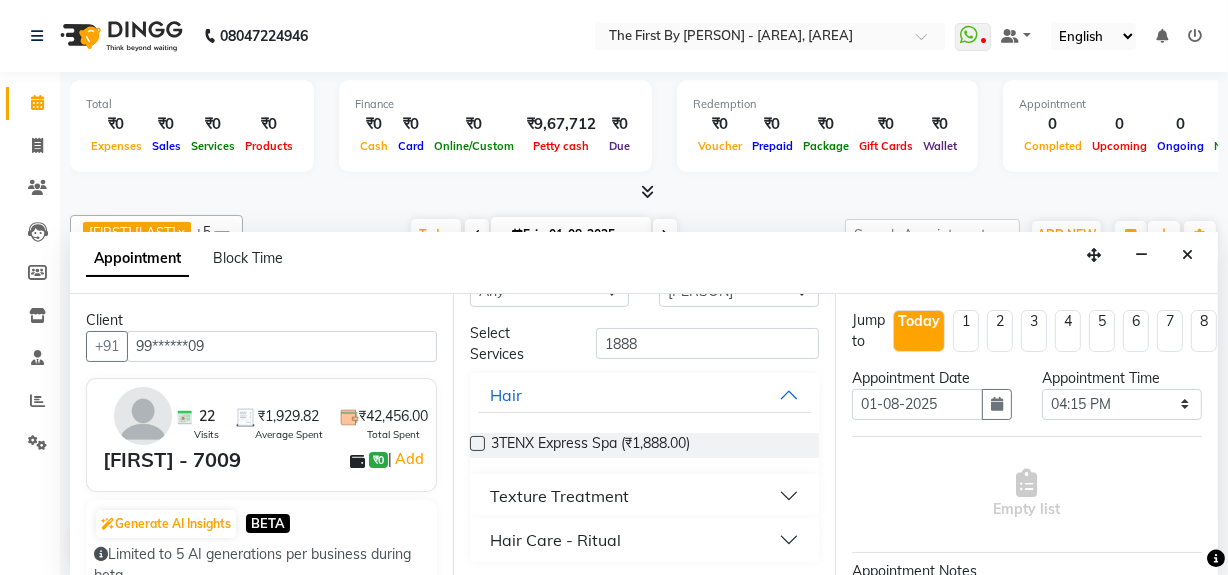 click on "Texture Treatment" at bounding box center (559, 496) 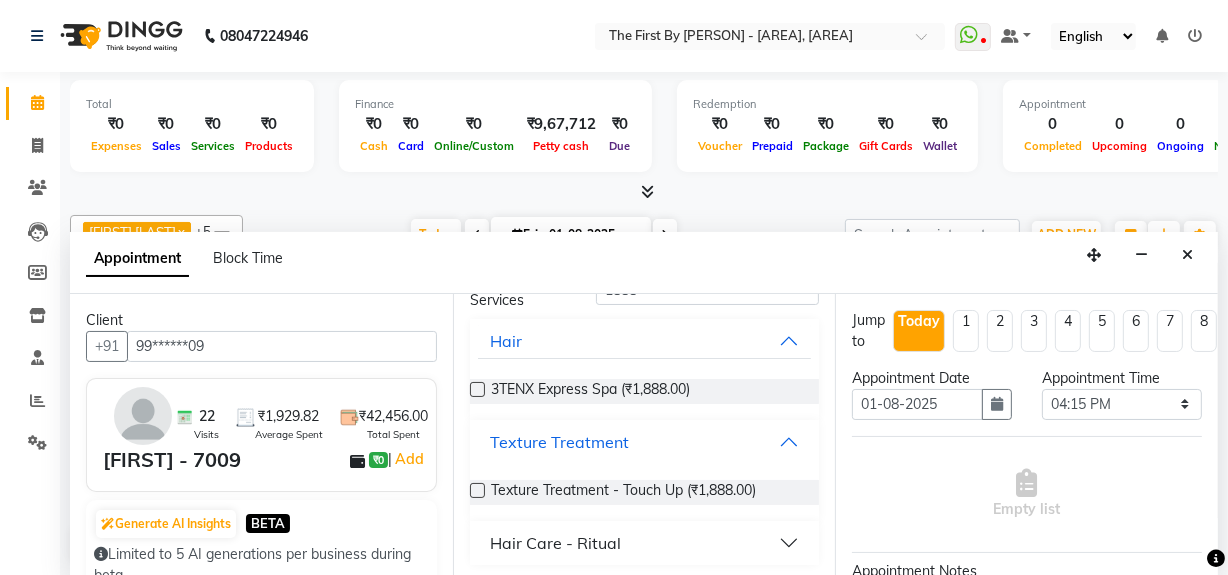 scroll, scrollTop: 111, scrollLeft: 0, axis: vertical 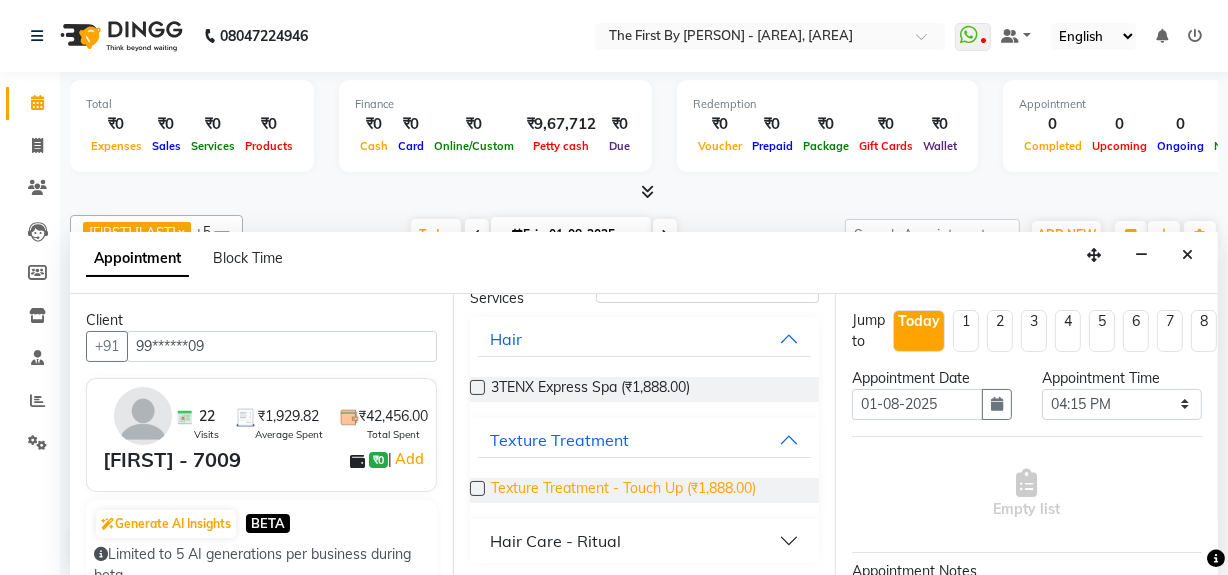 click on "Texture Treatment - Touch Up (₹1,888.00)" at bounding box center [623, 490] 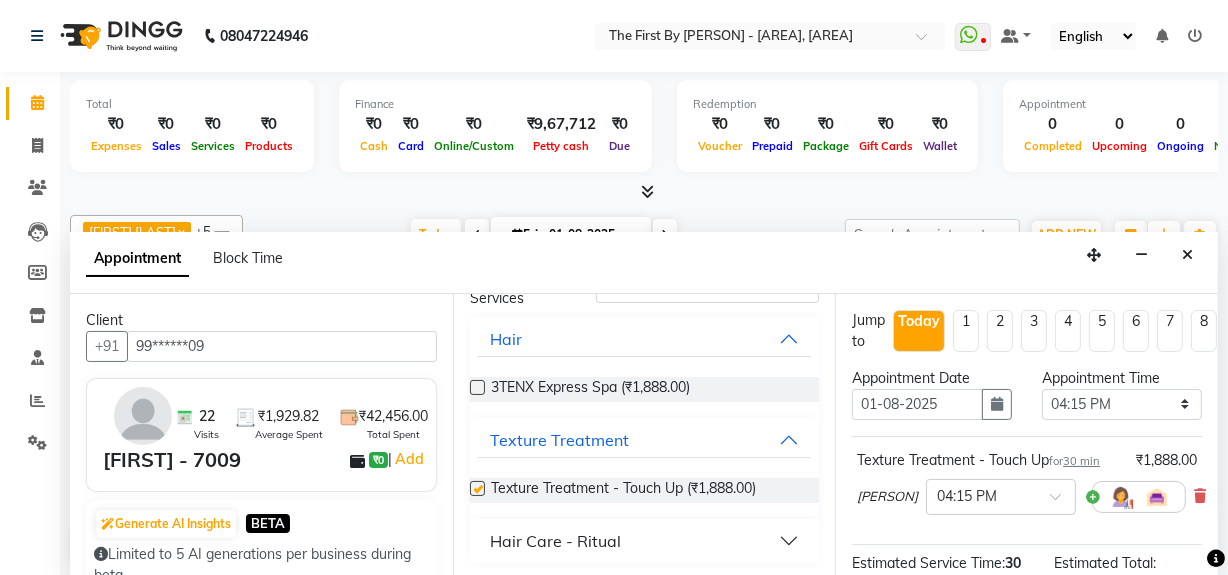 checkbox on "false" 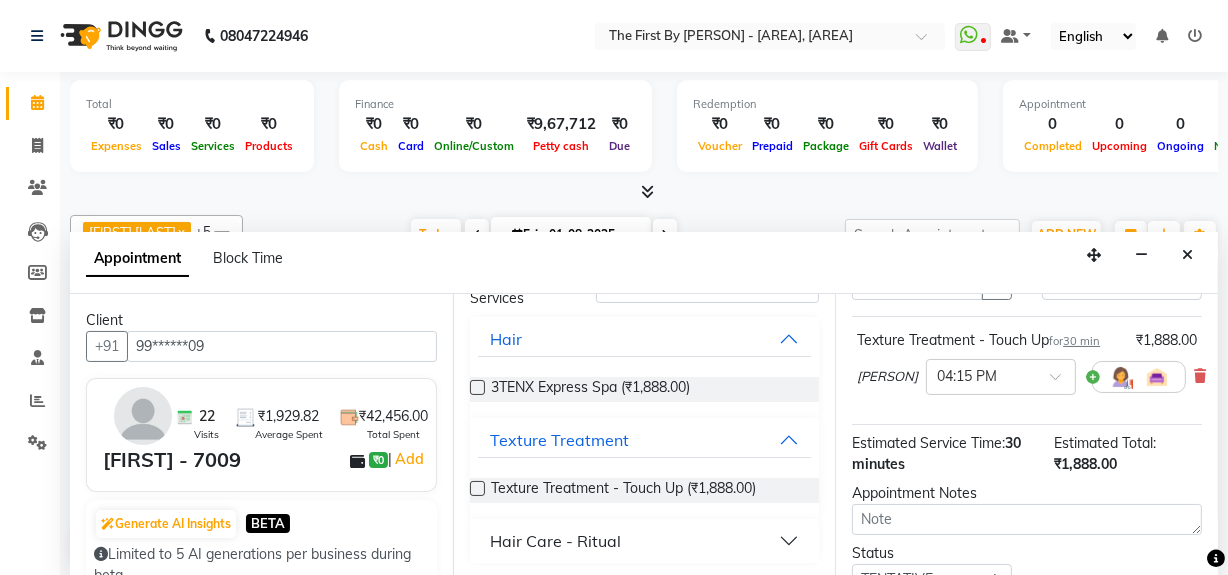 scroll, scrollTop: 296, scrollLeft: 0, axis: vertical 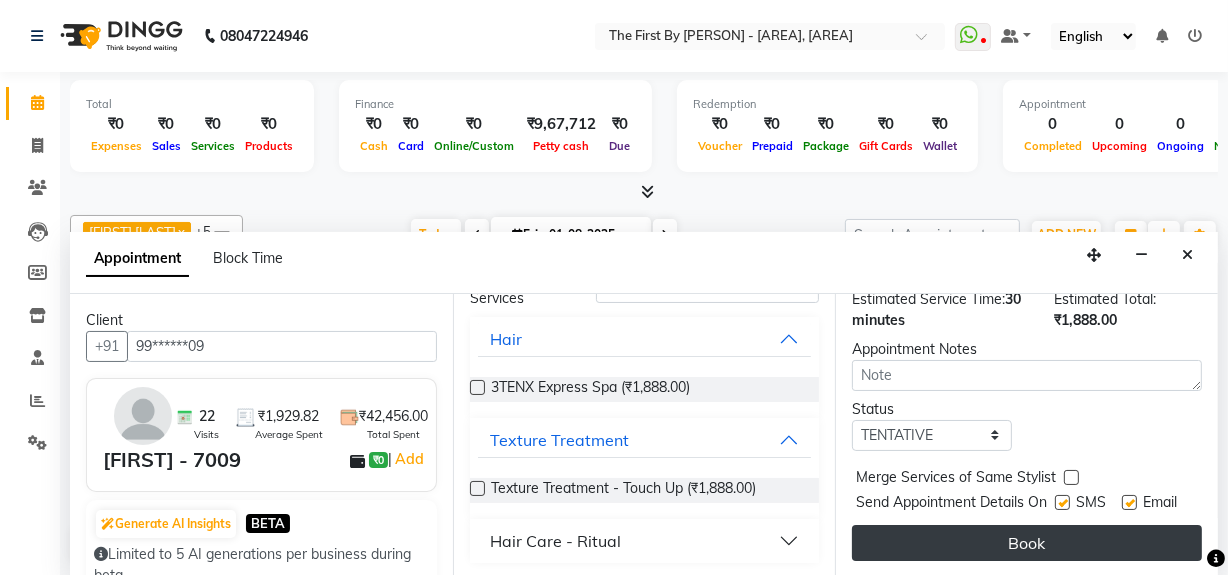 drag, startPoint x: 934, startPoint y: 549, endPoint x: 937, endPoint y: 537, distance: 12.369317 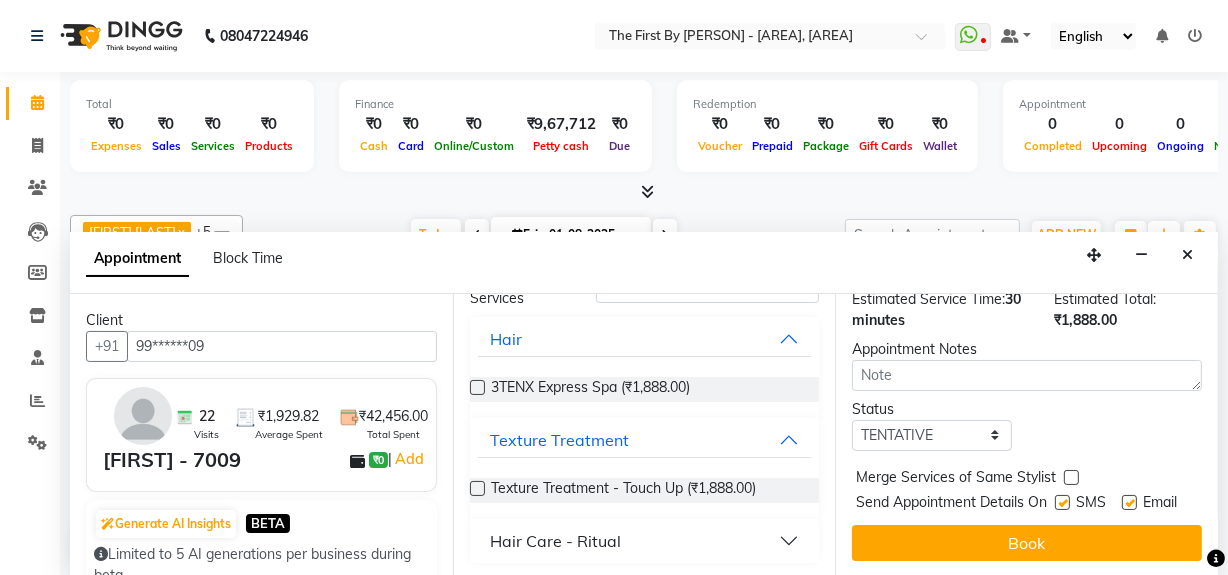 click on "Book" at bounding box center [1027, 543] 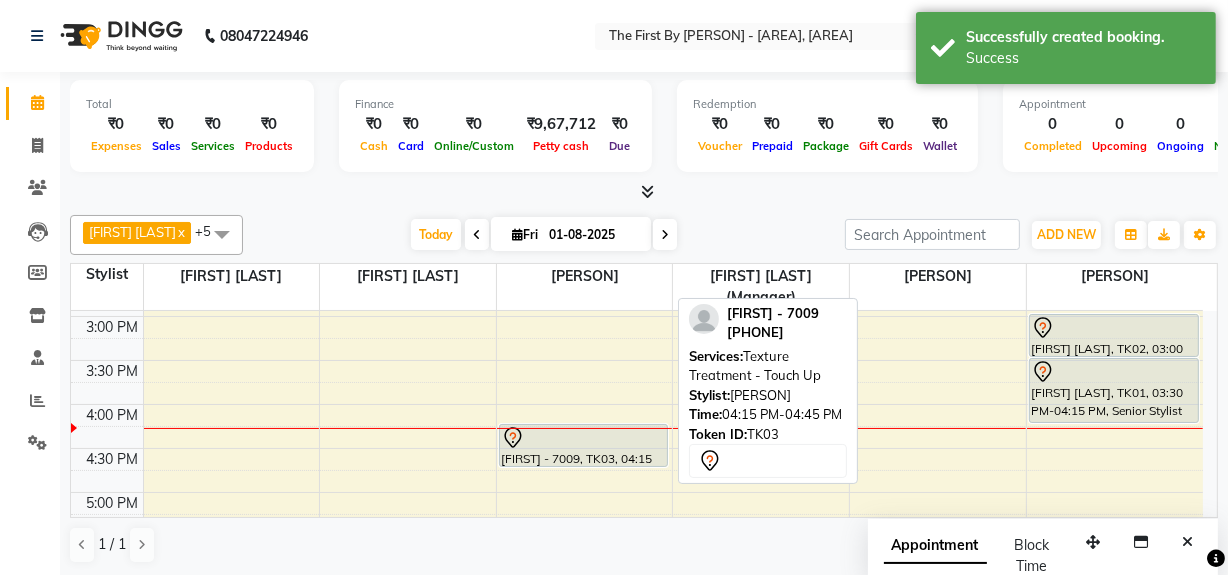click at bounding box center [583, 438] 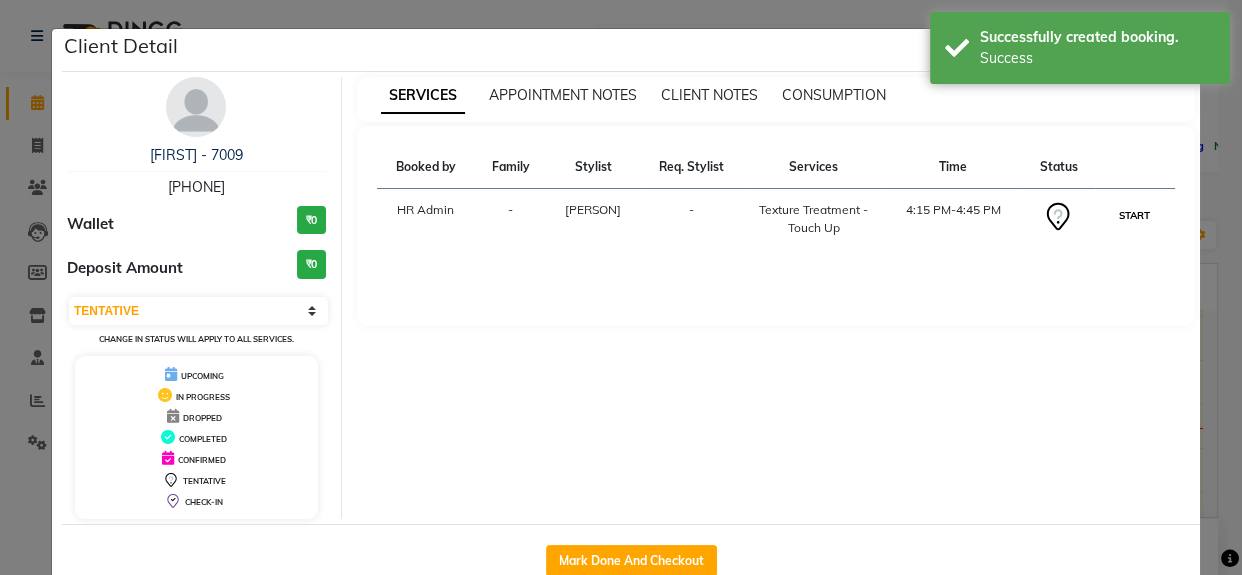 click on "START" at bounding box center (1134, 215) 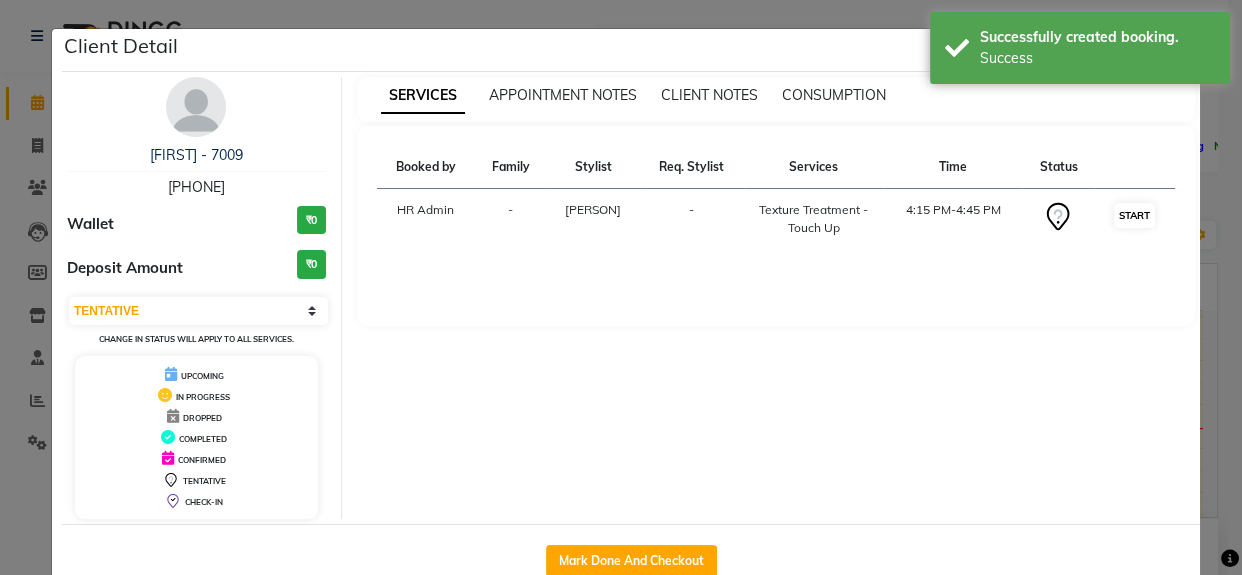 select on "1" 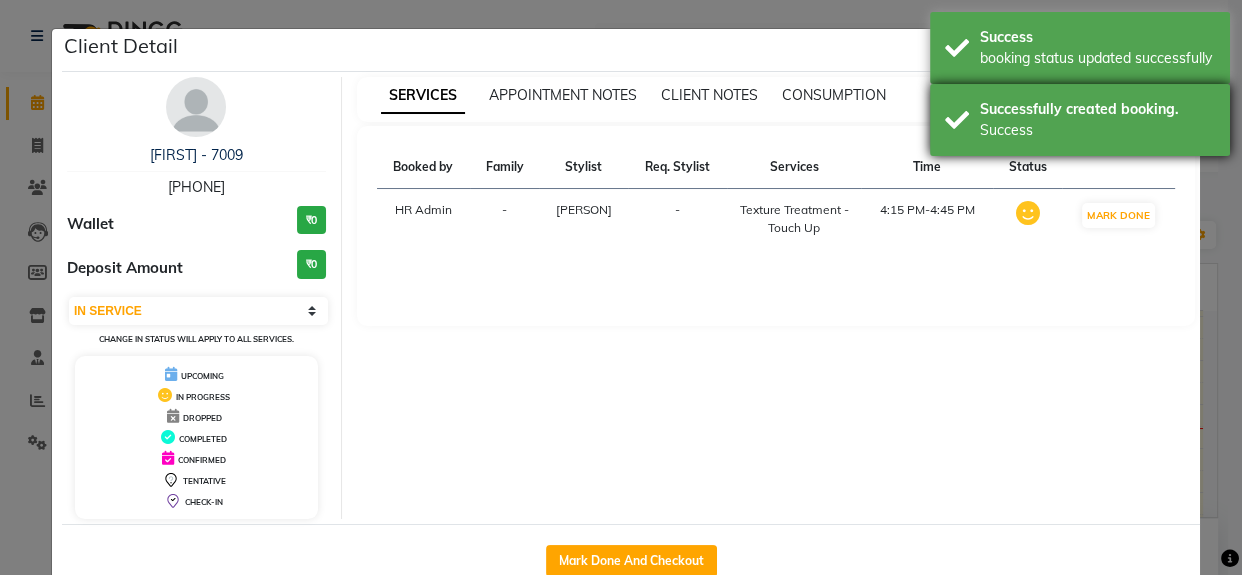click on "Successfully created booking." at bounding box center [1097, 109] 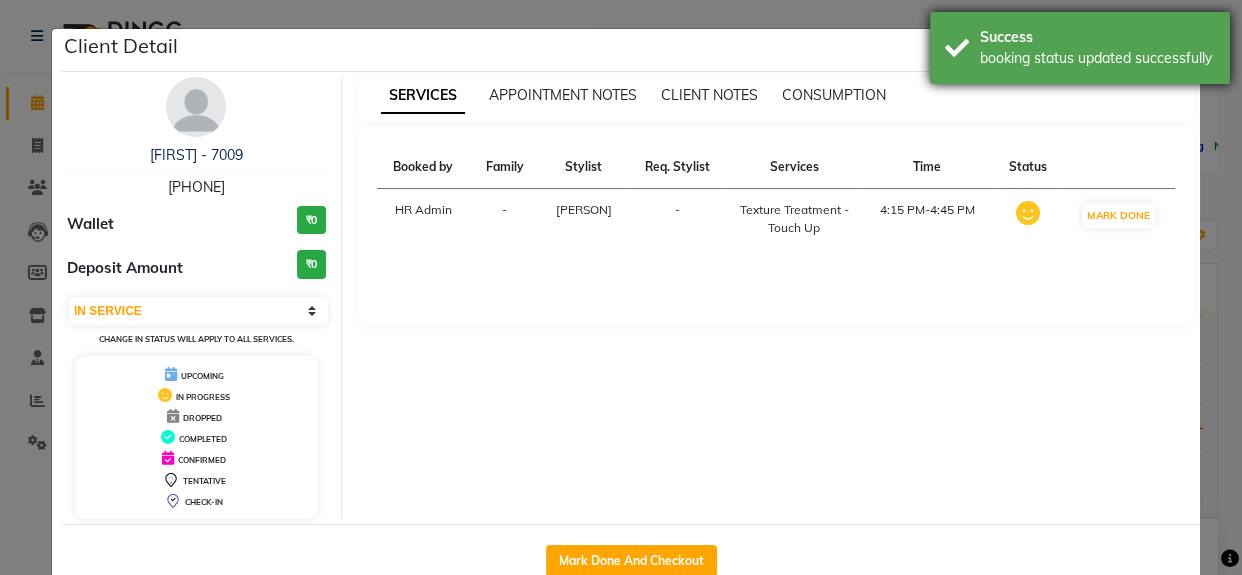 click on "booking status updated successfully" at bounding box center [1097, 58] 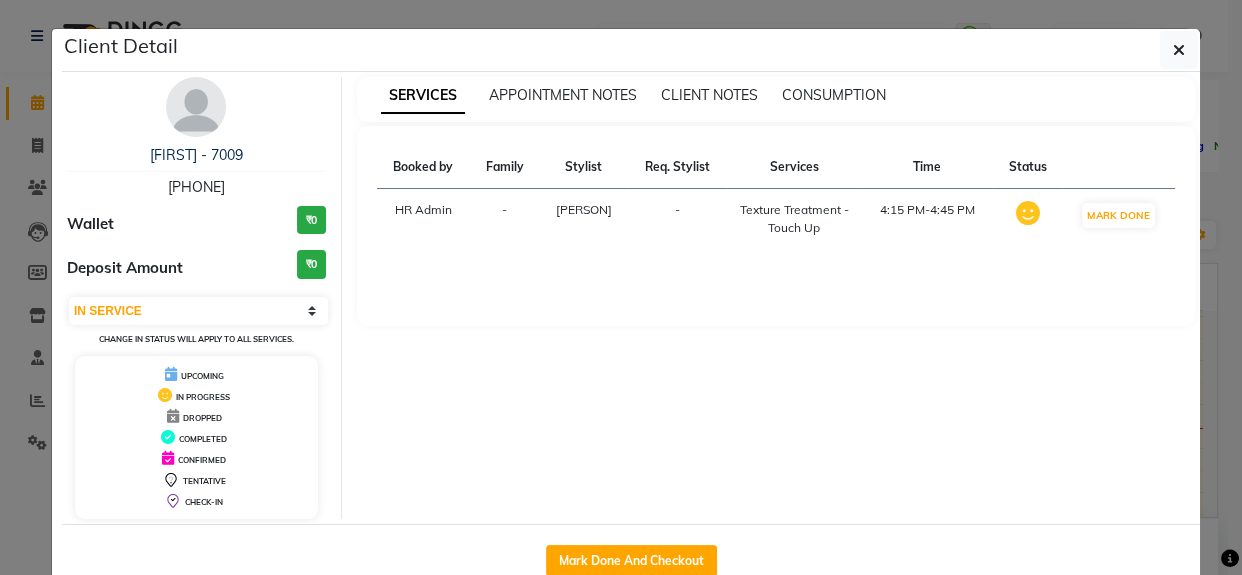 click 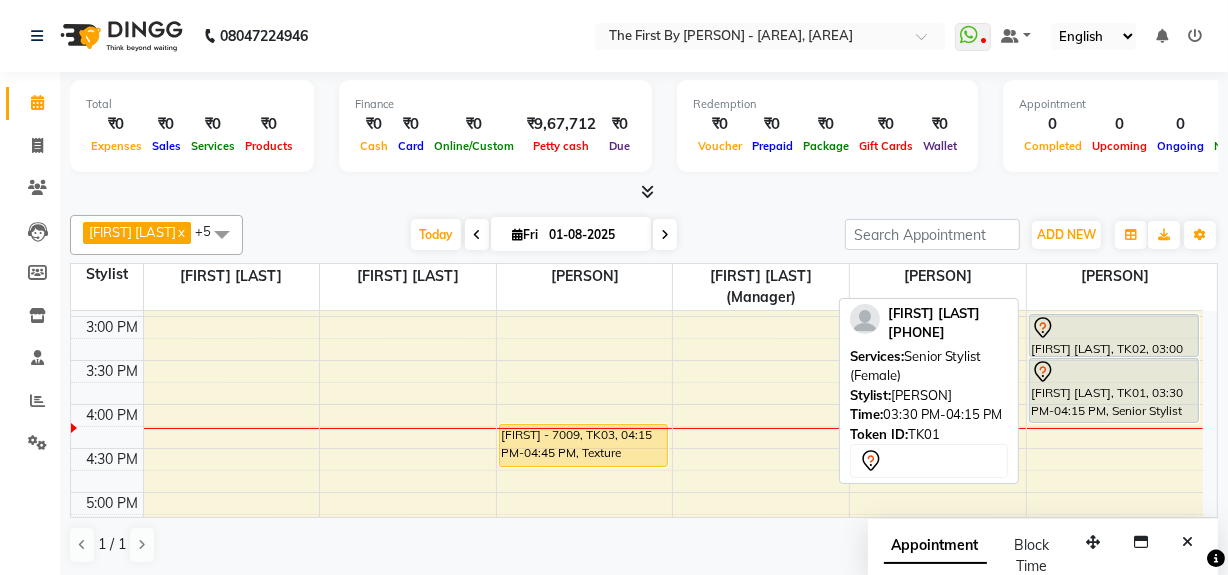 click on "[FIRST] [LAST], TK01, 03:30 PM-04:15 PM, Senior Stylist (Female)" at bounding box center [1114, 390] 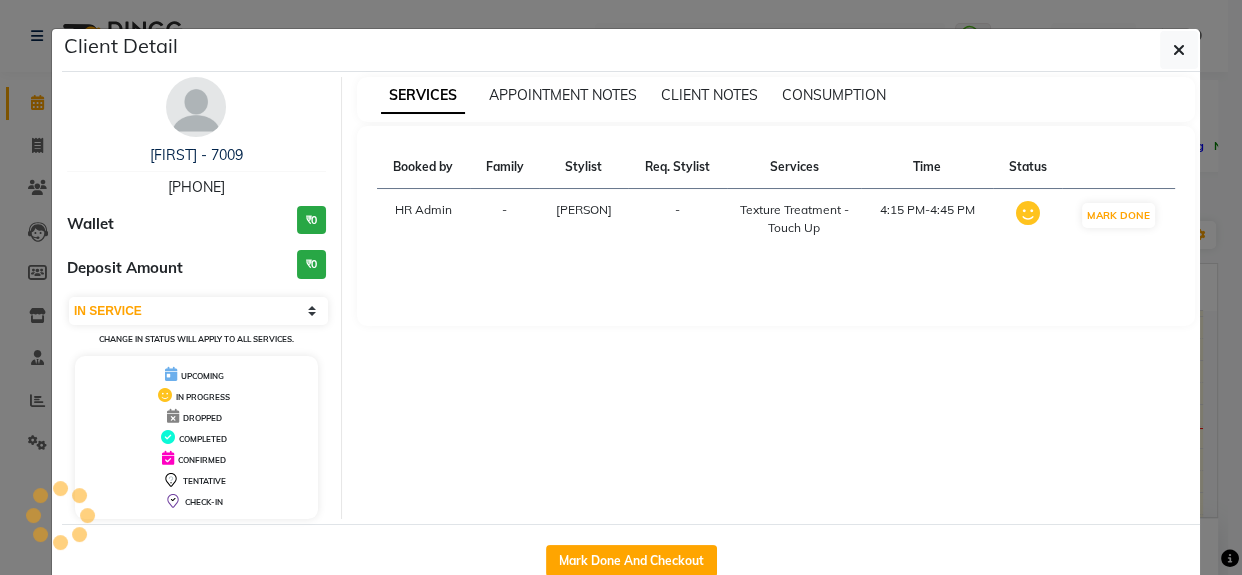 select on "7" 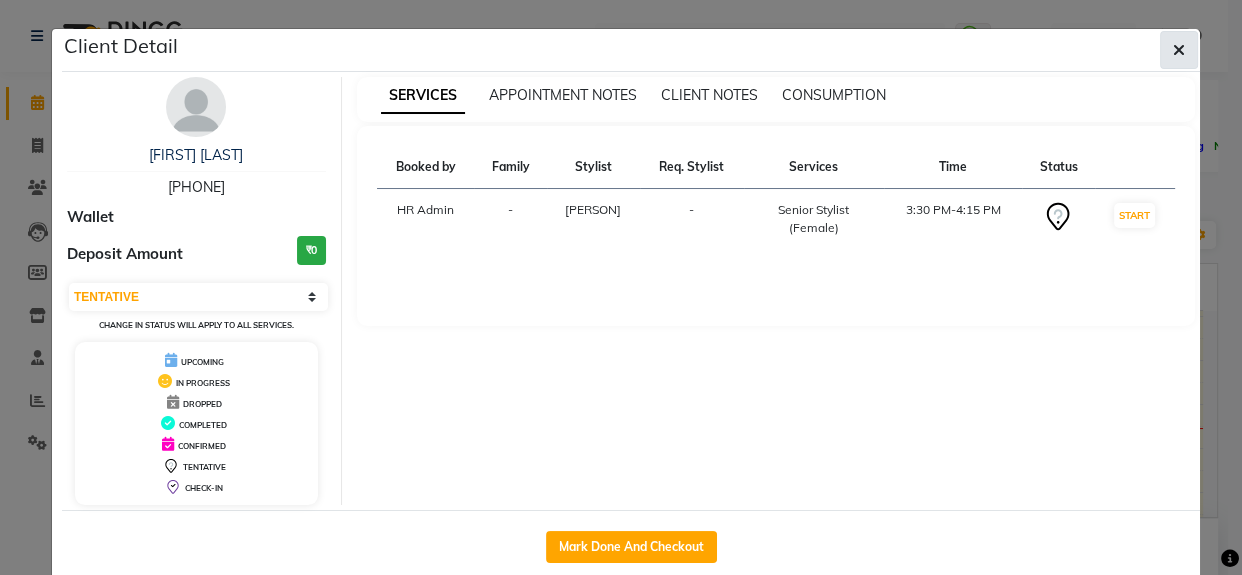 drag, startPoint x: 1177, startPoint y: 36, endPoint x: 1170, endPoint y: 51, distance: 16.552946 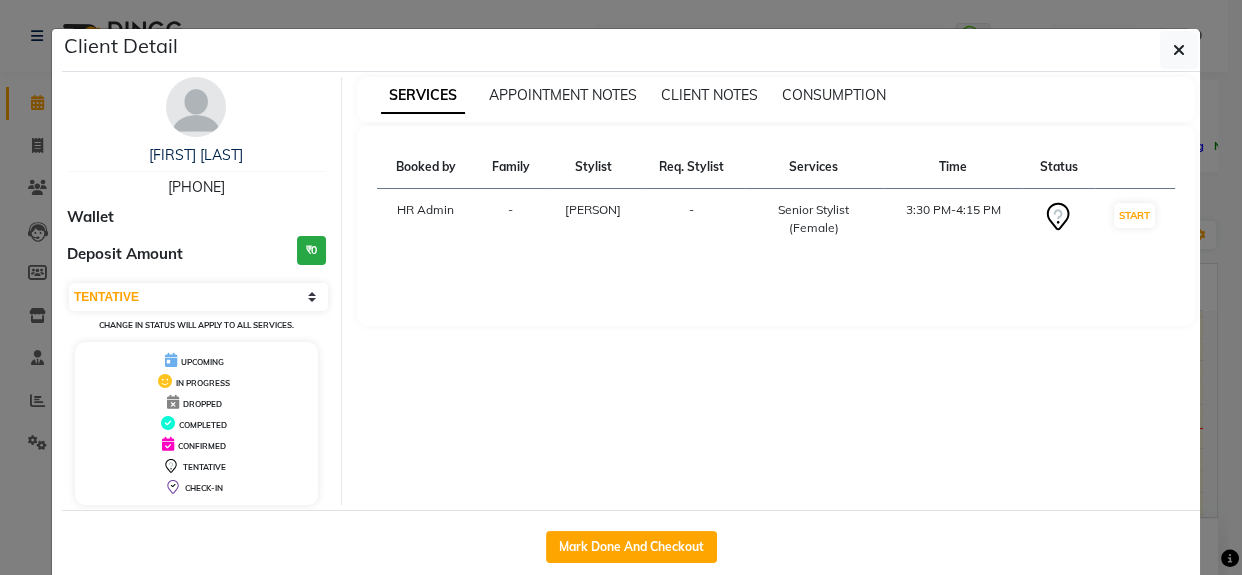 click 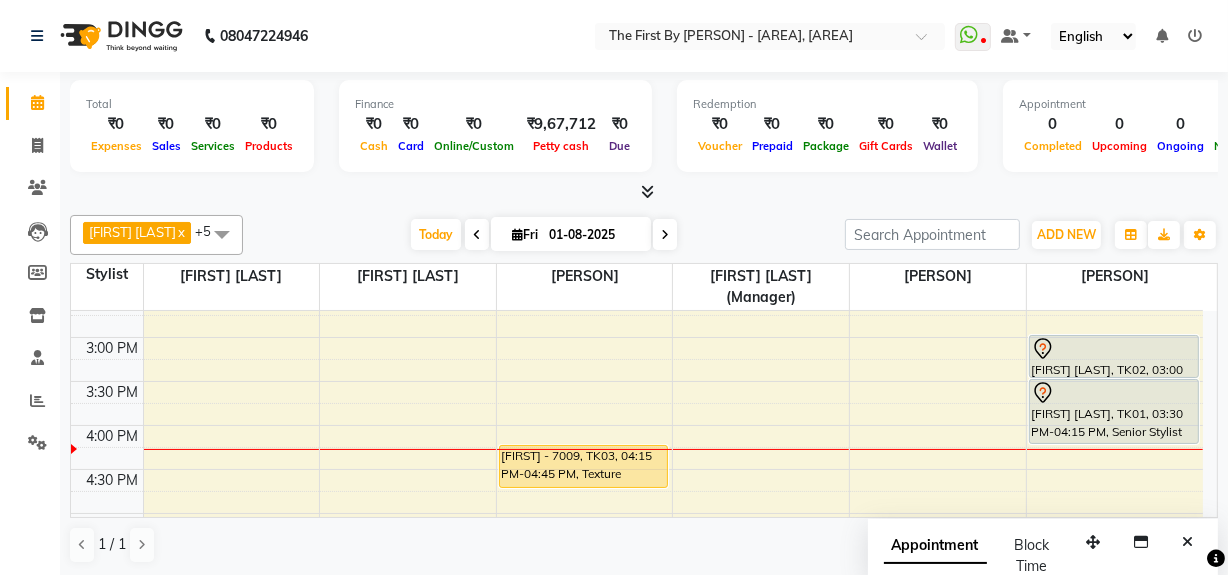 scroll, scrollTop: 545, scrollLeft: 0, axis: vertical 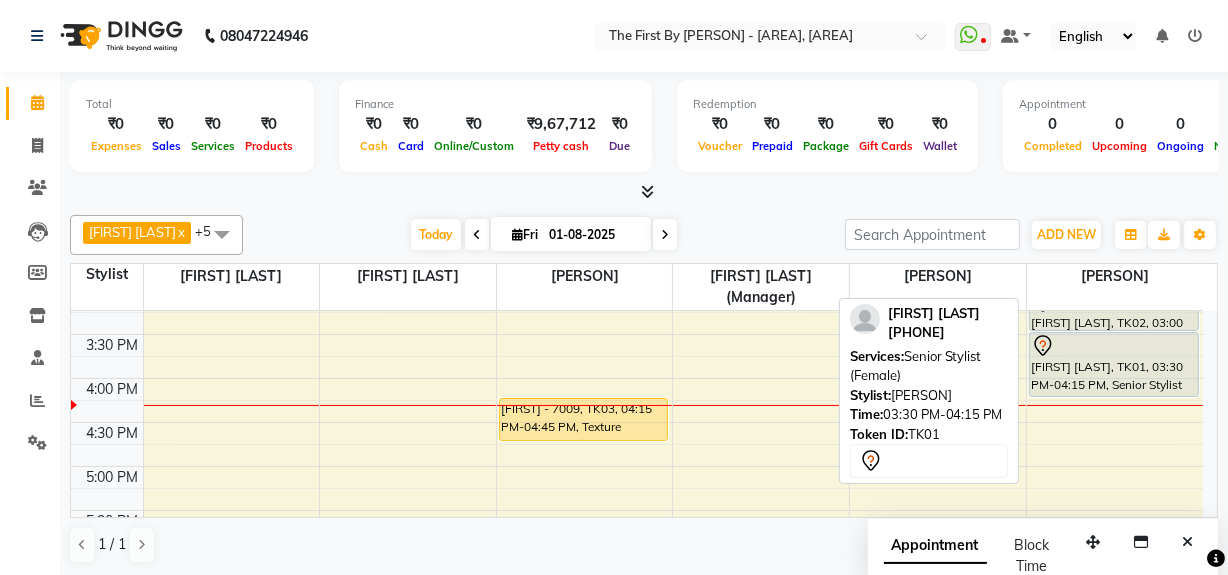 click on "[FIRST] [LAST], TK01, 03:30 PM-04:15 PM, Senior Stylist (Female)" at bounding box center (1114, 364) 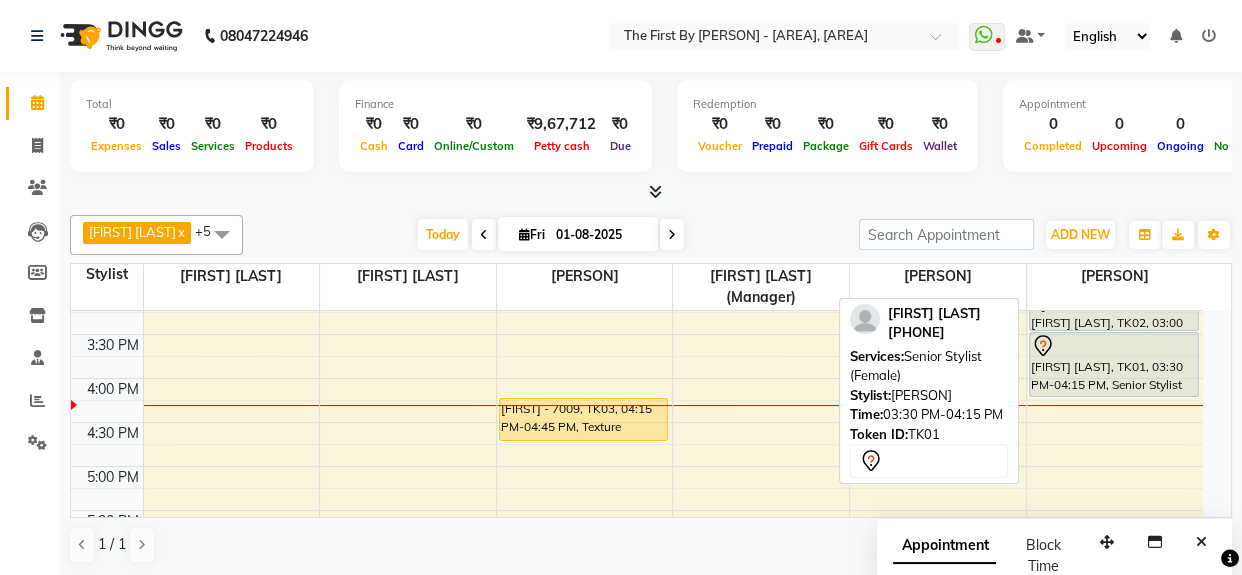 select on "7" 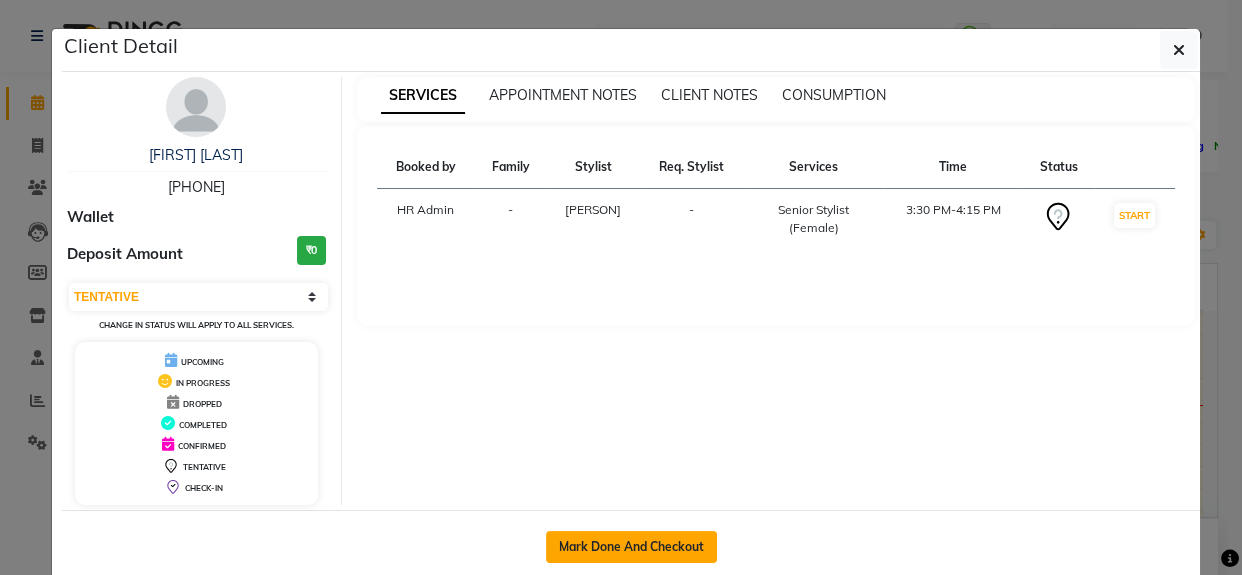 click on "Mark Done And Checkout" 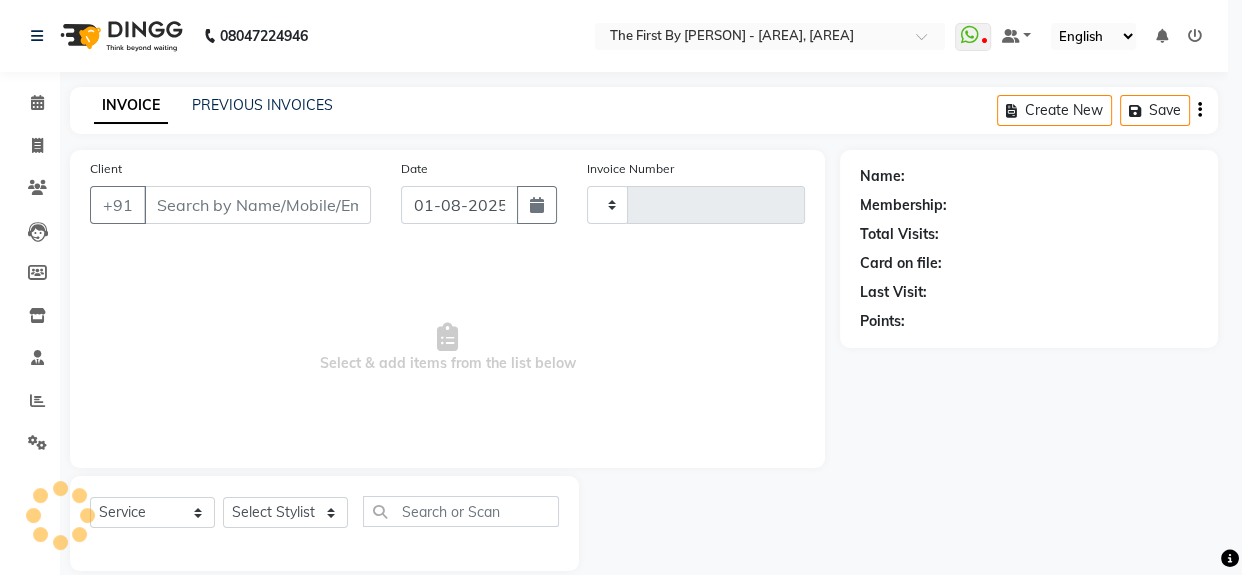 type on "0432" 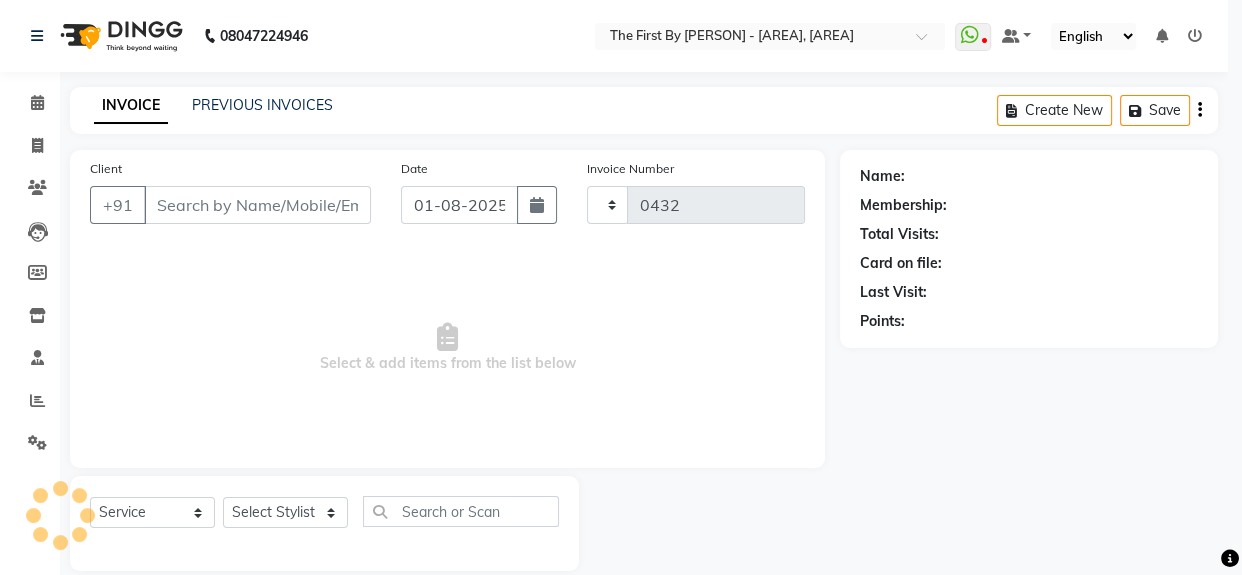 select on "3" 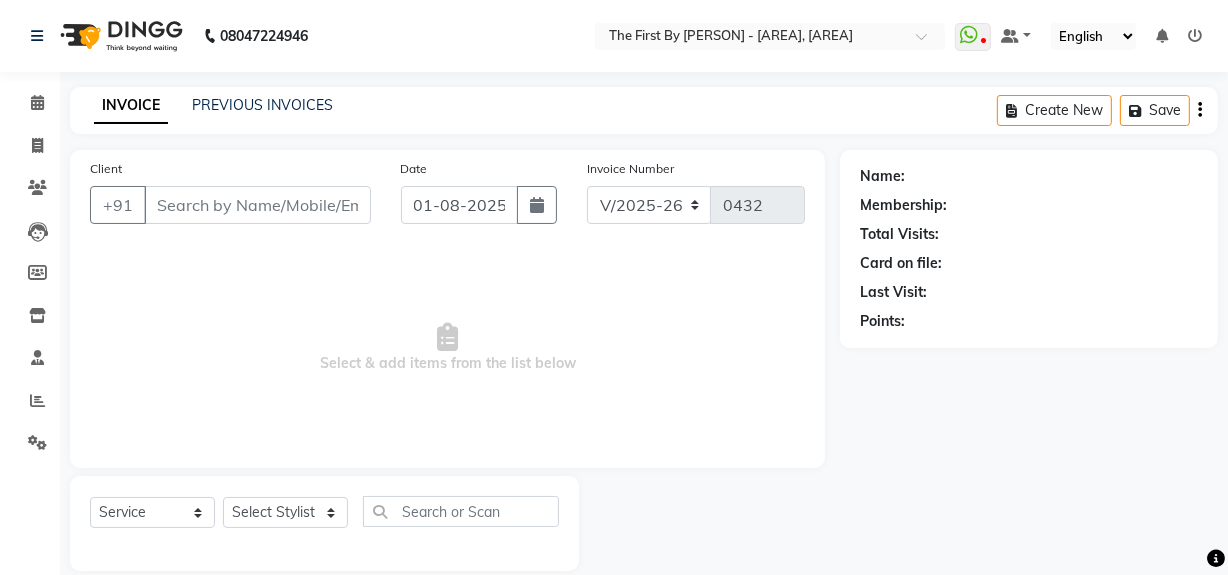 type on "99******21" 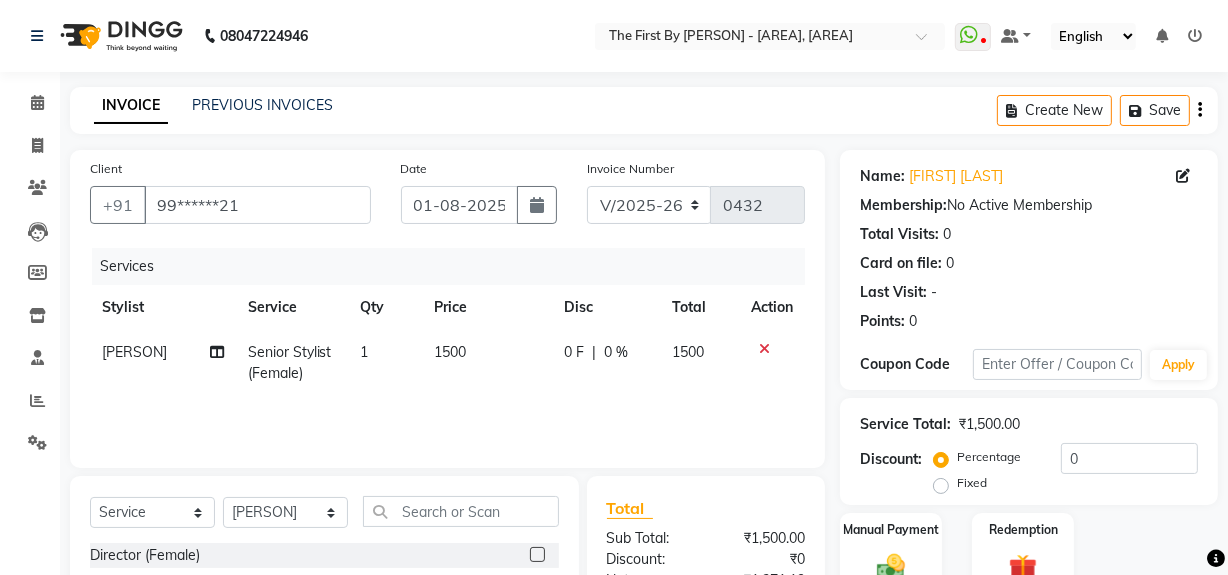 scroll, scrollTop: 181, scrollLeft: 0, axis: vertical 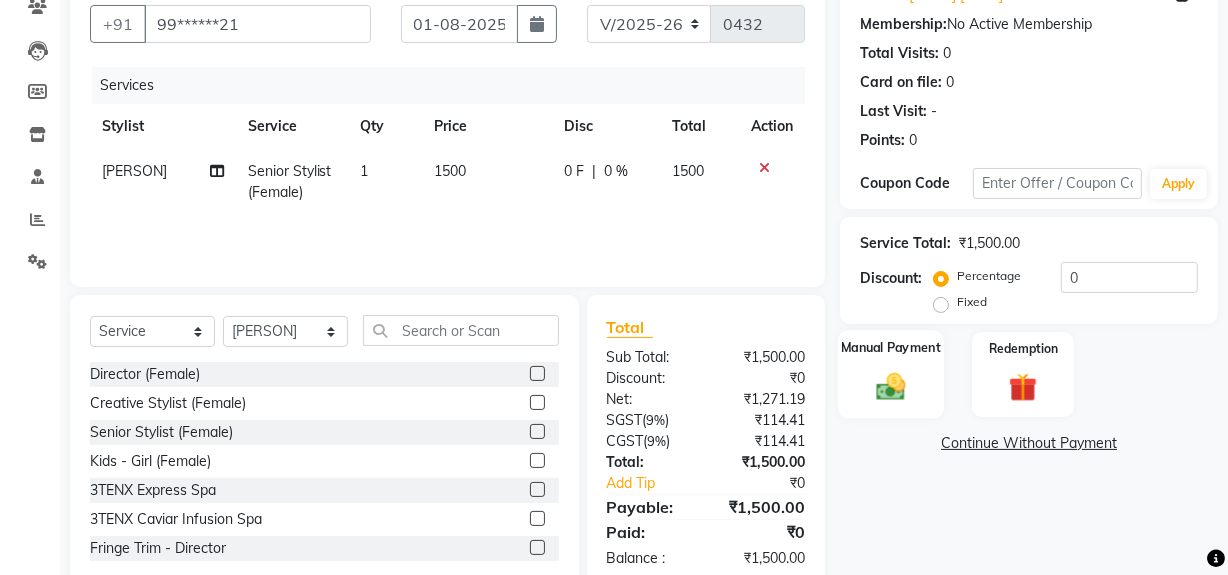 click 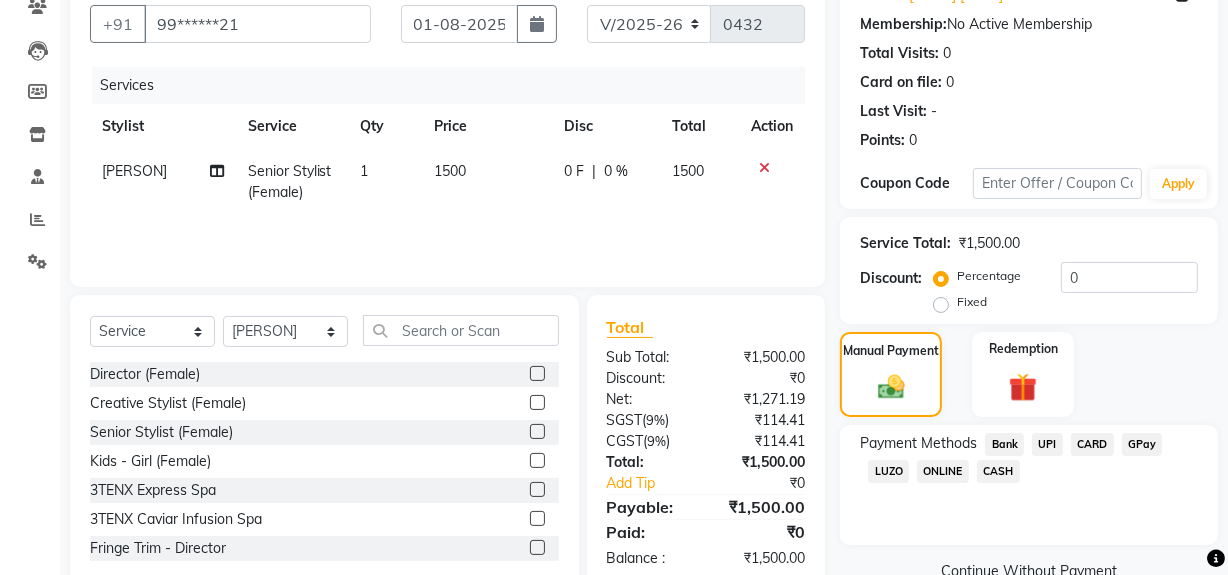 scroll, scrollTop: 226, scrollLeft: 0, axis: vertical 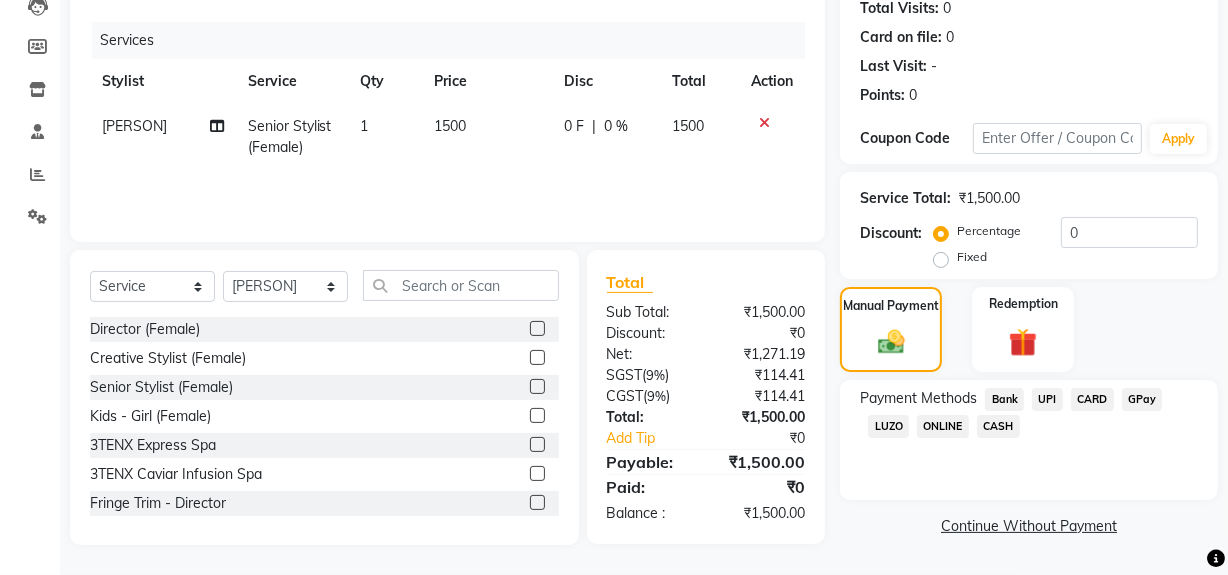 click on "UPI" 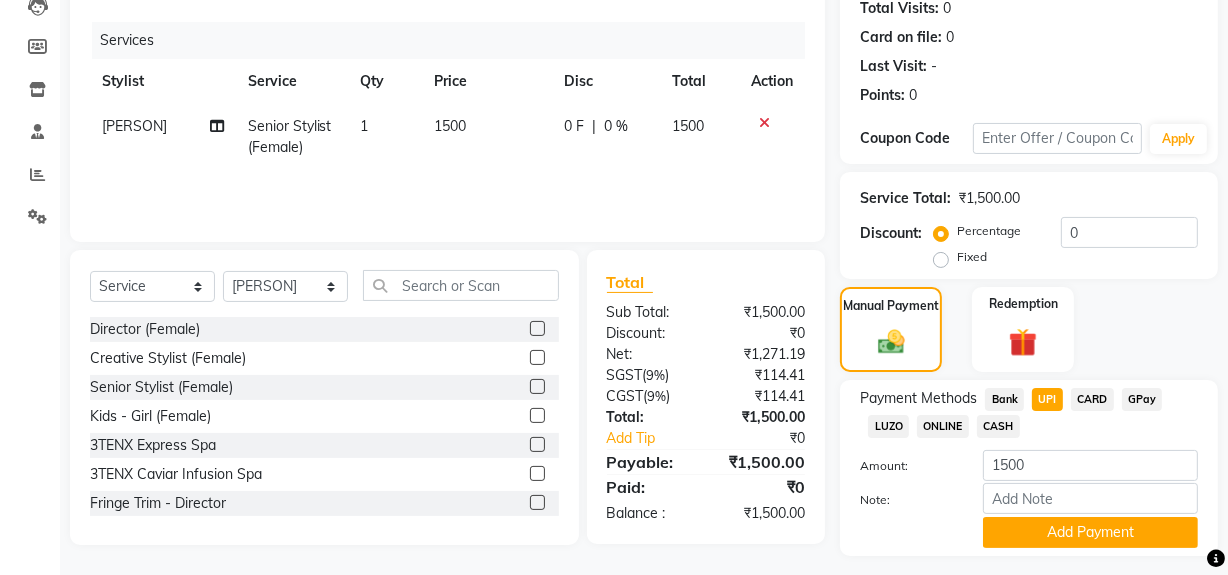 scroll, scrollTop: 277, scrollLeft: 0, axis: vertical 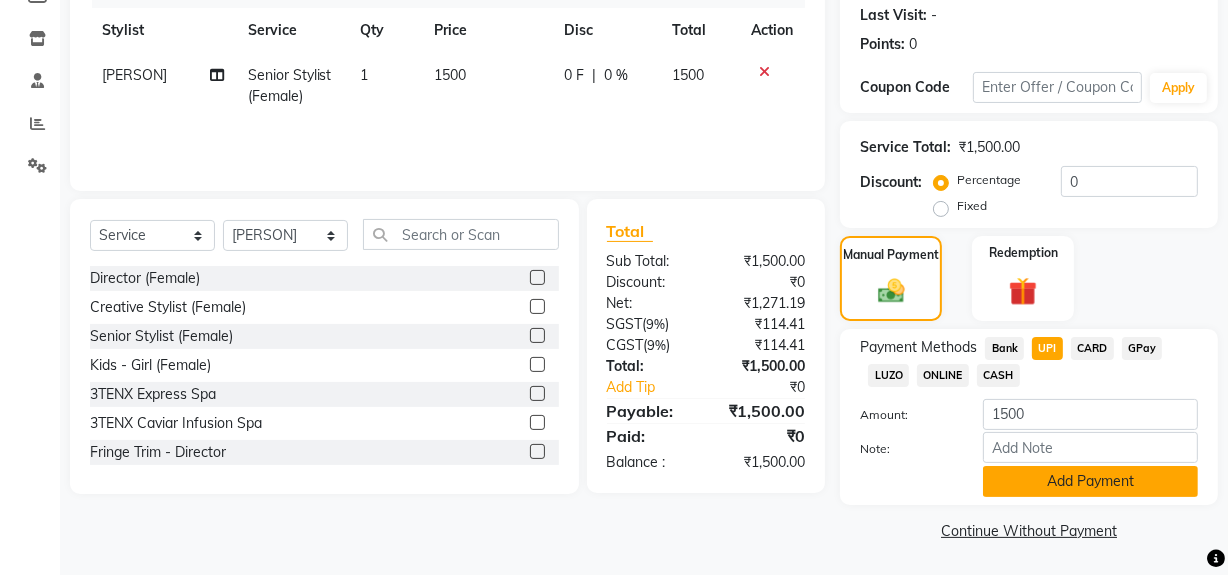 click on "Add Payment" 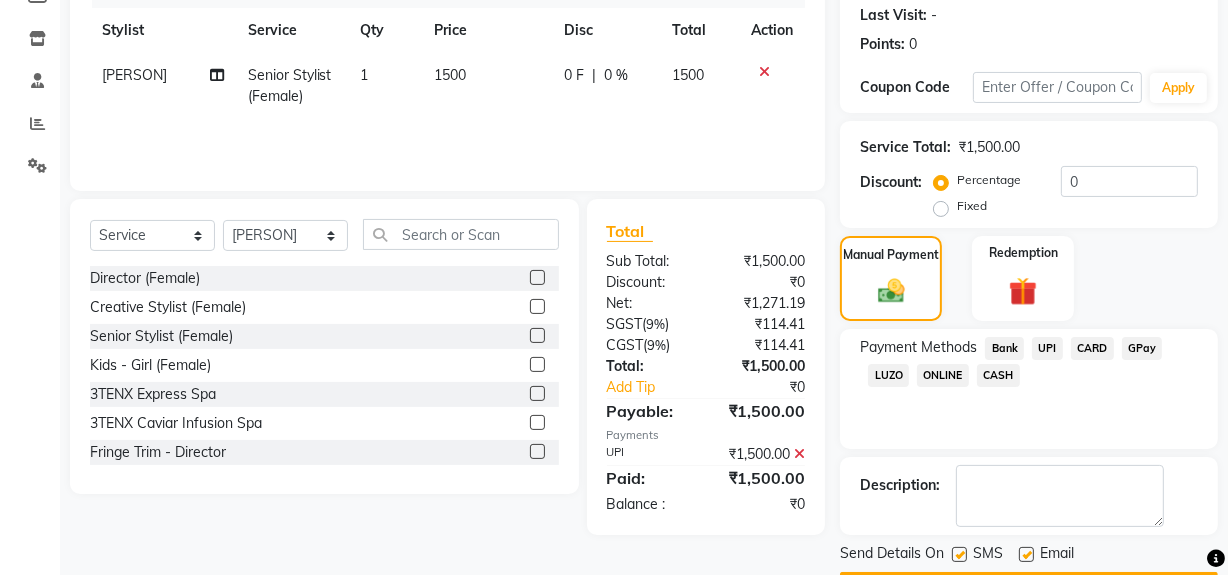 scroll, scrollTop: 333, scrollLeft: 0, axis: vertical 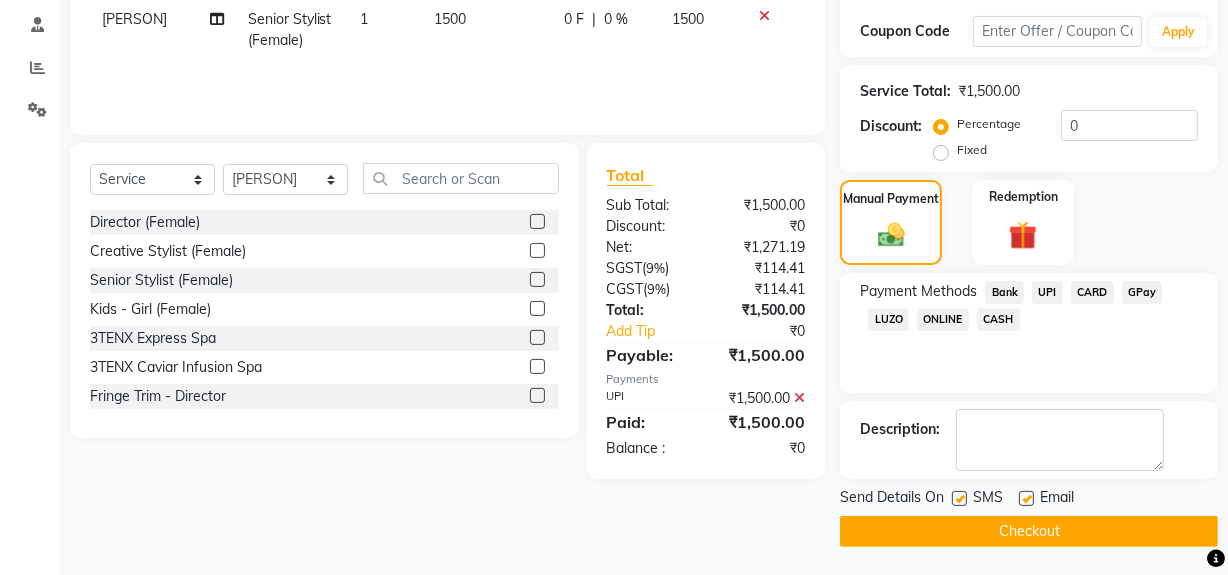 click on "Checkout" 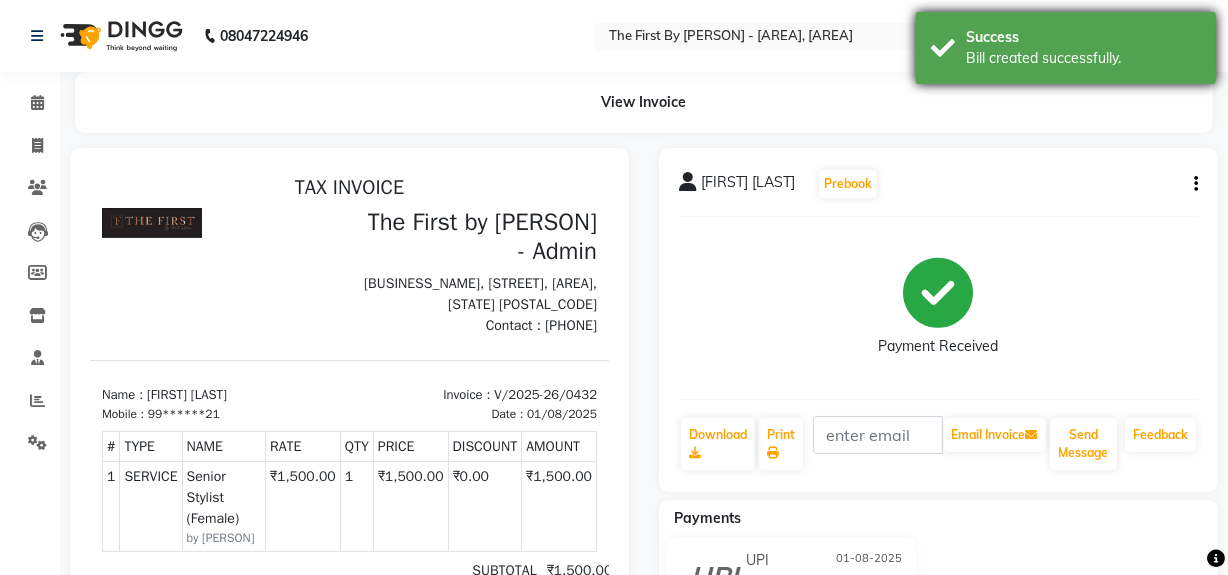 scroll, scrollTop: 0, scrollLeft: 0, axis: both 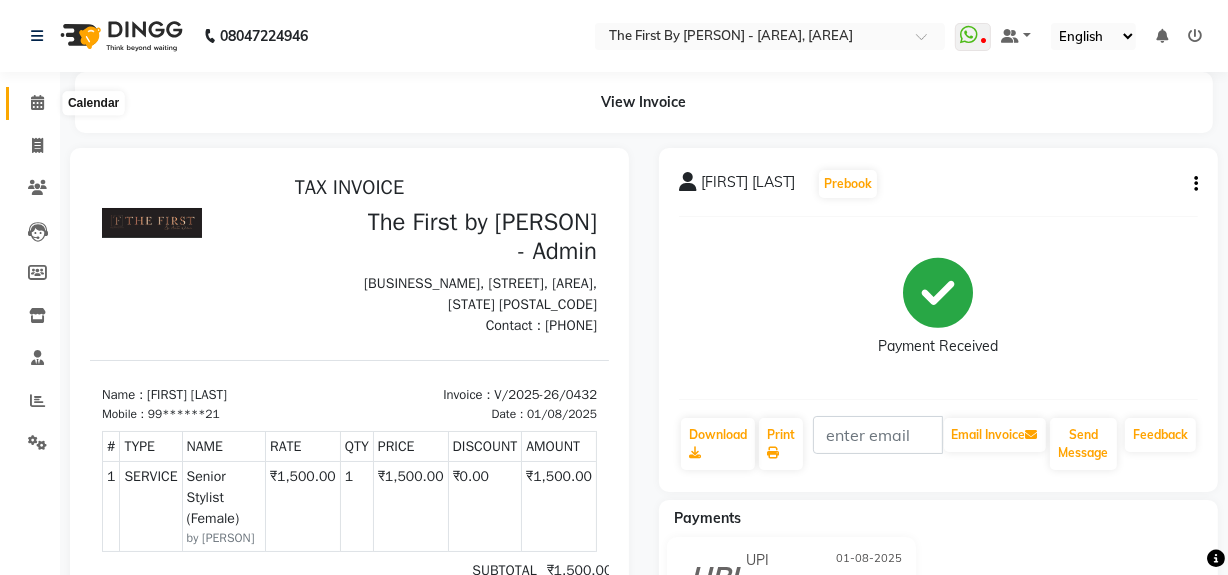 click 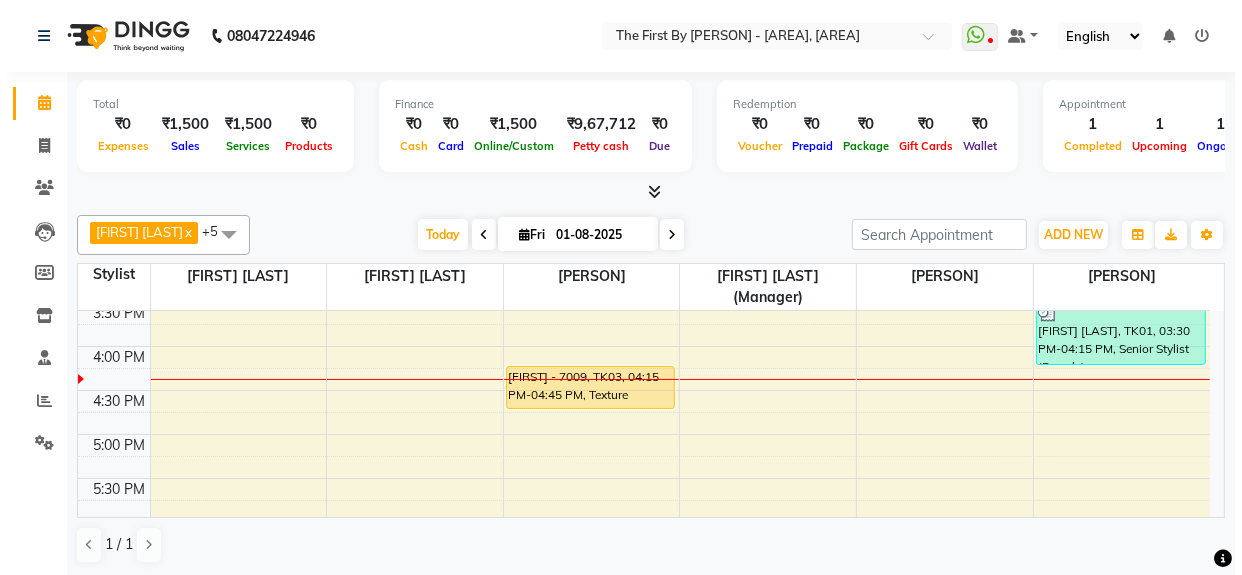 scroll, scrollTop: 610, scrollLeft: 0, axis: vertical 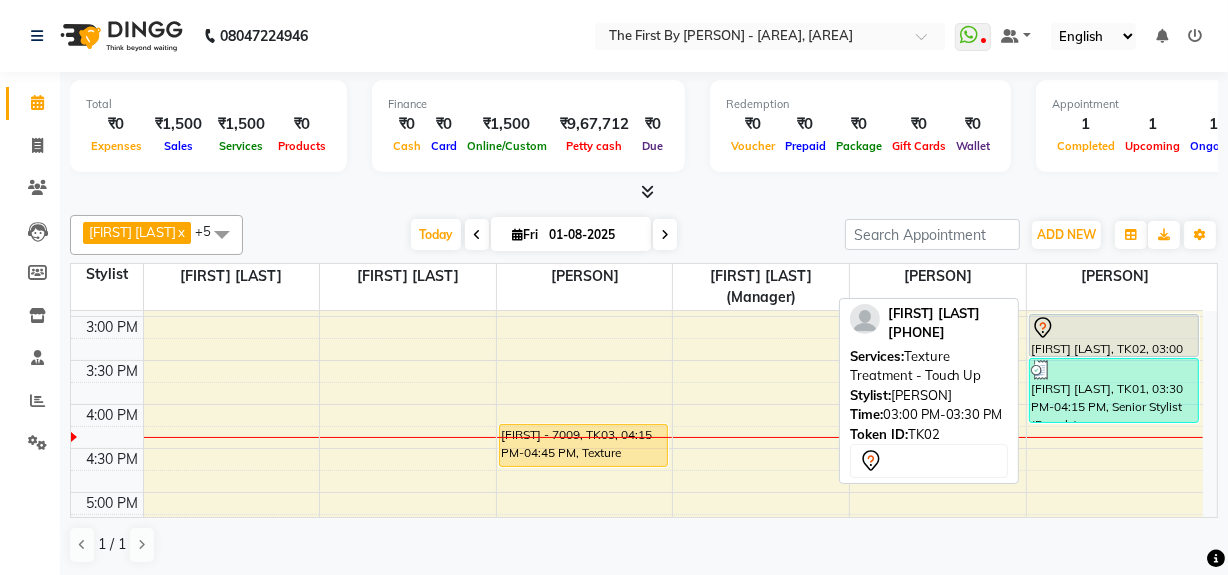 click at bounding box center [1114, 328] 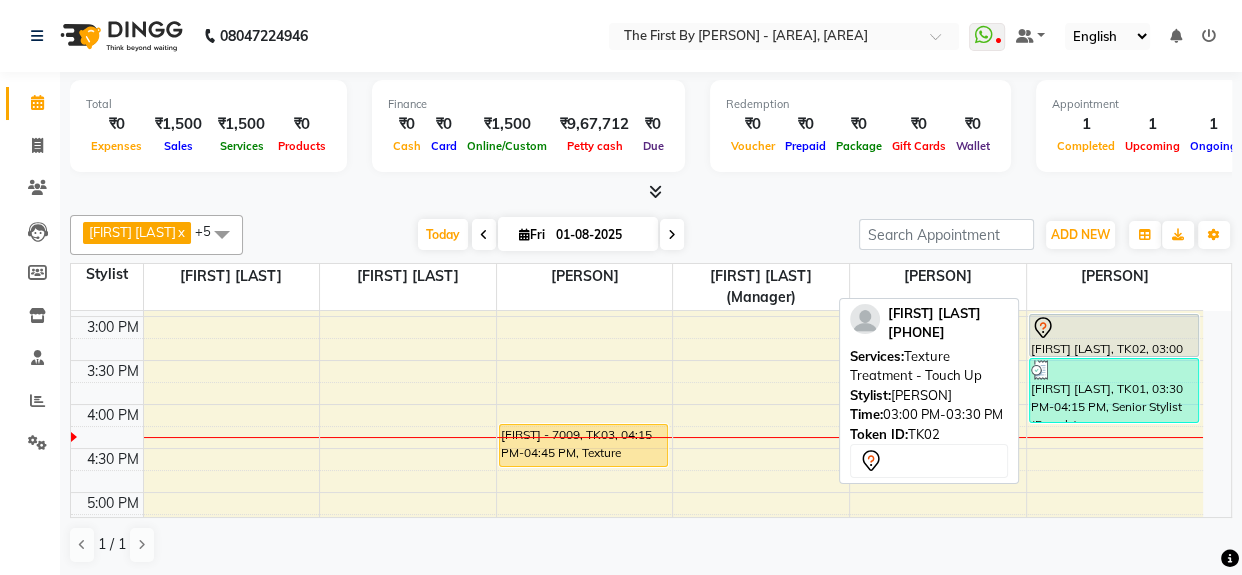 select on "7" 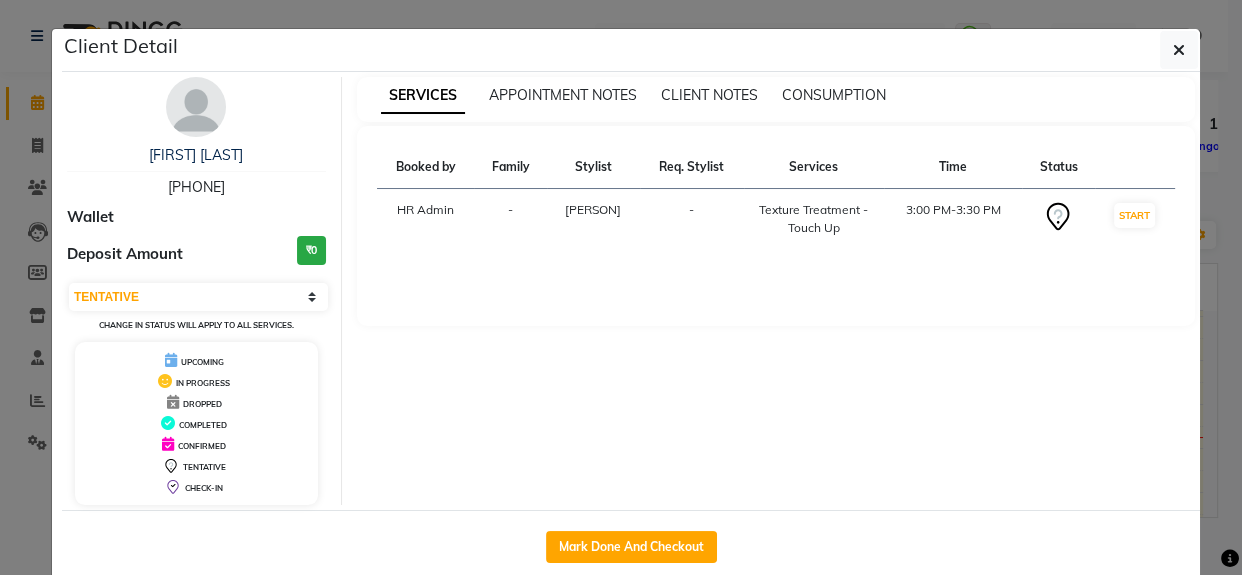 drag, startPoint x: 1167, startPoint y: 38, endPoint x: 1043, endPoint y: 179, distance: 187.76848 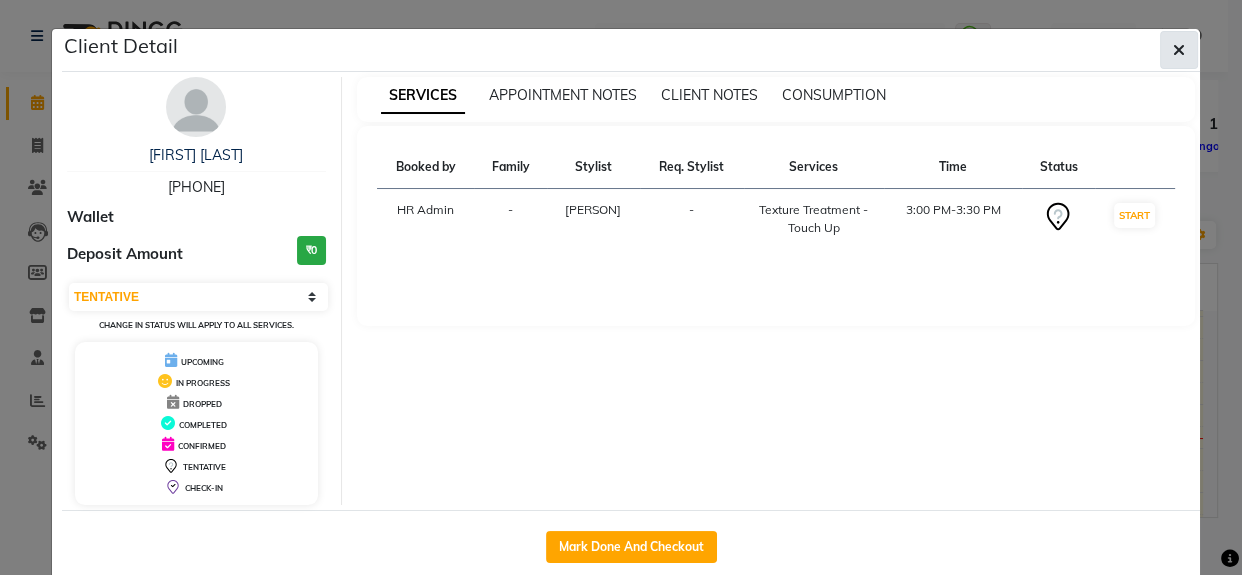 click 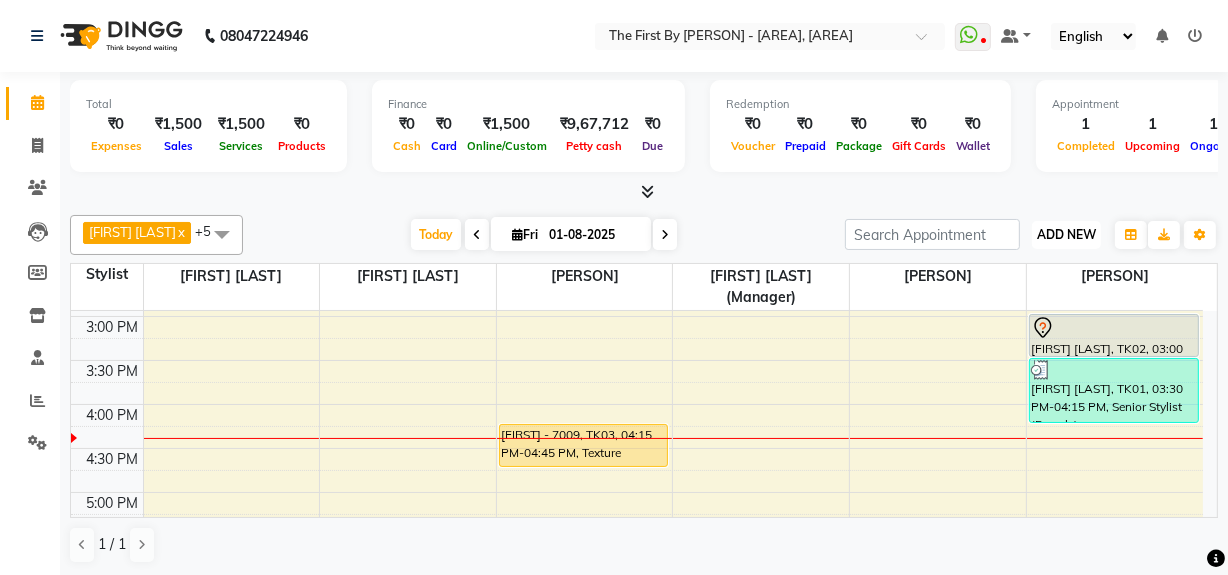 click on "ADD NEW Toggle Dropdown" at bounding box center [1066, 235] 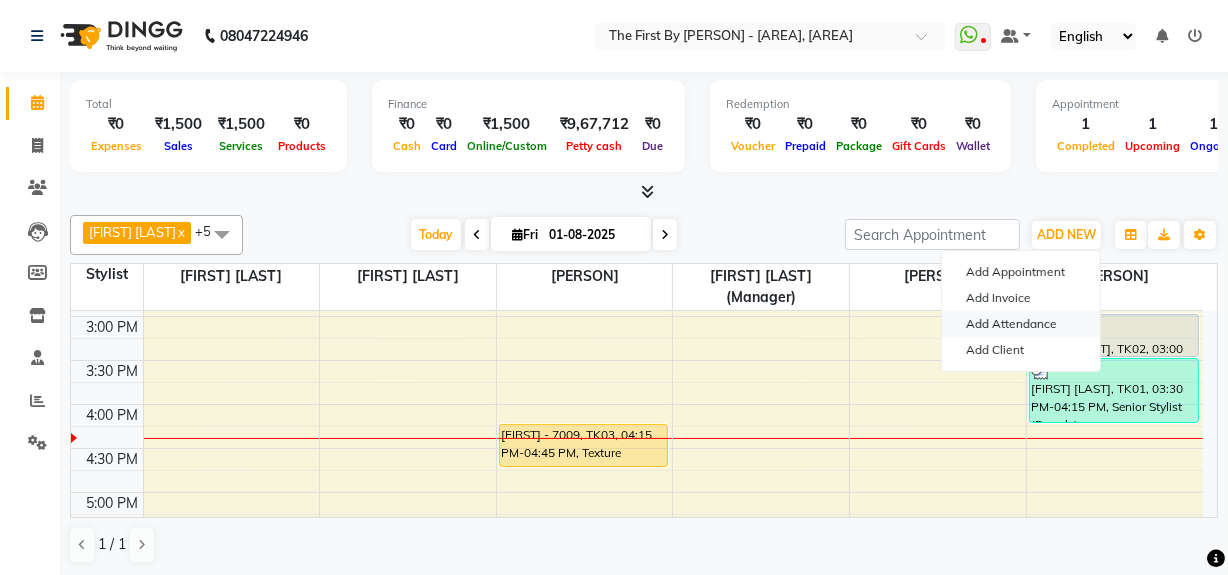 click on "Add Attendance" at bounding box center [1021, 324] 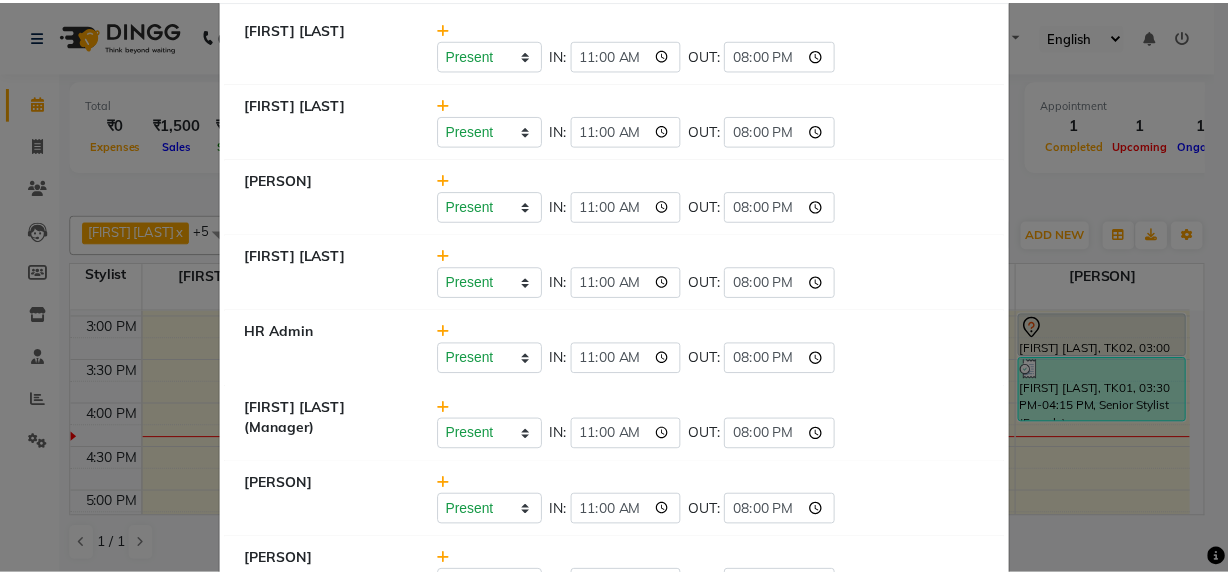 scroll, scrollTop: 0, scrollLeft: 0, axis: both 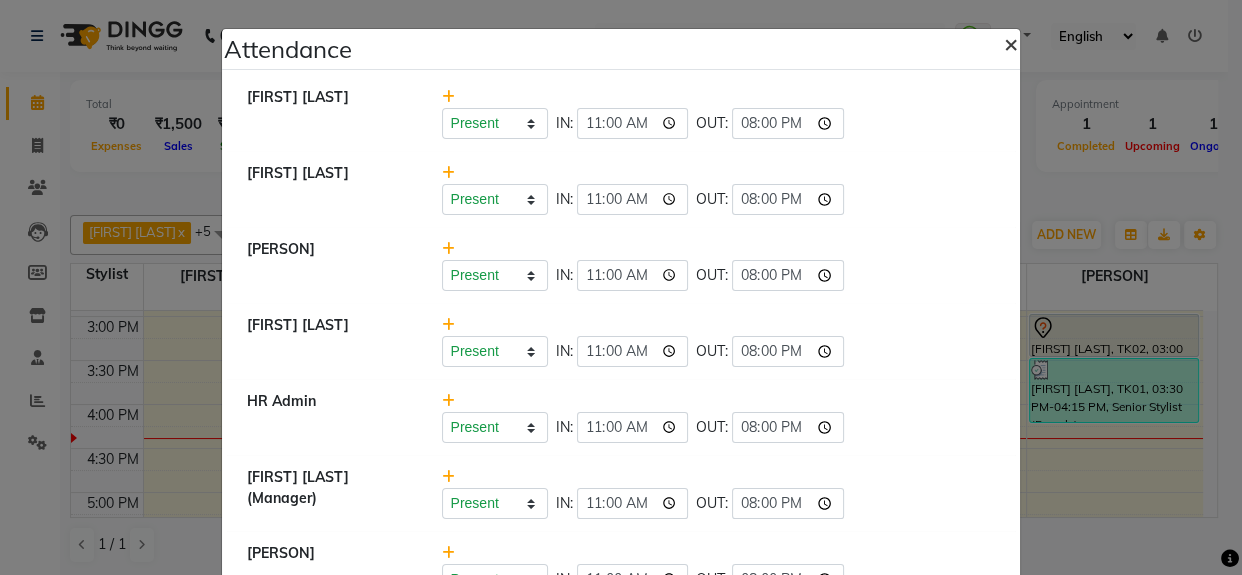 click on "×" 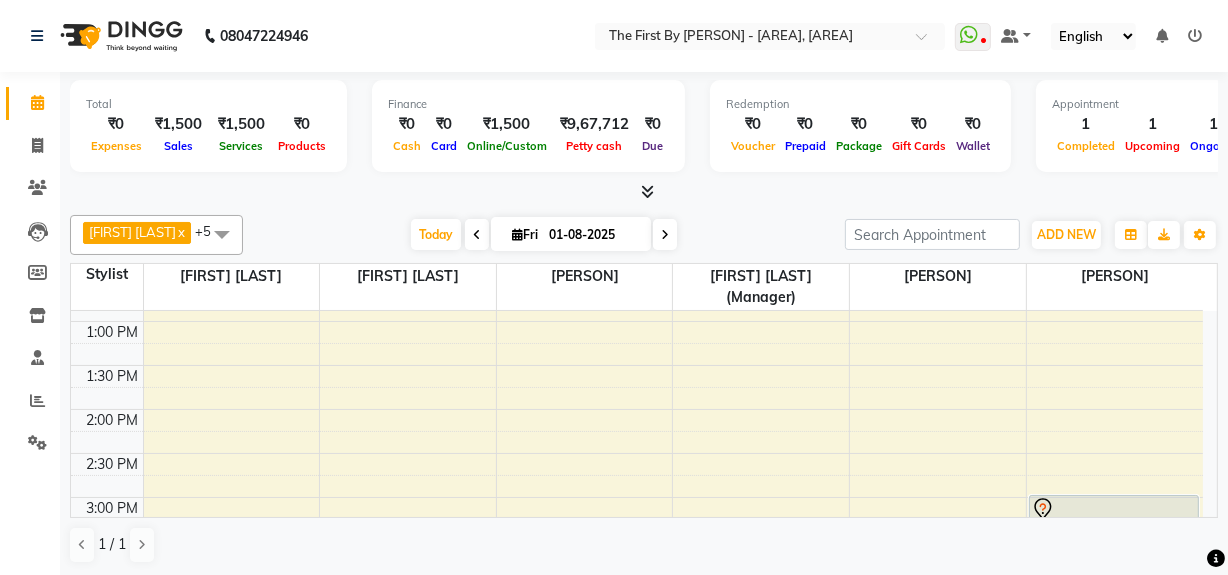 scroll, scrollTop: 520, scrollLeft: 0, axis: vertical 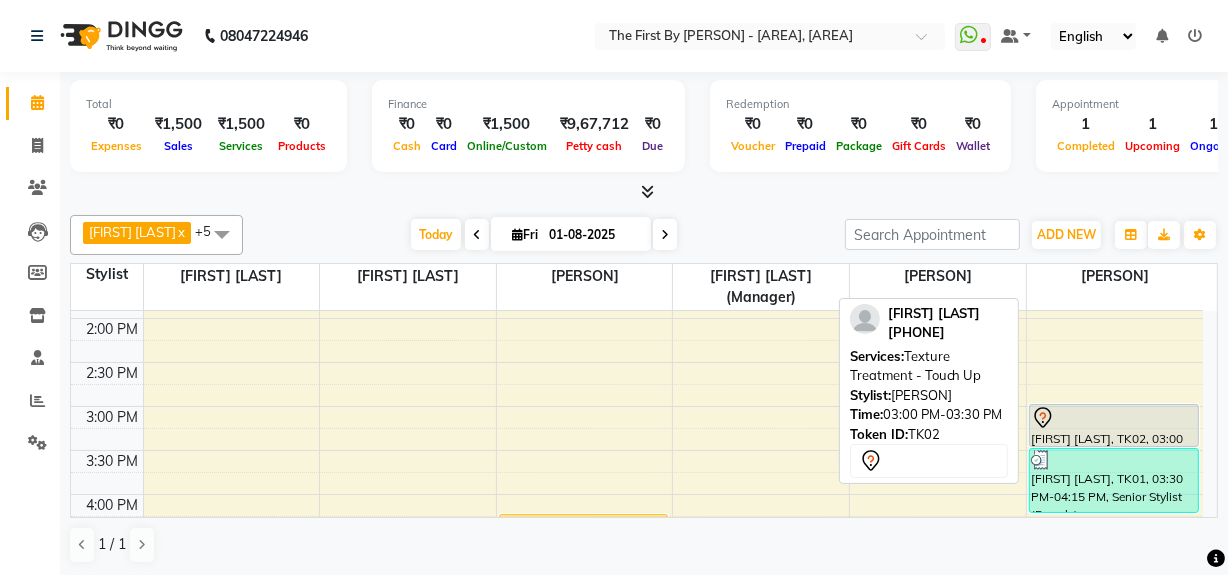 click at bounding box center (1114, 418) 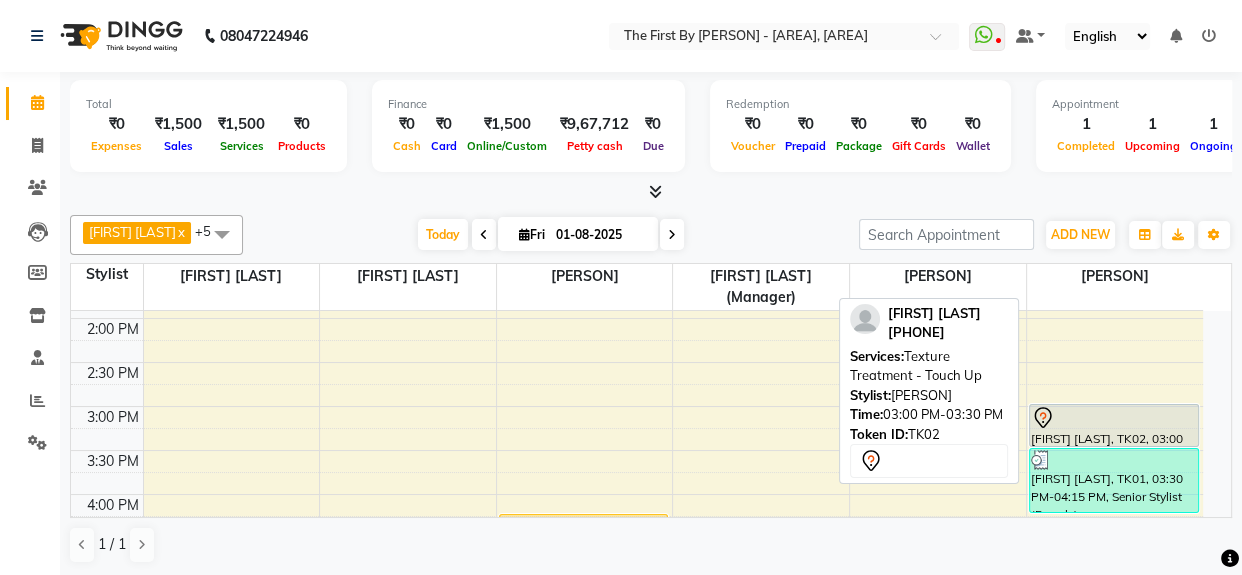select on "7" 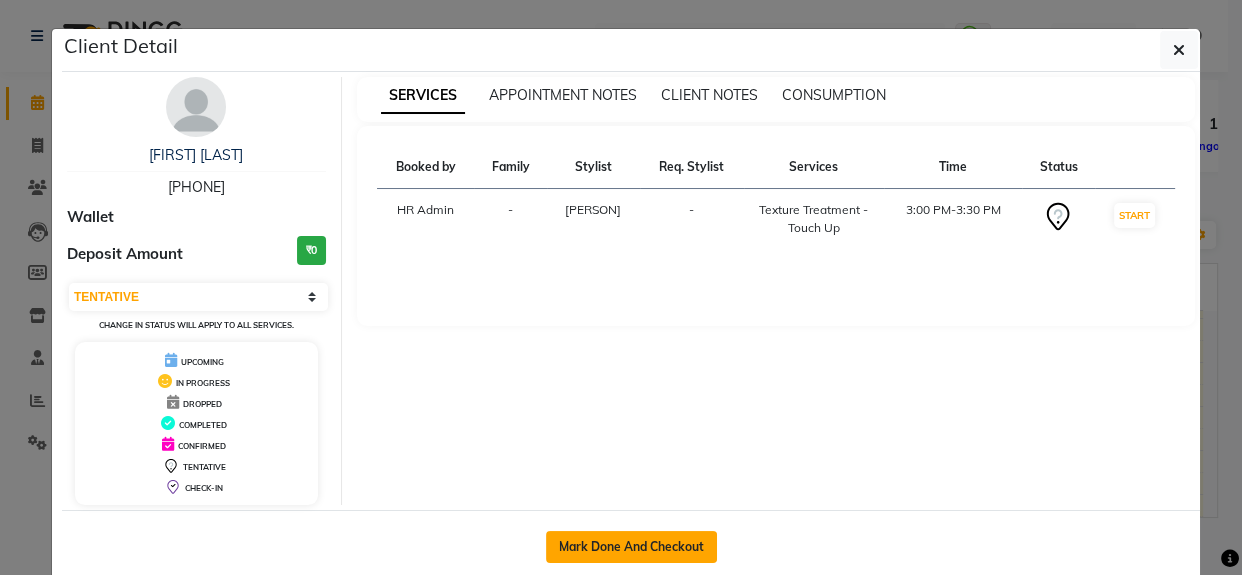 click on "Mark Done And Checkout" 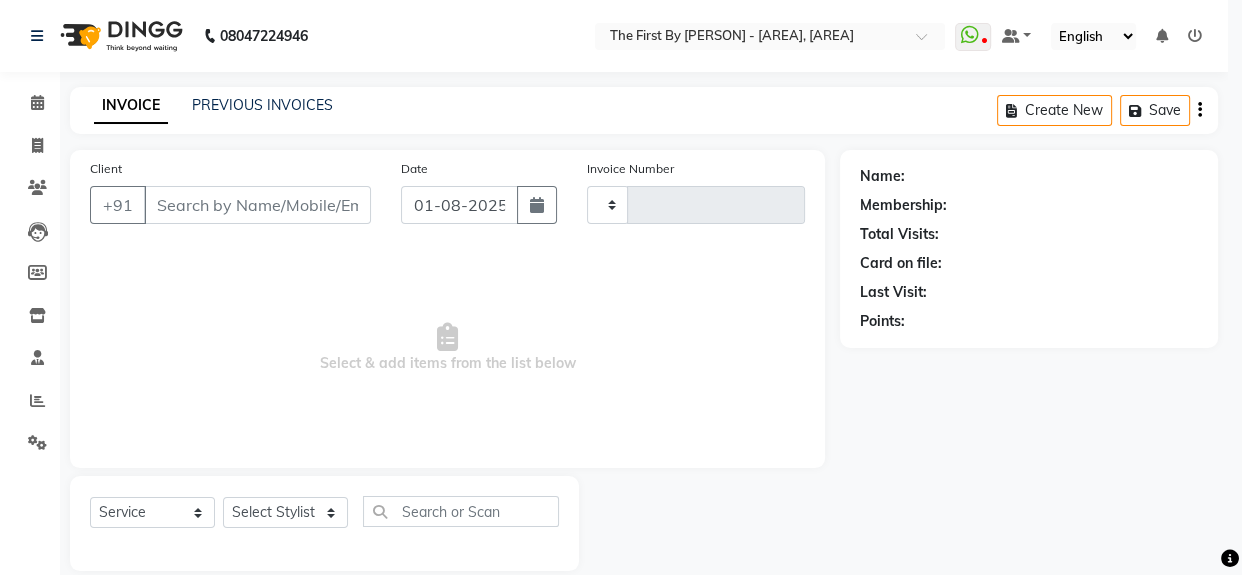 type on "0433" 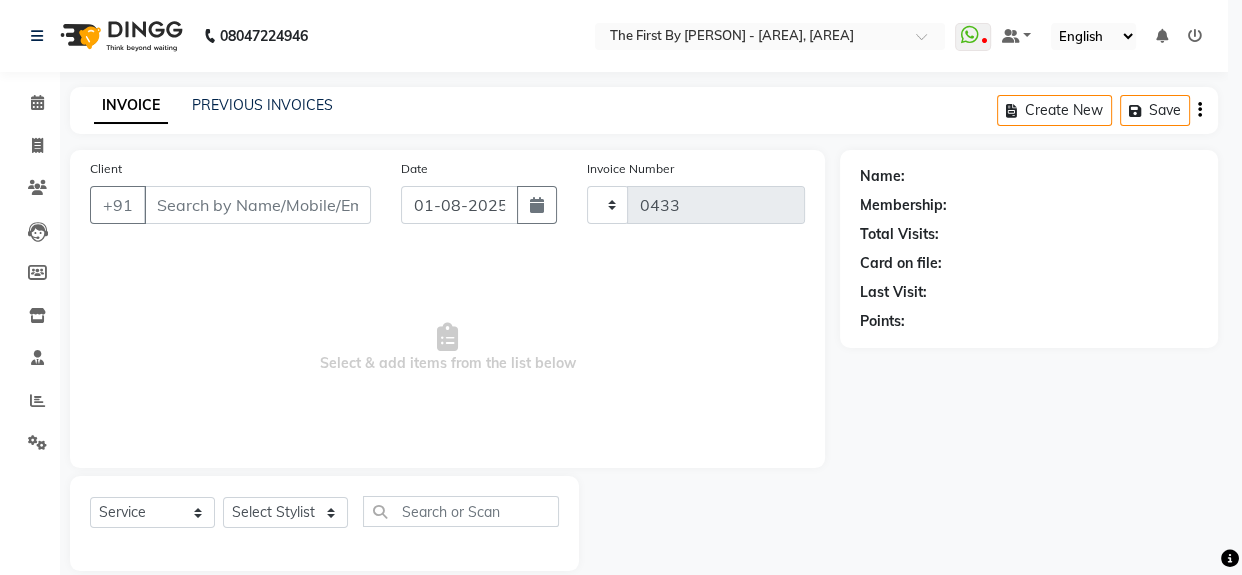 select on "6407" 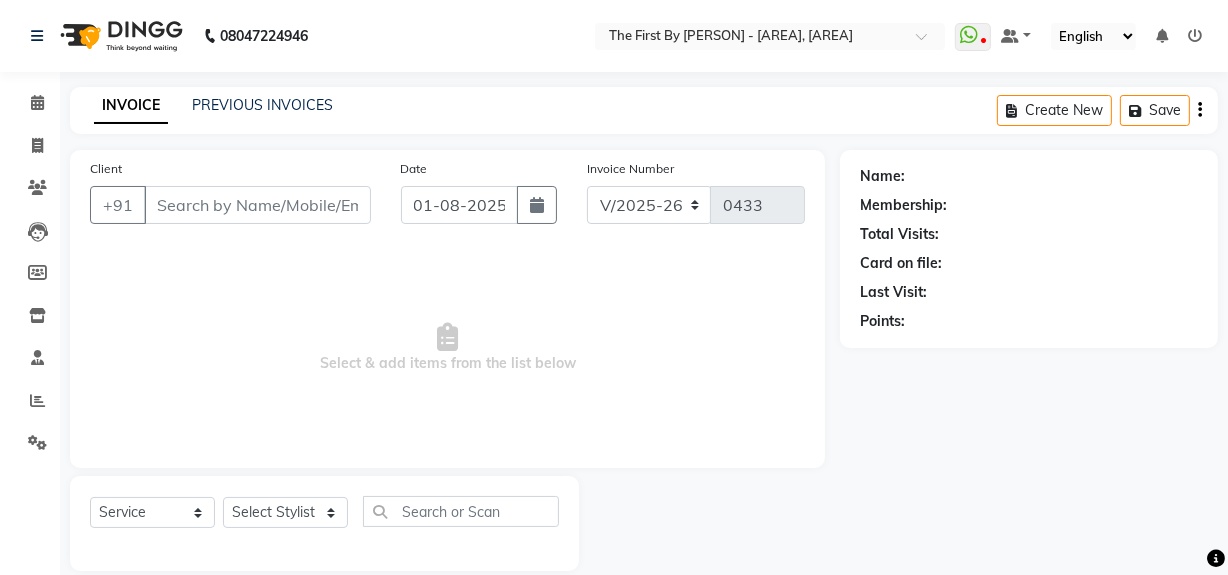 type on "98******30" 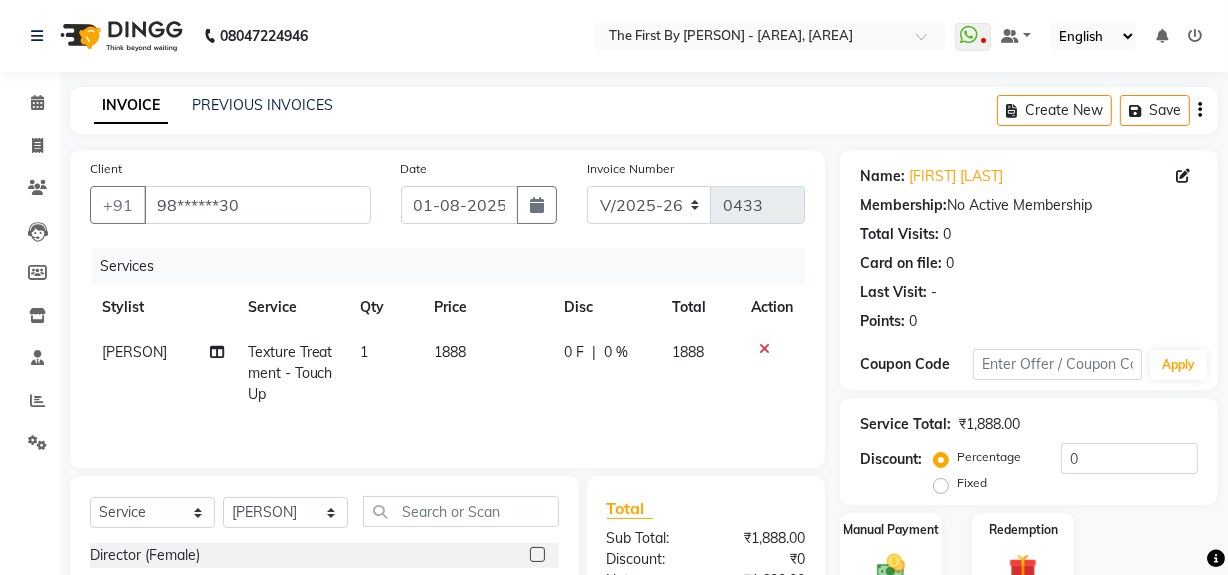 scroll, scrollTop: 181, scrollLeft: 0, axis: vertical 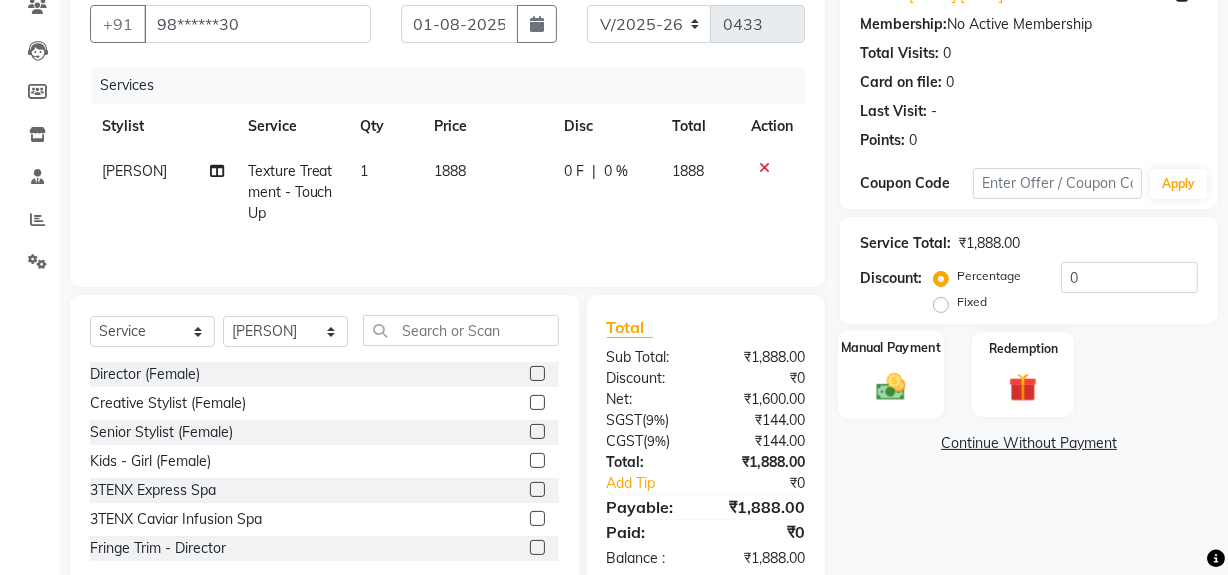 click 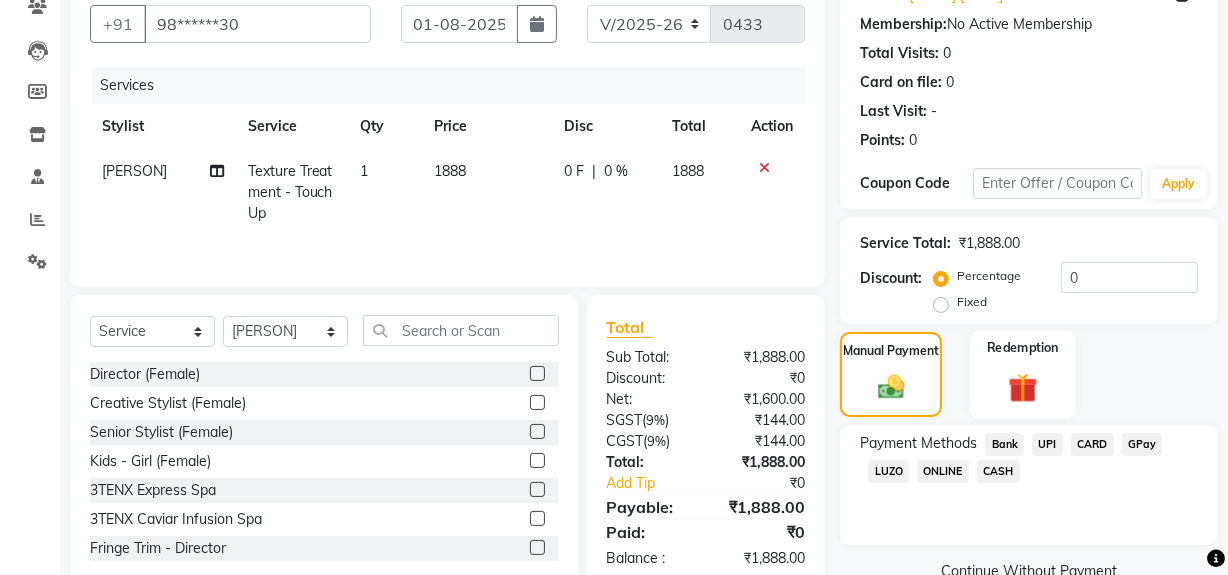 scroll, scrollTop: 226, scrollLeft: 0, axis: vertical 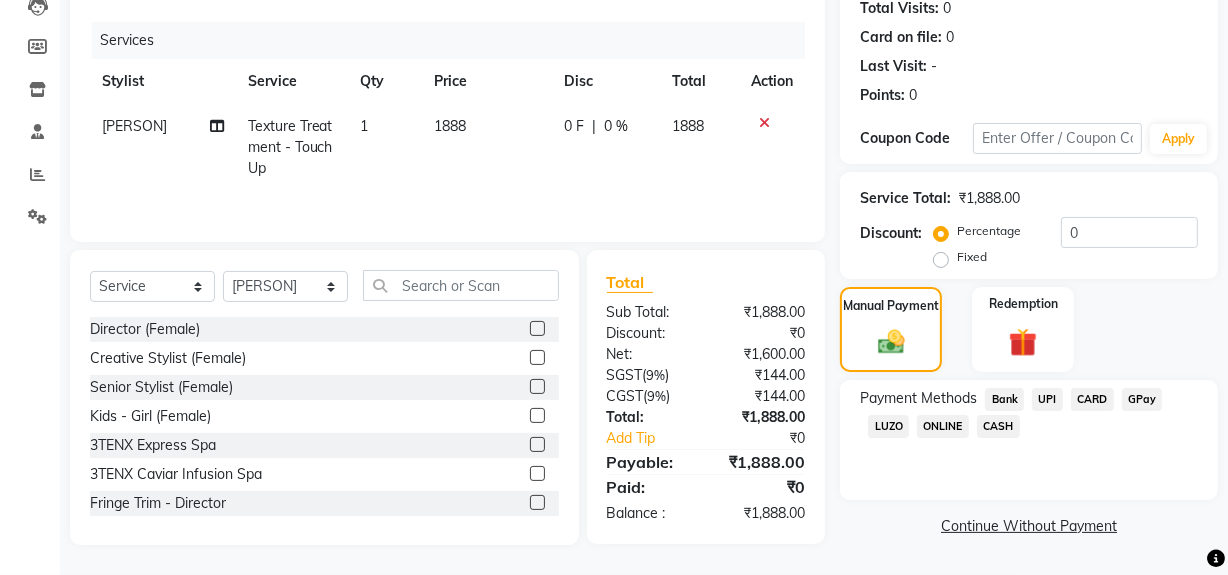 click on "UPI" 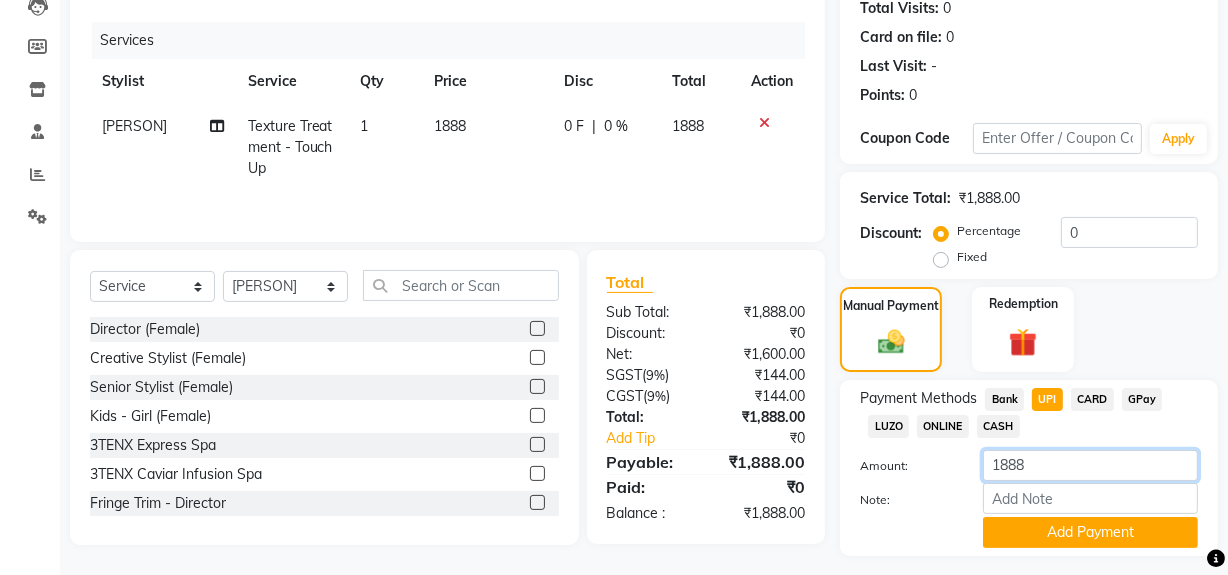 click on "1888" 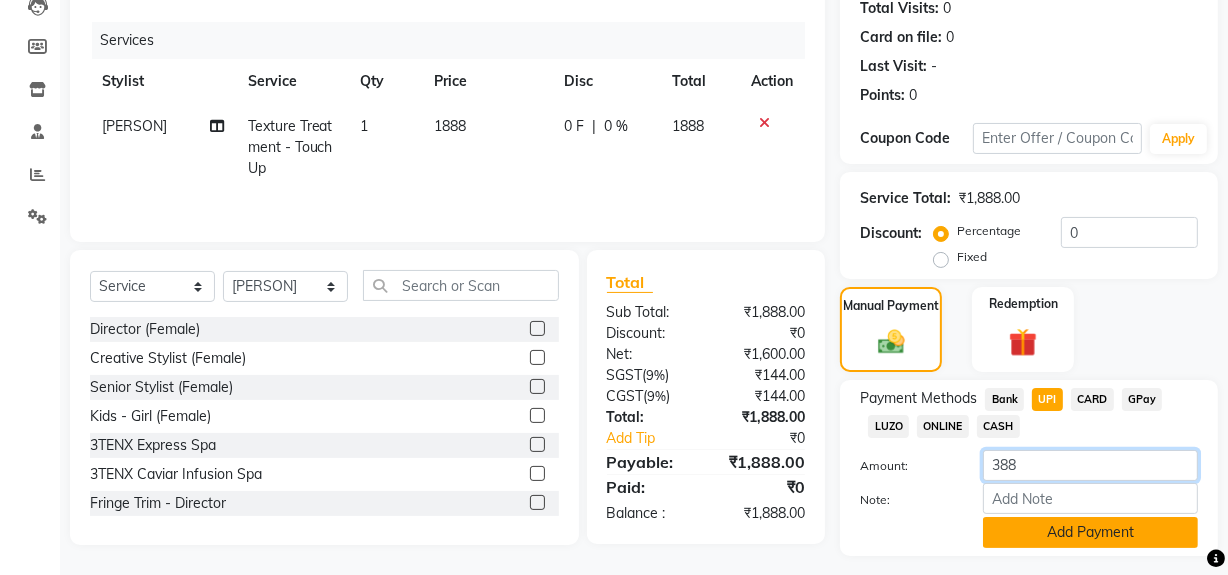 type on "388" 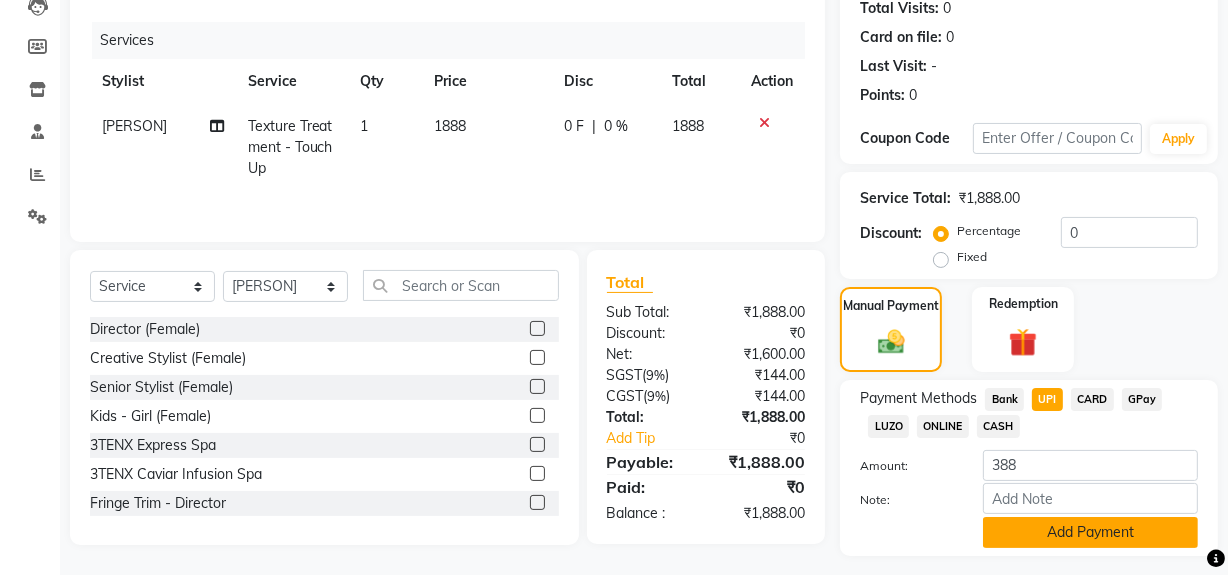 click on "Add Payment" 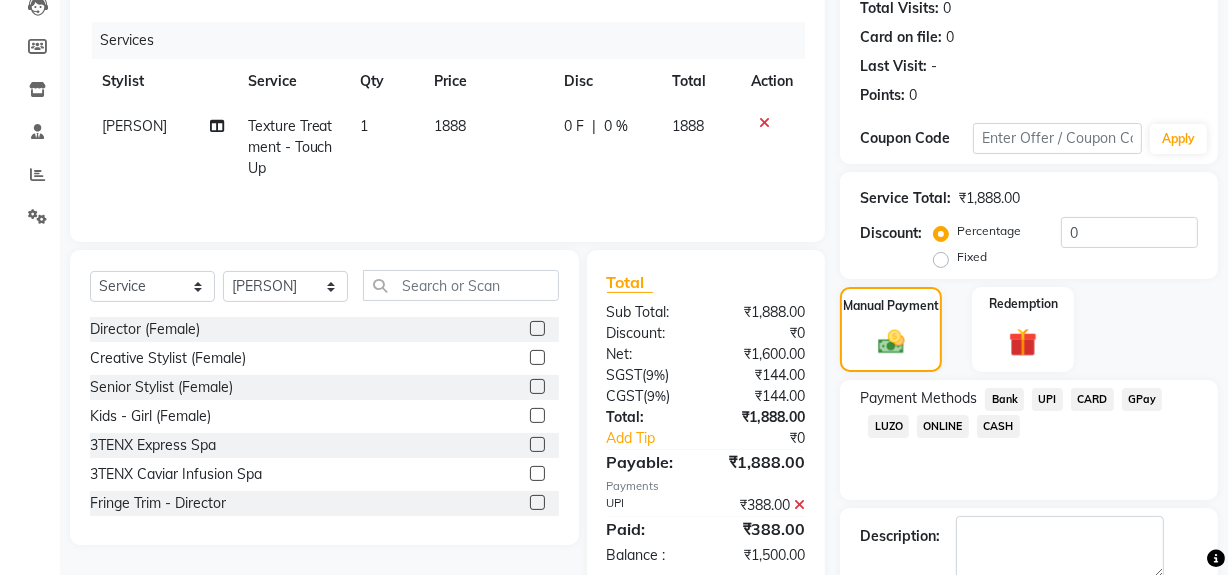 click on "CASH" 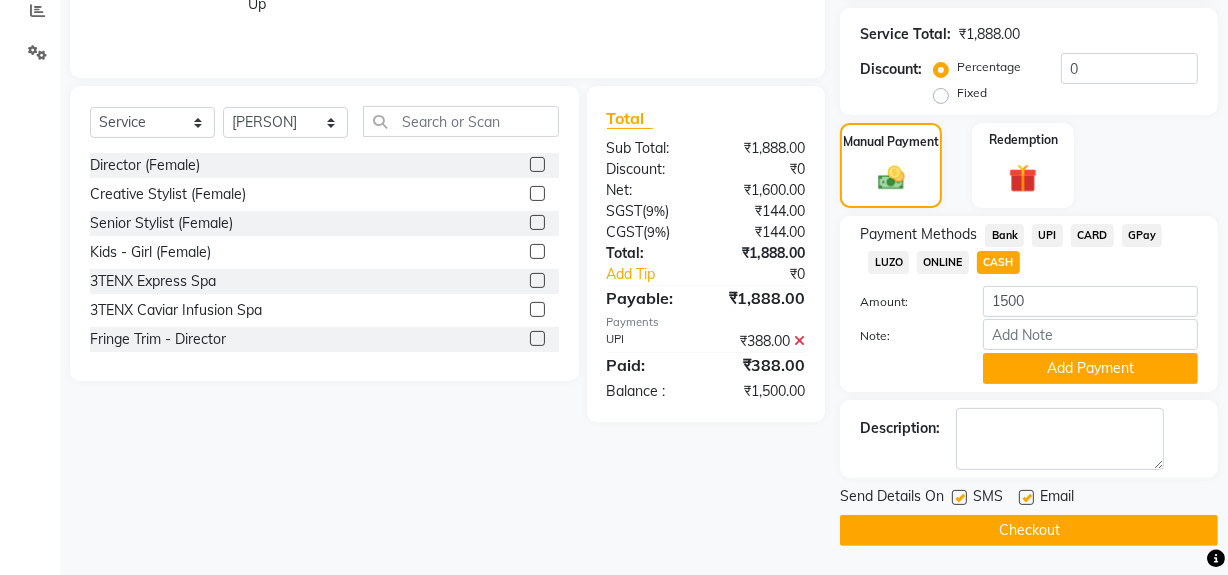 click on "Add Payment" 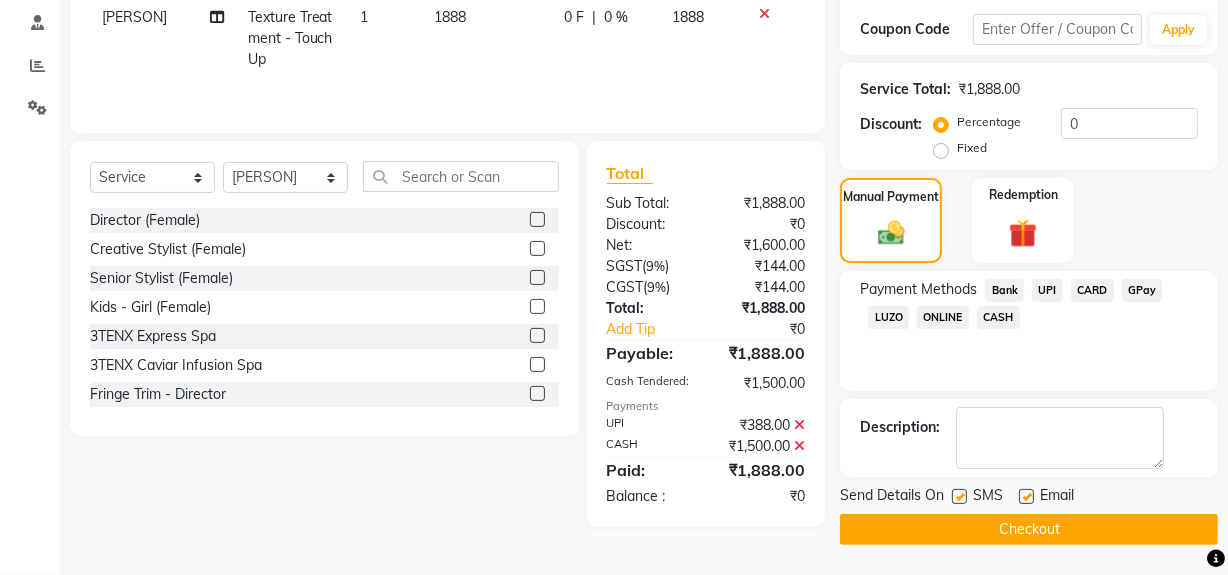 scroll, scrollTop: 333, scrollLeft: 0, axis: vertical 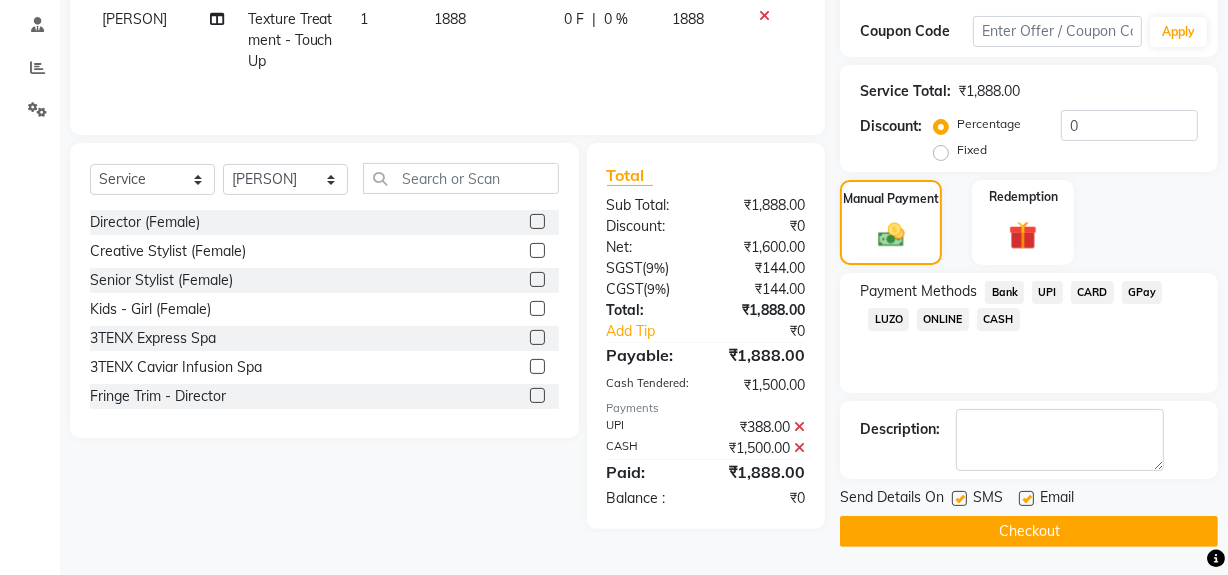 click on "Checkout" 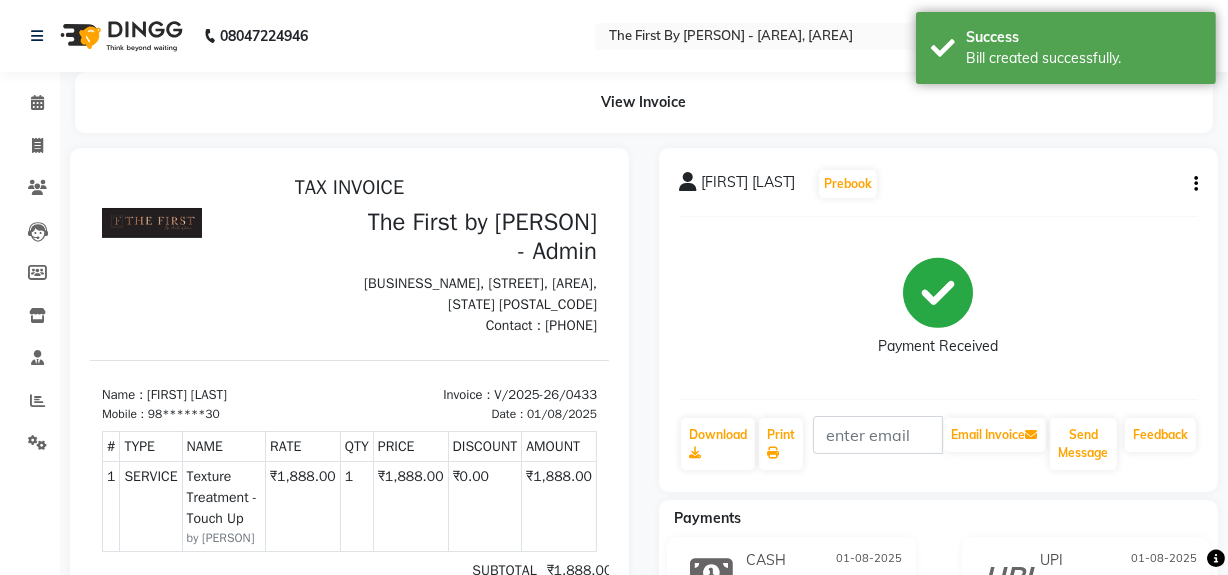 scroll, scrollTop: 0, scrollLeft: 0, axis: both 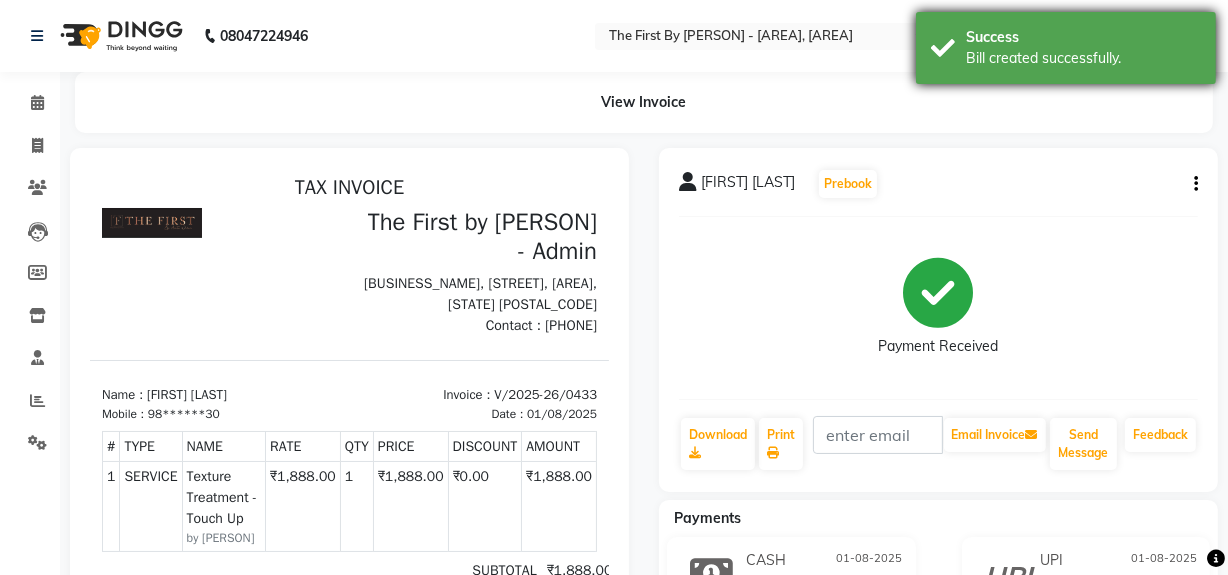 click on "Success" at bounding box center [1083, 37] 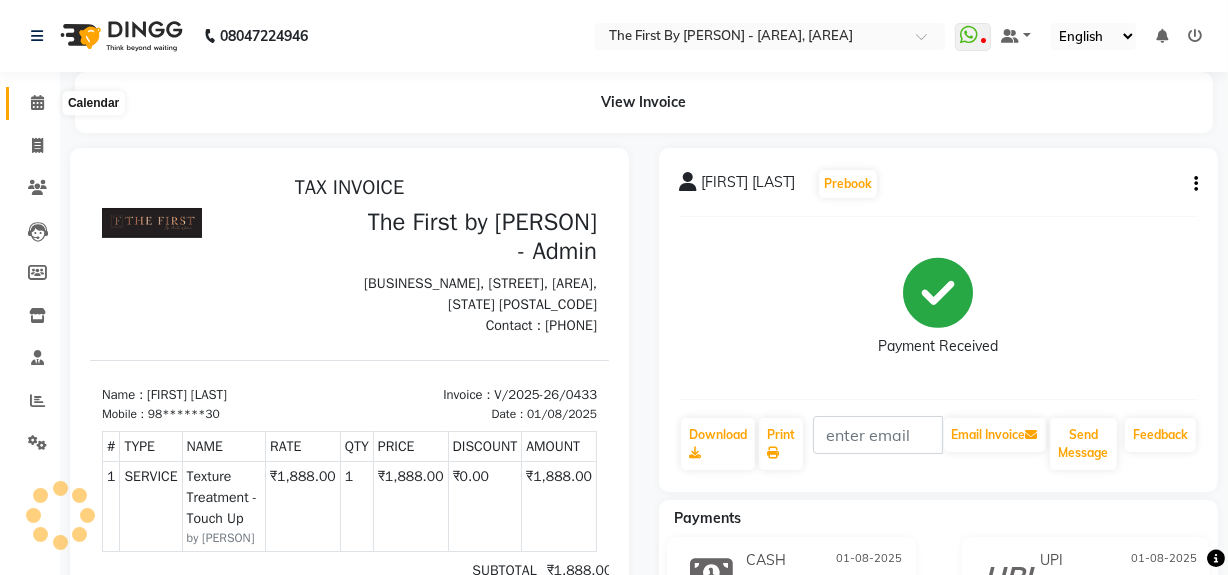 click 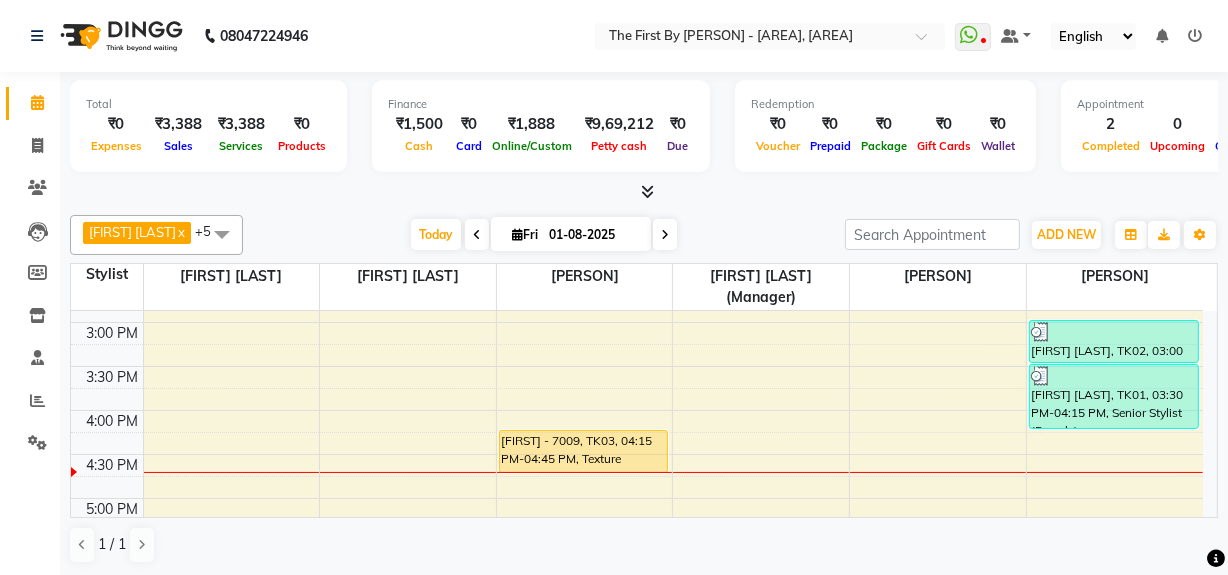 scroll, scrollTop: 636, scrollLeft: 0, axis: vertical 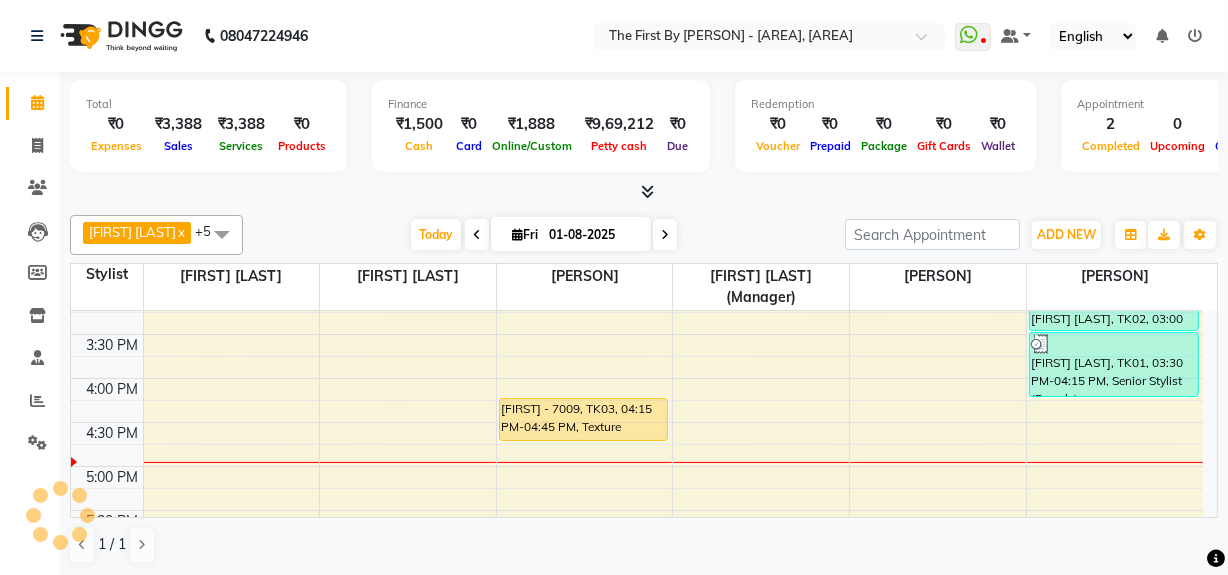 click on "8:00 AM 8:30 AM 9:00 AM 9:30 AM 10:00 AM 10:30 AM 11:00 AM 11:30 AM 12:00 PM 12:30 PM 1:00 PM 1:30 PM 2:00 PM 2:30 PM 3:00 PM 3:30 PM 4:00 PM 4:30 PM 5:00 PM 5:30 PM 6:00 PM 6:30 PM 7:00 PM 7:30 PM 8:00 PM 8:30 PM    VEENU - 7009, TK03, 04:15 PM-04:45 PM, Texture Treatment - Touch Up     Kriti Punjabi, TK02, 03:00 PM-03:30 PM, Texture Treatment - Touch Up     Manjari Chaudhari, TK01, 03:30 PM-04:15 PM, Senior Stylist (Female)" at bounding box center [637, 246] 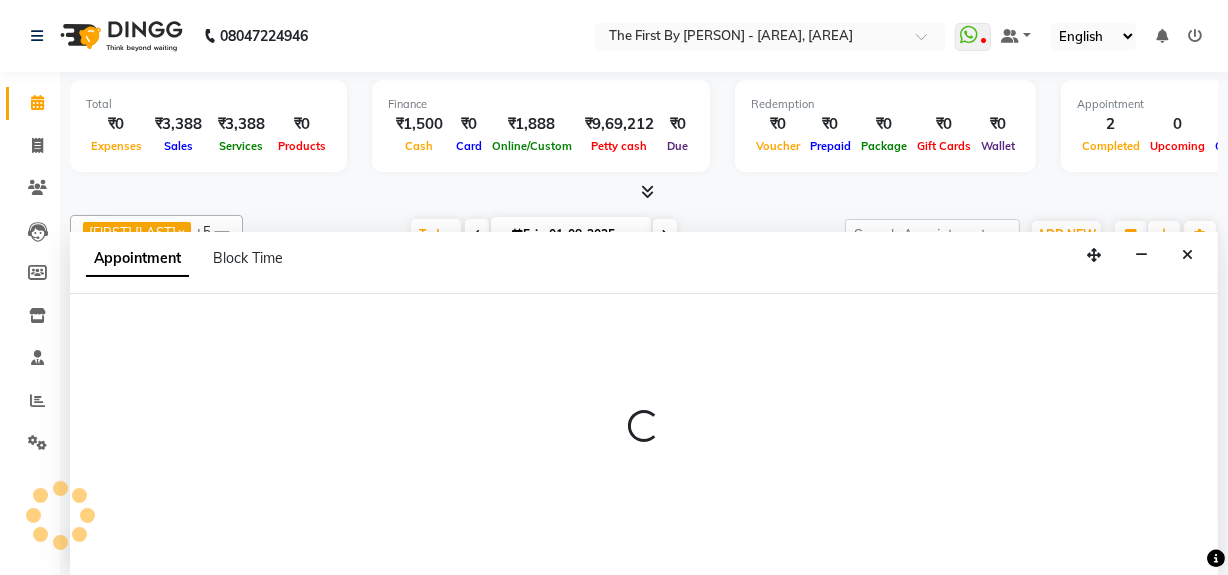 scroll, scrollTop: 0, scrollLeft: 0, axis: both 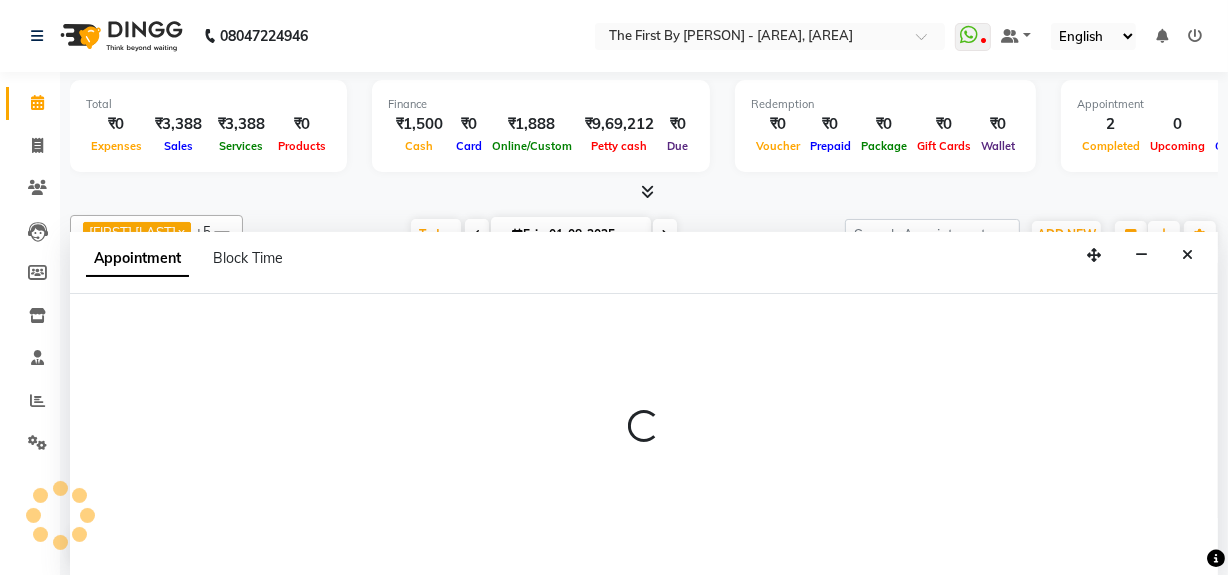 select on "68243" 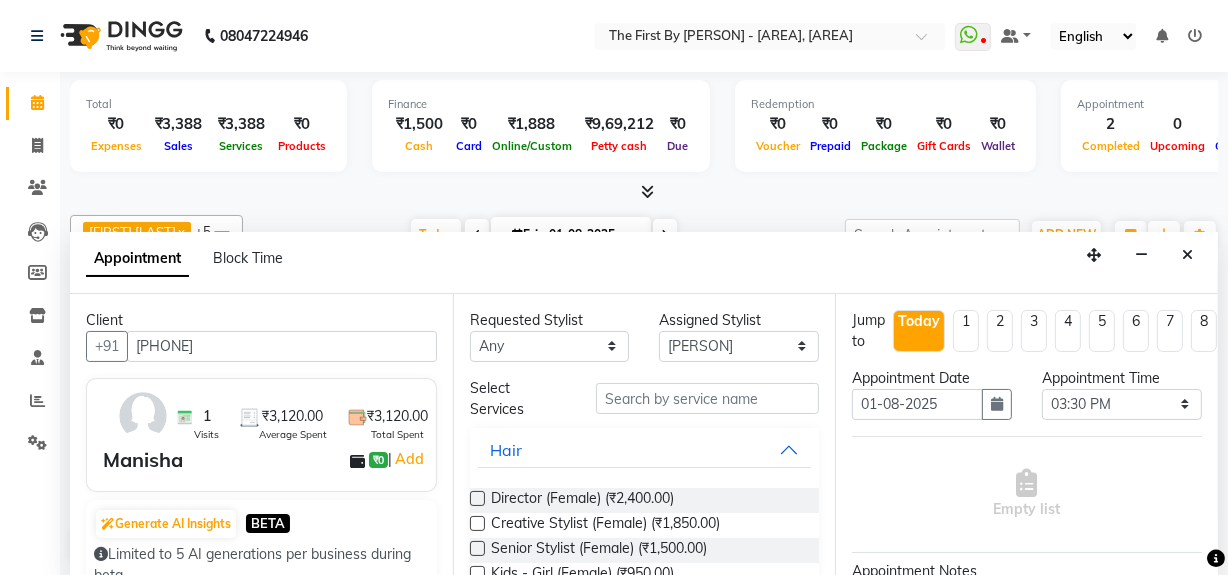 type on "9820372060" 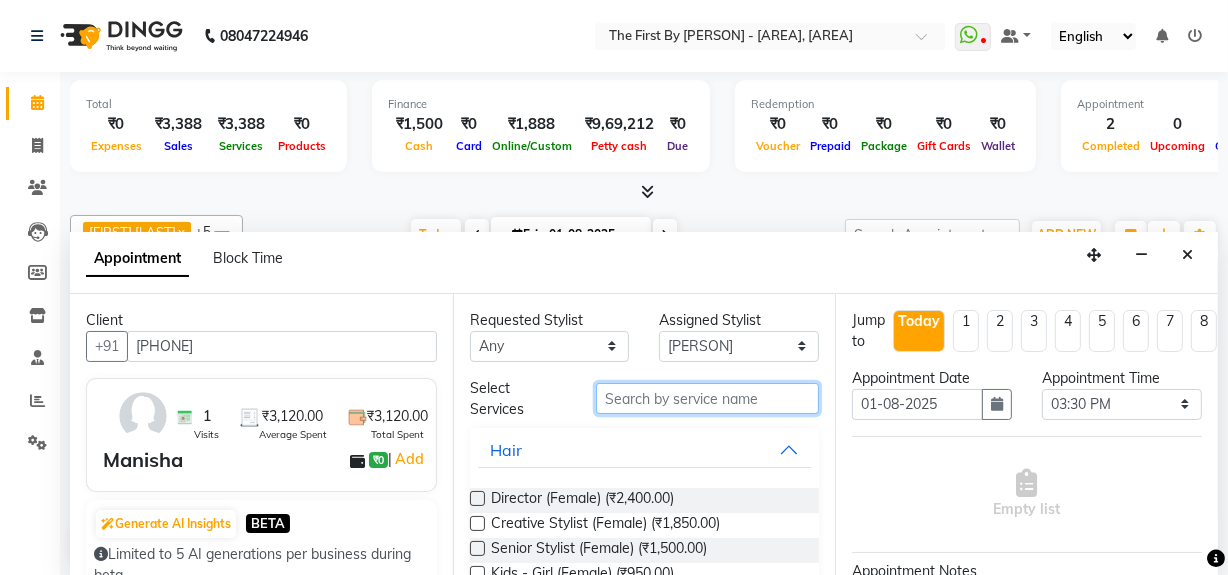 drag, startPoint x: 650, startPoint y: 396, endPoint x: 660, endPoint y: 391, distance: 11.18034 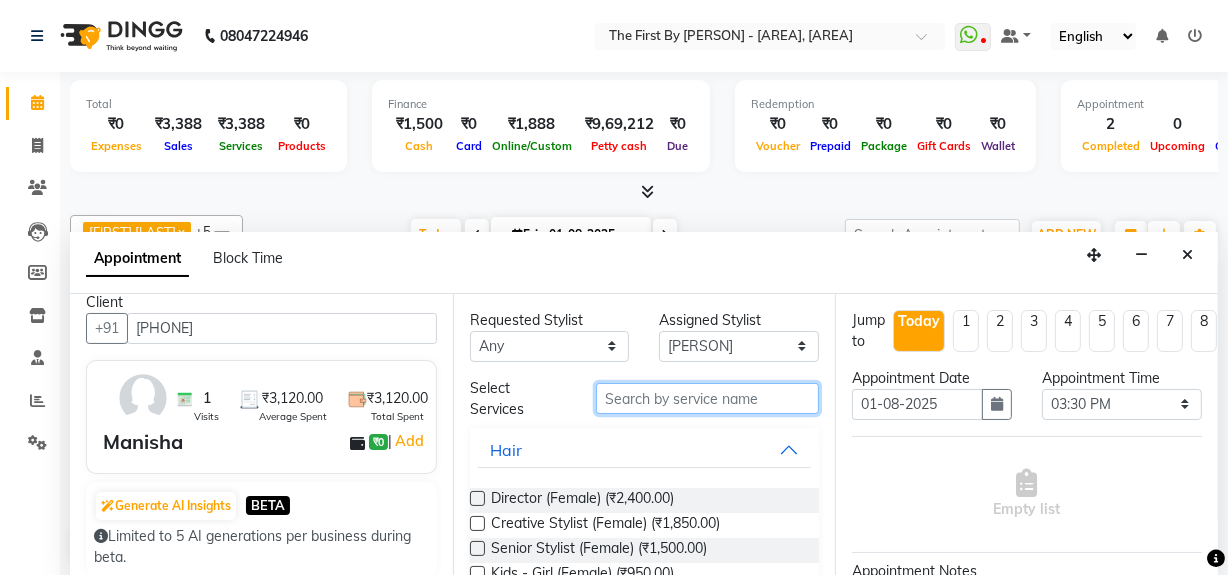 scroll, scrollTop: 0, scrollLeft: 0, axis: both 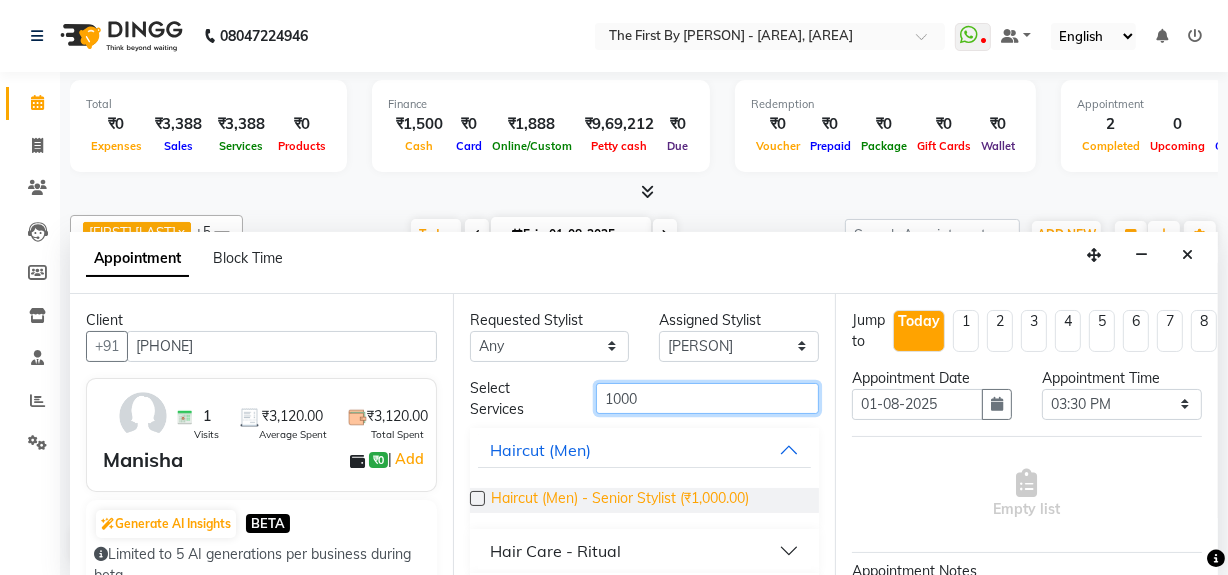 type on "1000" 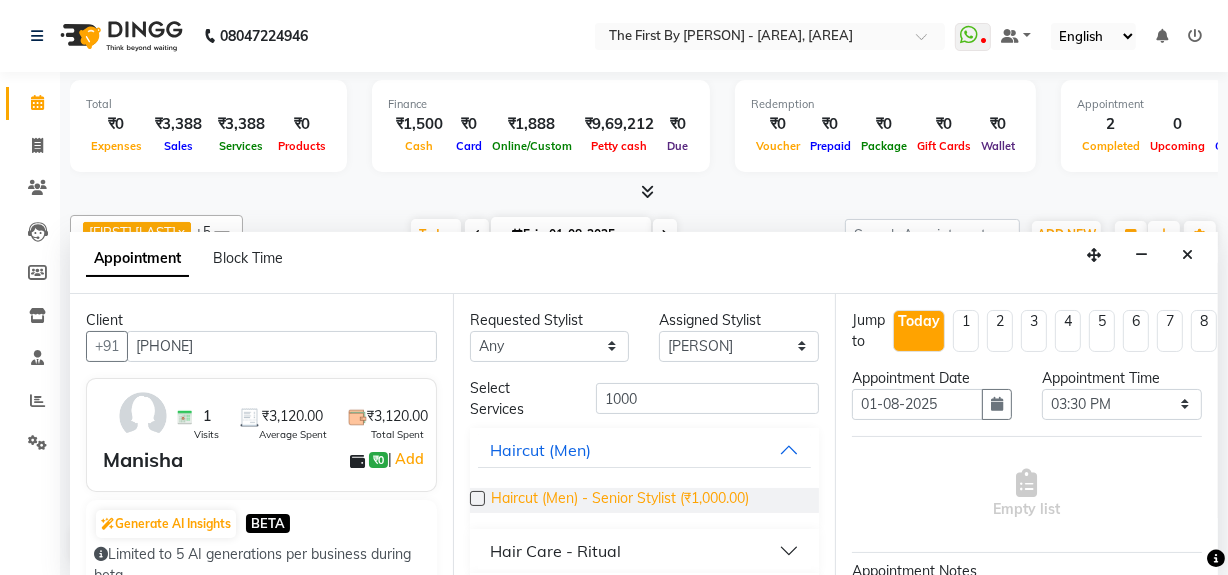 click on "Haircut (Men) - Senior Stylist (₹1,000.00)" at bounding box center (620, 500) 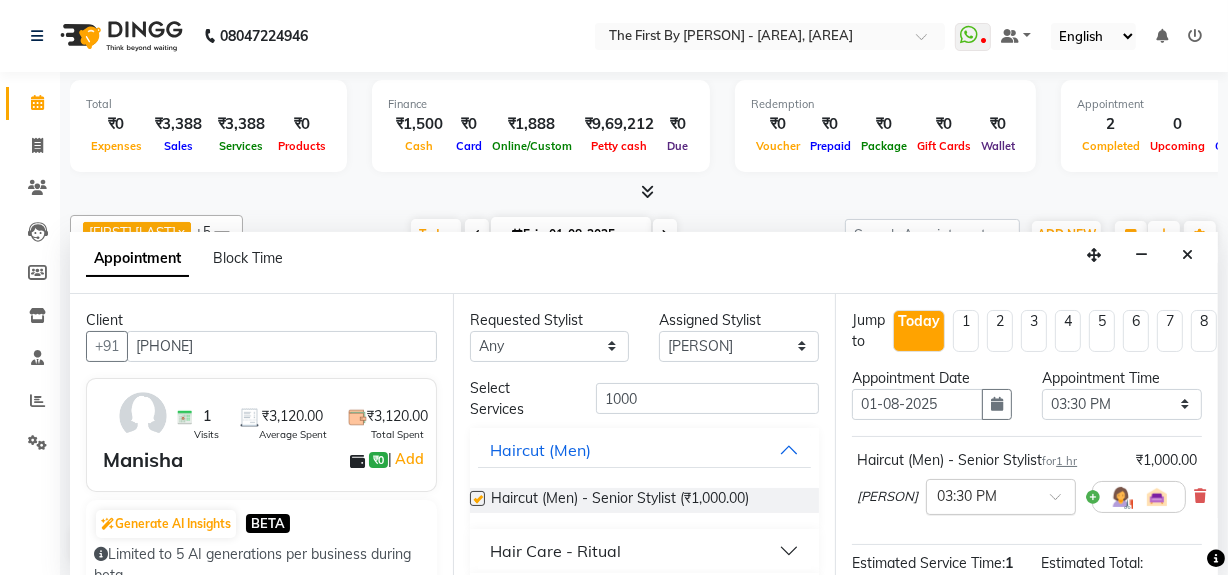 checkbox on "false" 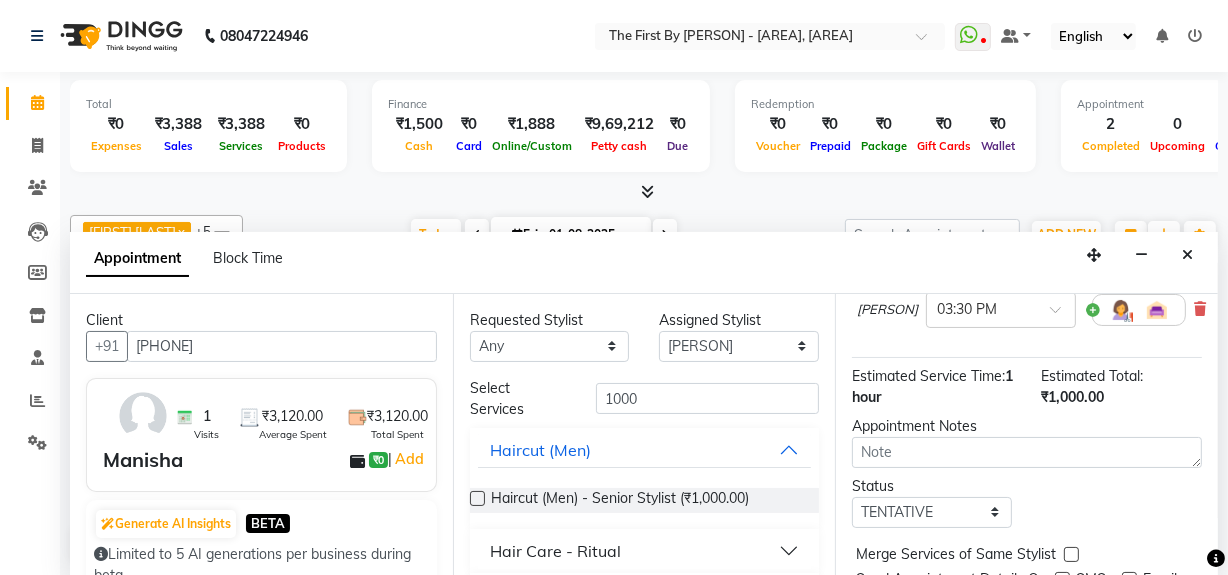 scroll, scrollTop: 296, scrollLeft: 0, axis: vertical 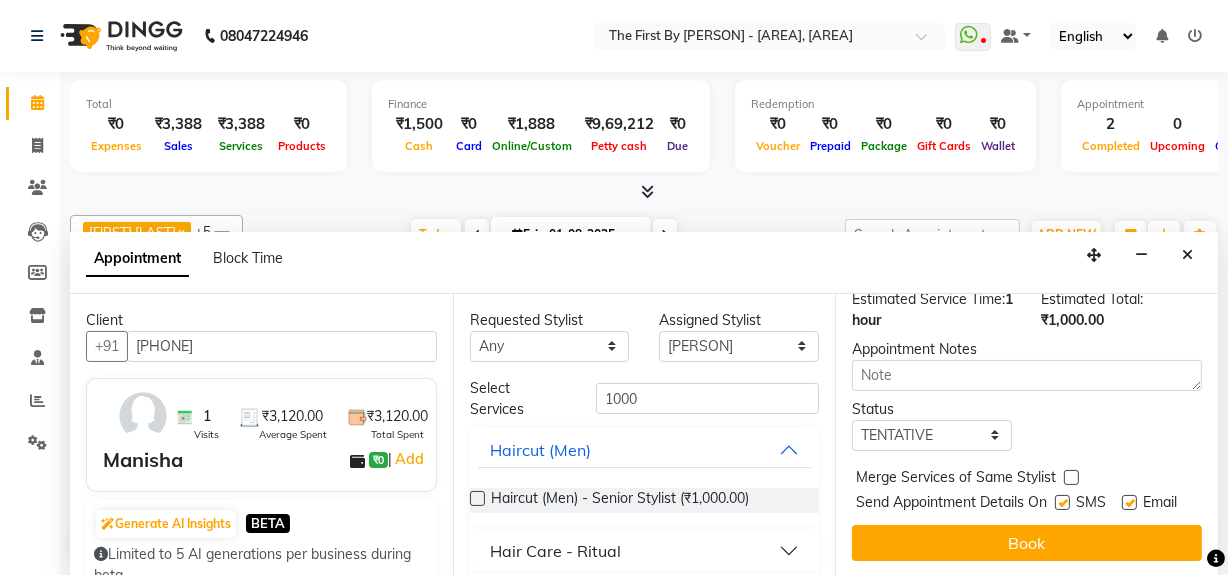 click on "Book" at bounding box center (1027, 543) 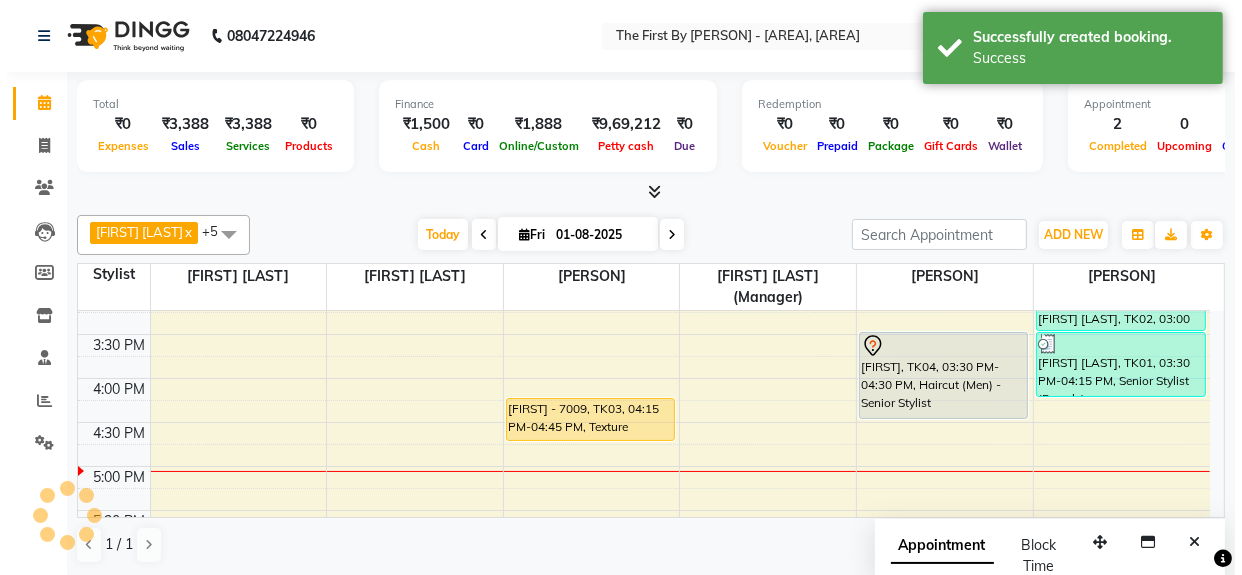 scroll, scrollTop: 0, scrollLeft: 0, axis: both 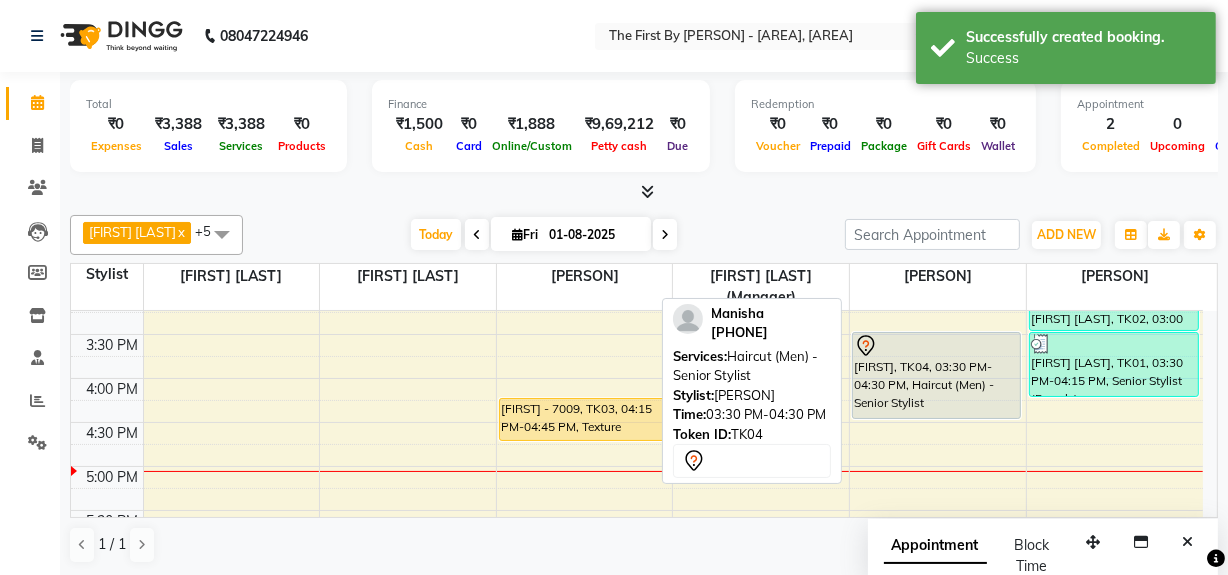 click on "[FIRST], TK04, 03:30 PM-04:30 PM, Haircut (Men) - Senior Stylist" at bounding box center [936, 375] 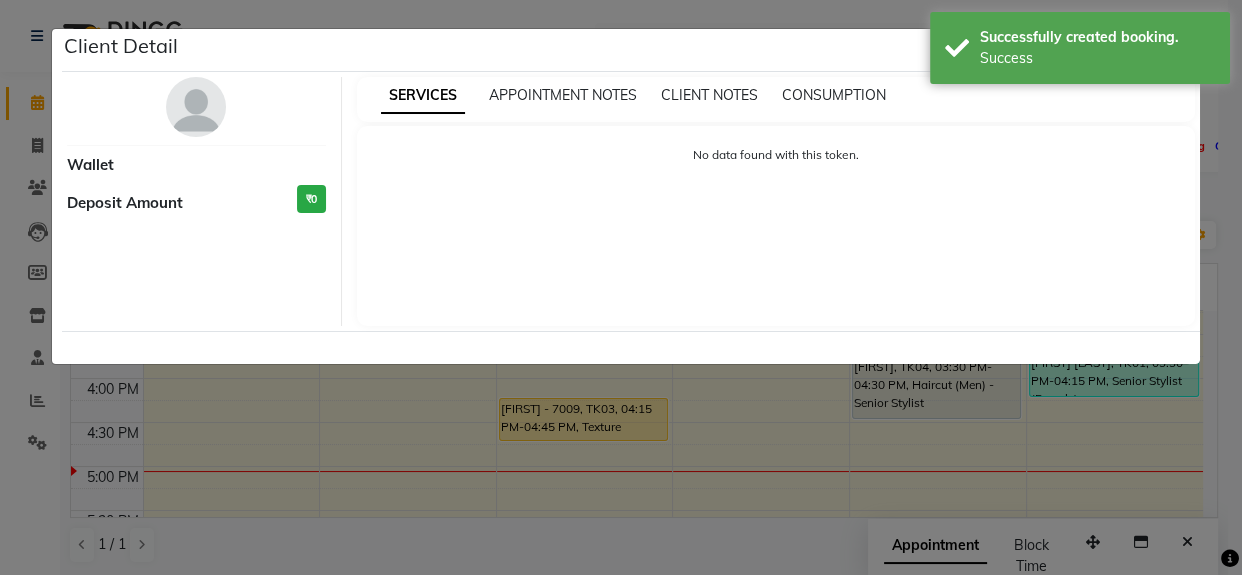 select on "7" 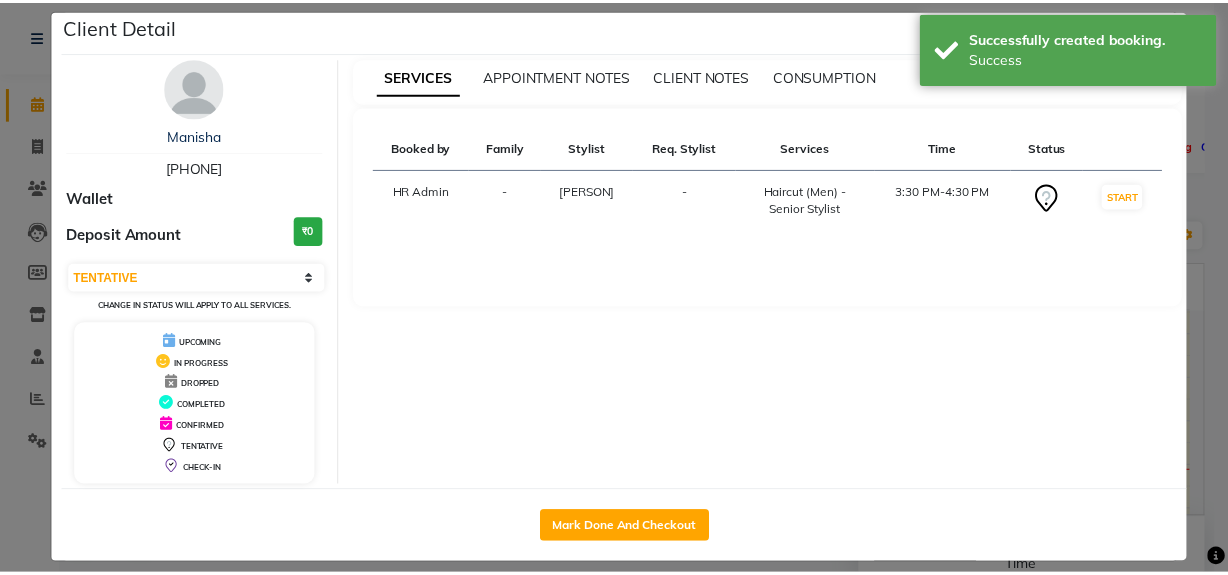 scroll, scrollTop: 35, scrollLeft: 0, axis: vertical 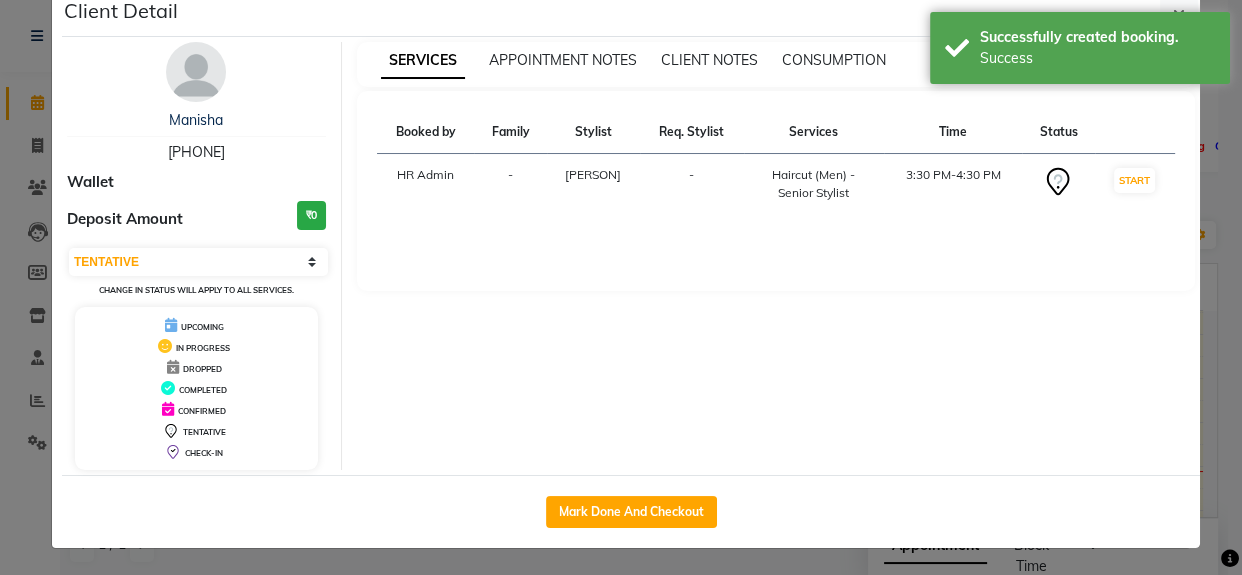 drag, startPoint x: 693, startPoint y: 493, endPoint x: 970, endPoint y: 292, distance: 342.2426 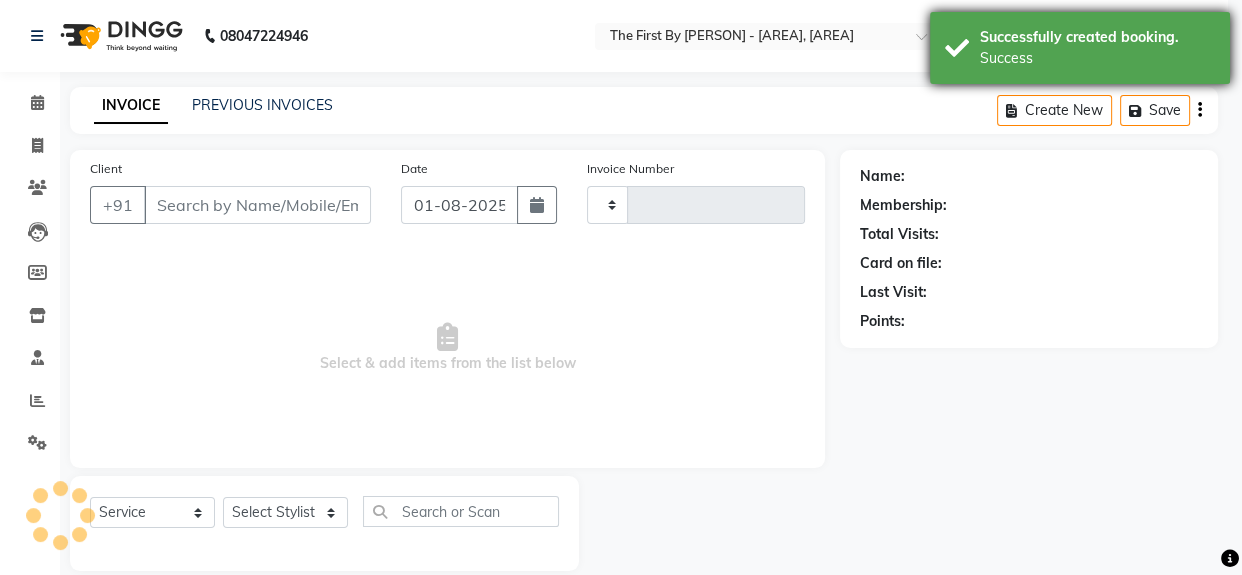 type on "0434" 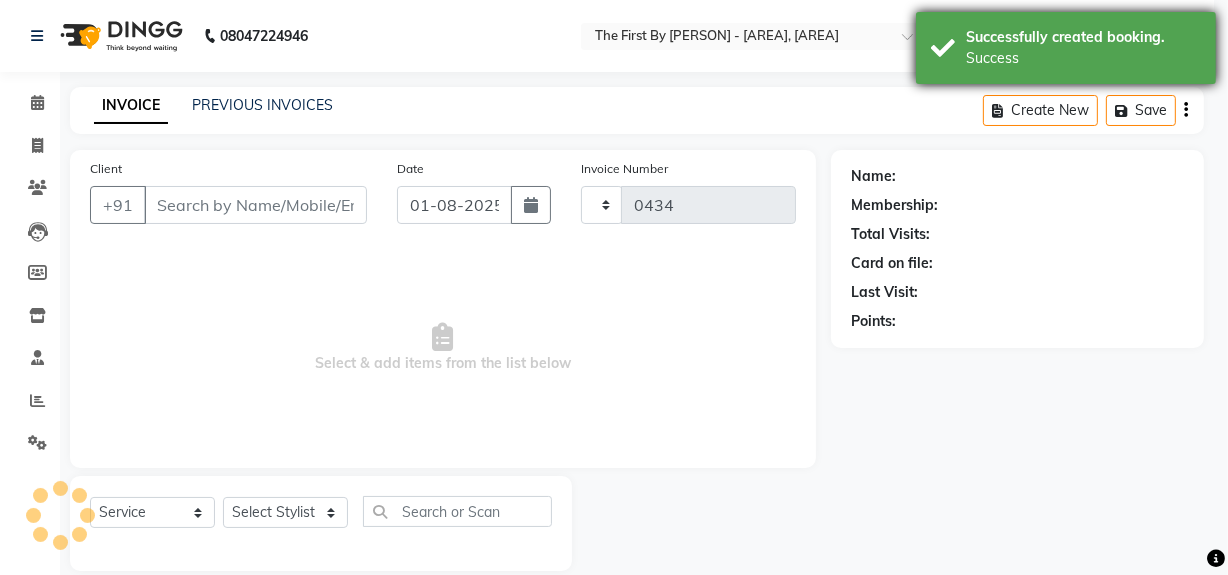 select on "6407" 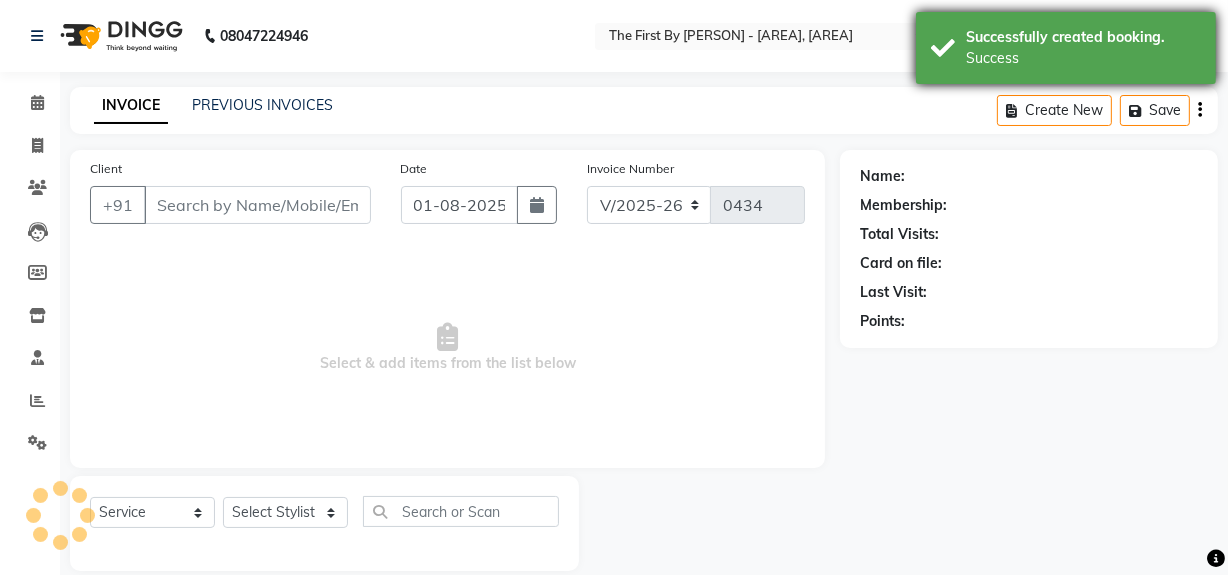 click on "Success" at bounding box center [1083, 58] 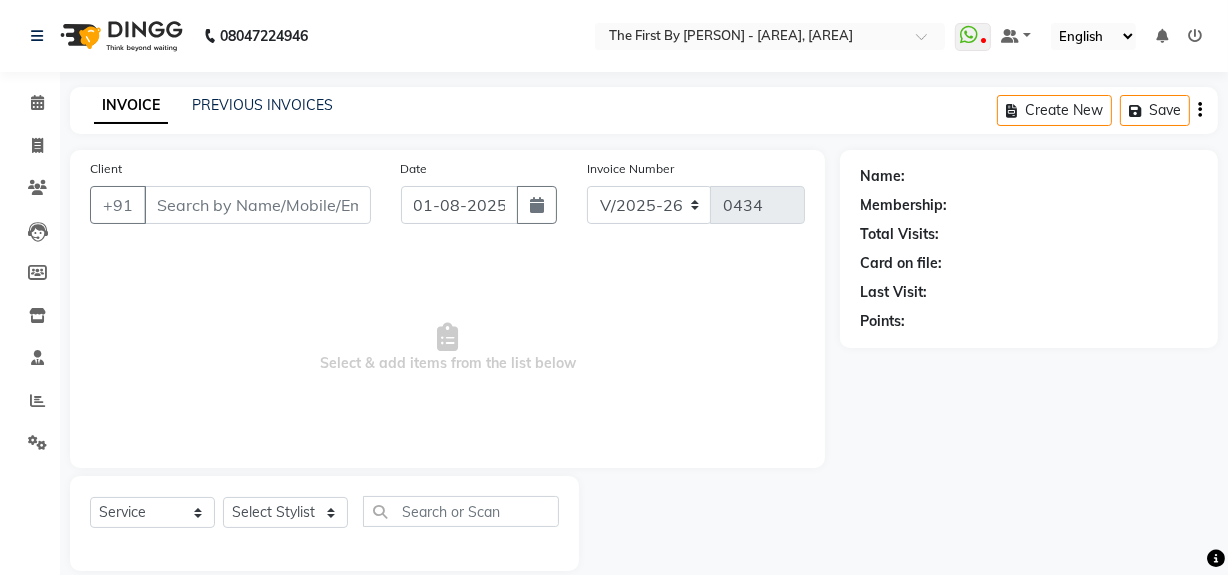 type on "98******60" 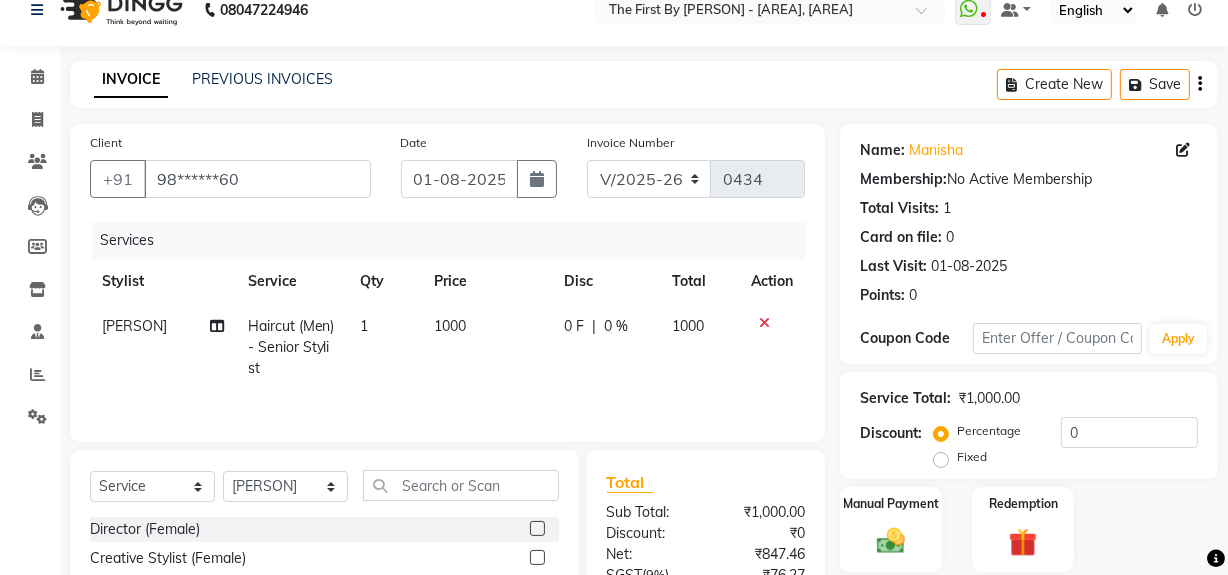 scroll, scrollTop: 226, scrollLeft: 0, axis: vertical 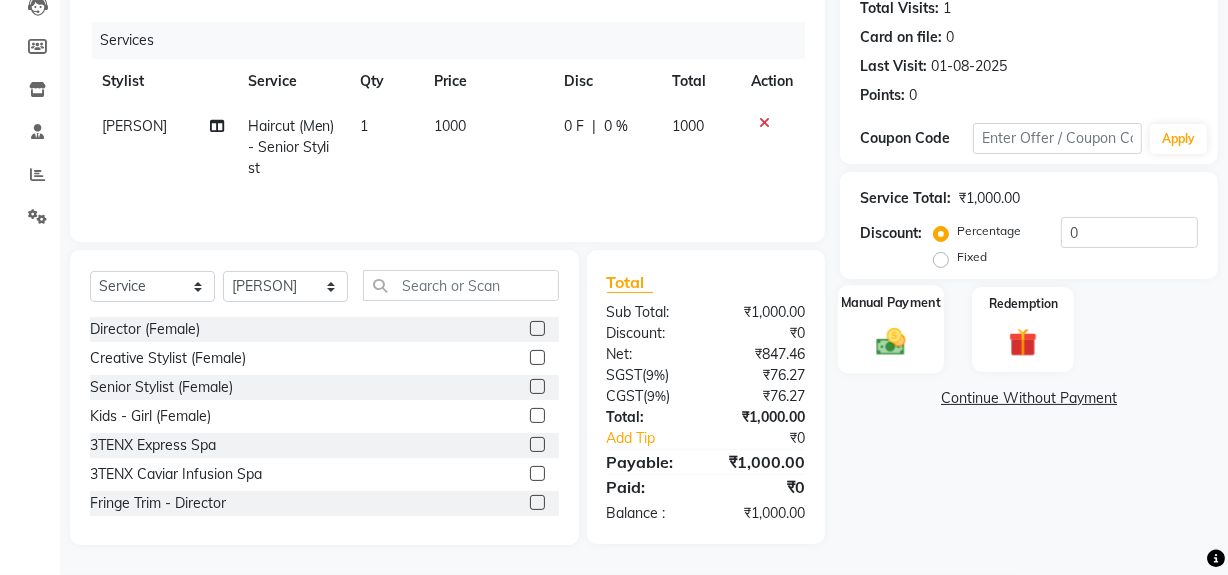 click 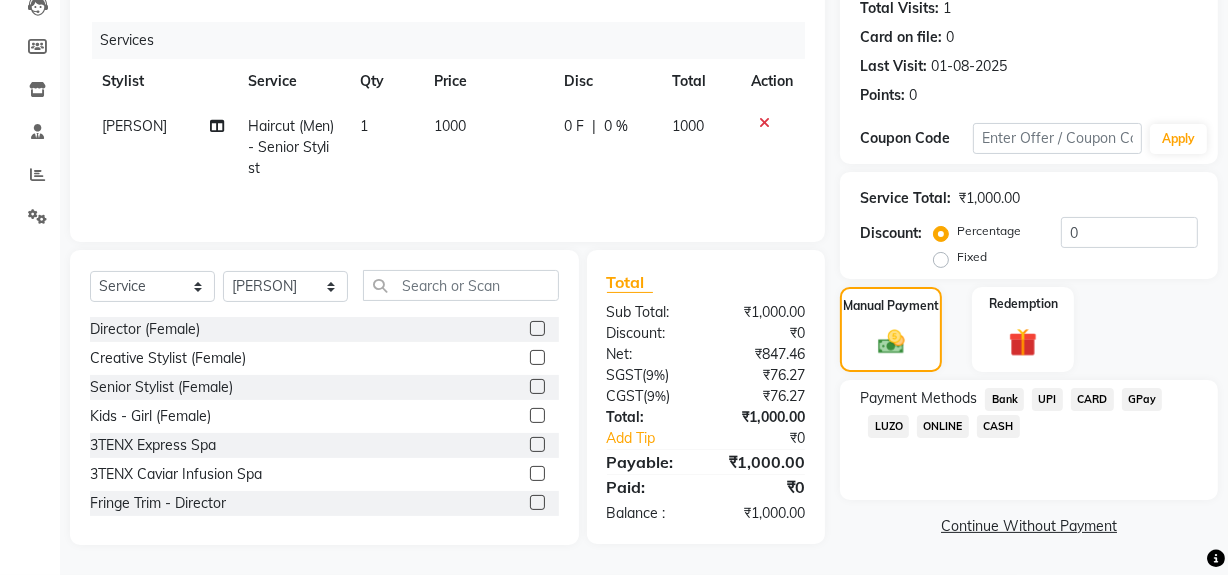click on "CASH" 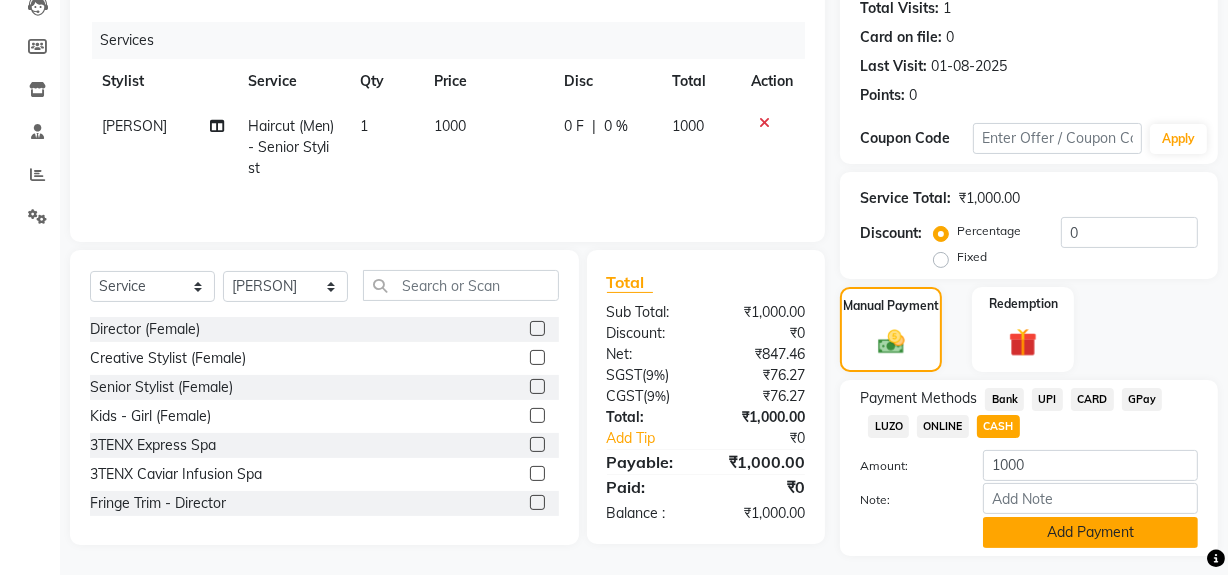 scroll, scrollTop: 277, scrollLeft: 0, axis: vertical 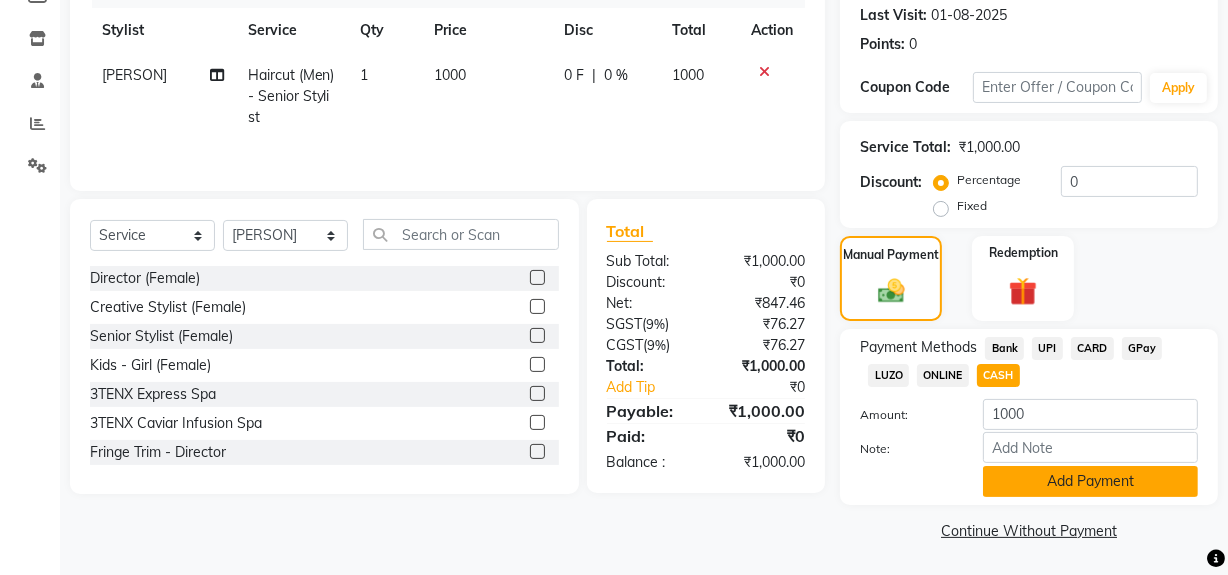 click on "Add Payment" 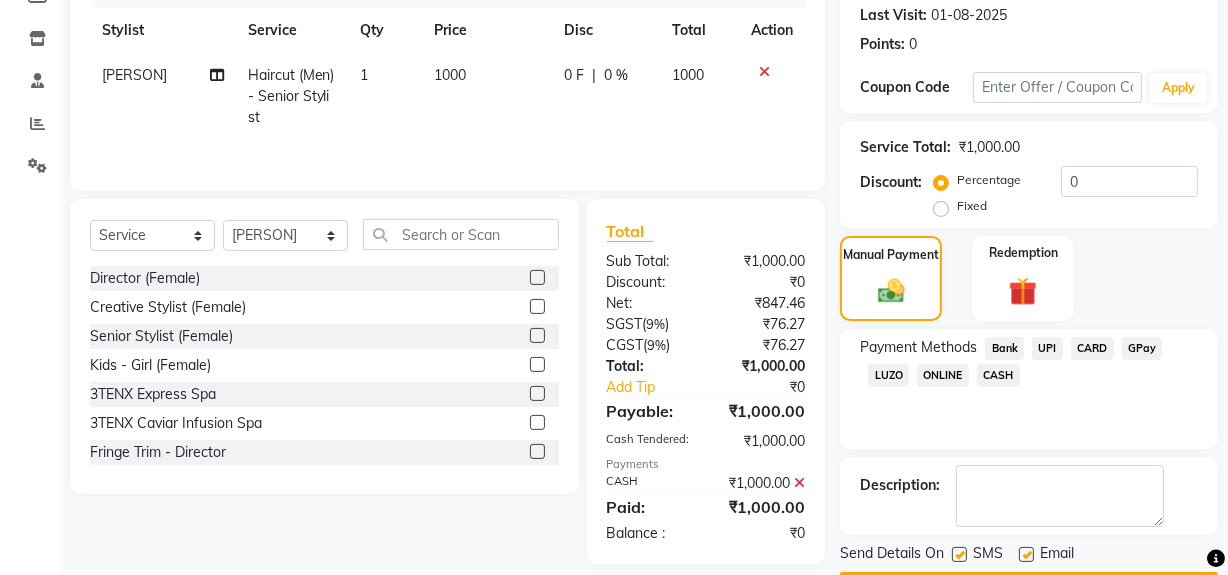 scroll, scrollTop: 333, scrollLeft: 0, axis: vertical 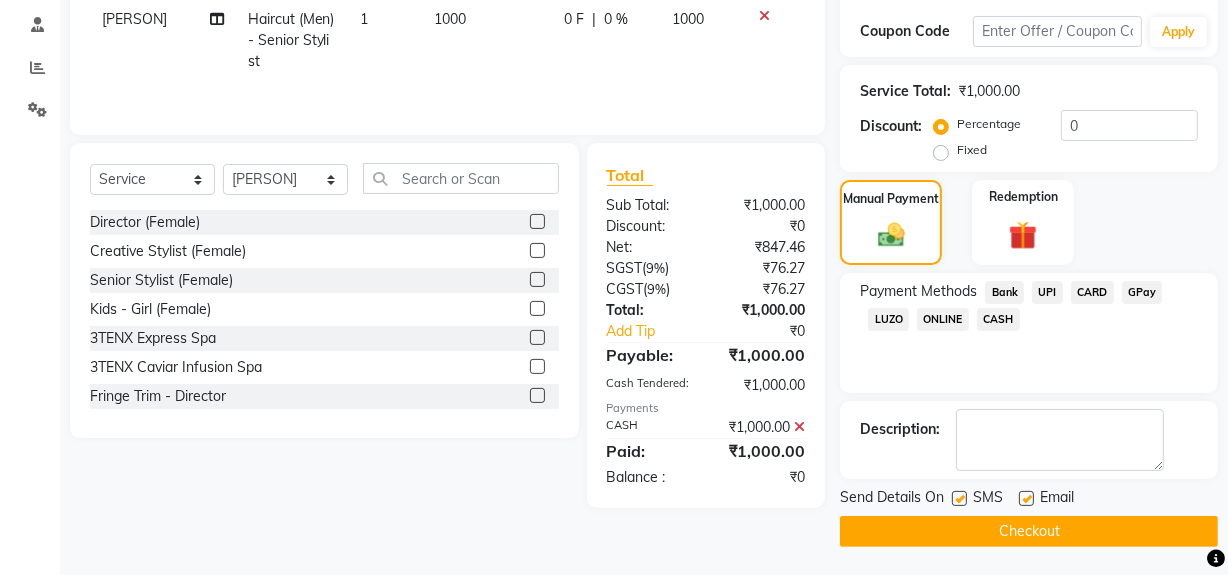 click on "Checkout" 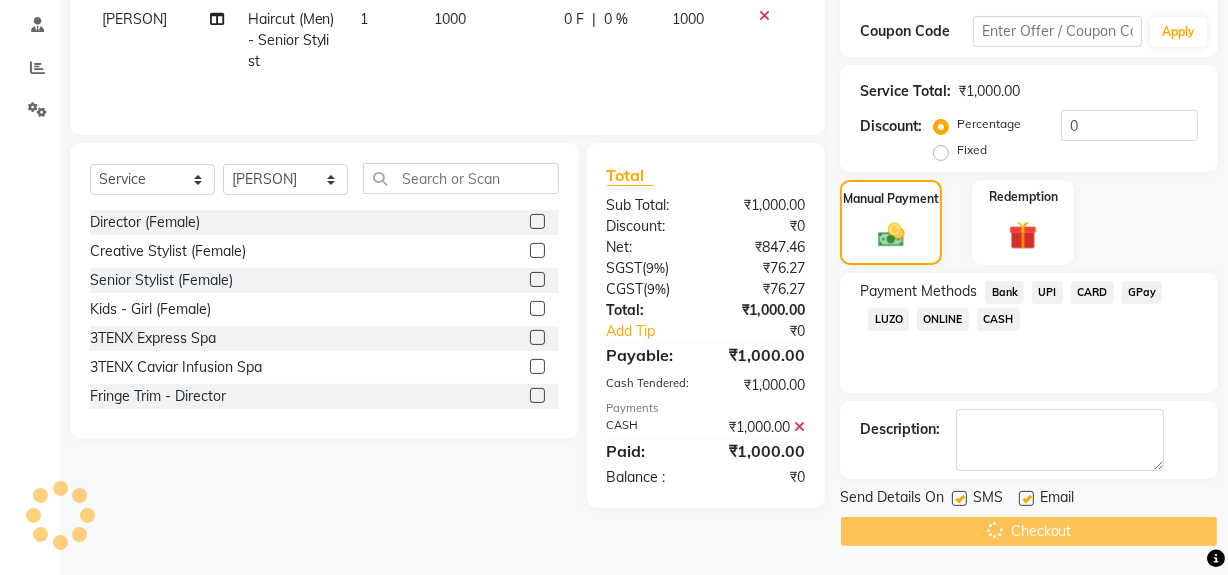 scroll, scrollTop: 0, scrollLeft: 0, axis: both 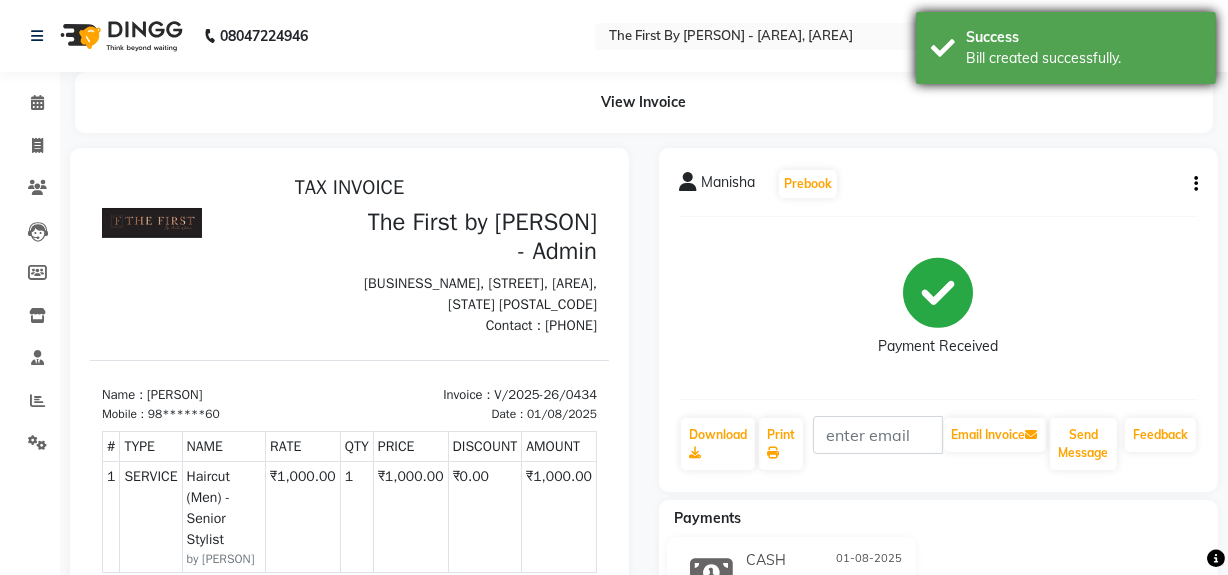 click on "Success   Bill created successfully." at bounding box center [1066, 48] 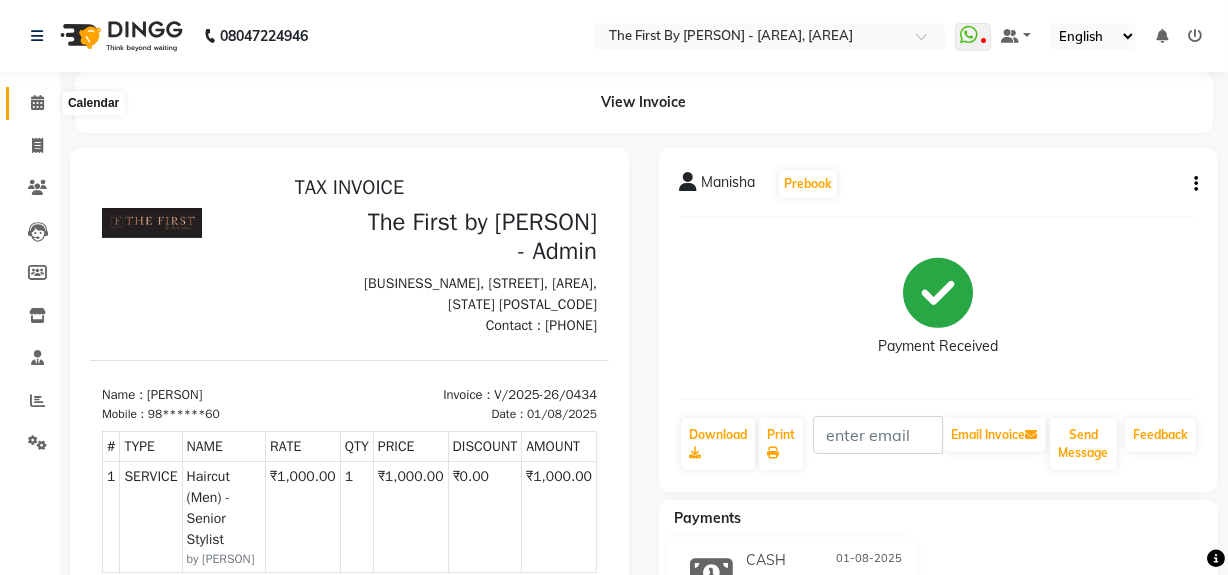 click 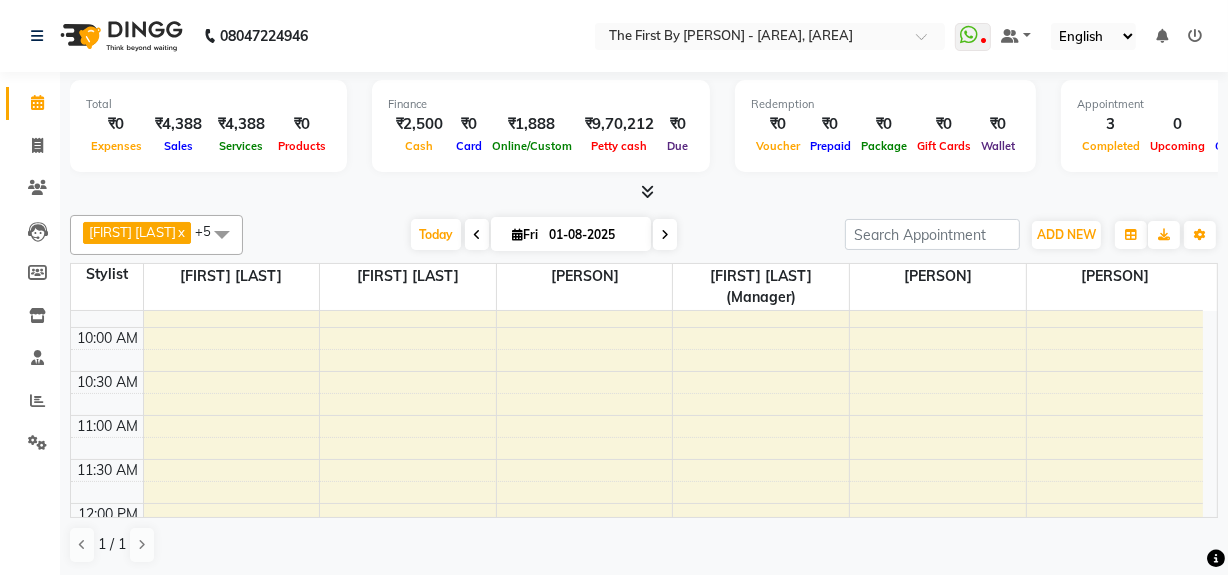 scroll, scrollTop: 636, scrollLeft: 0, axis: vertical 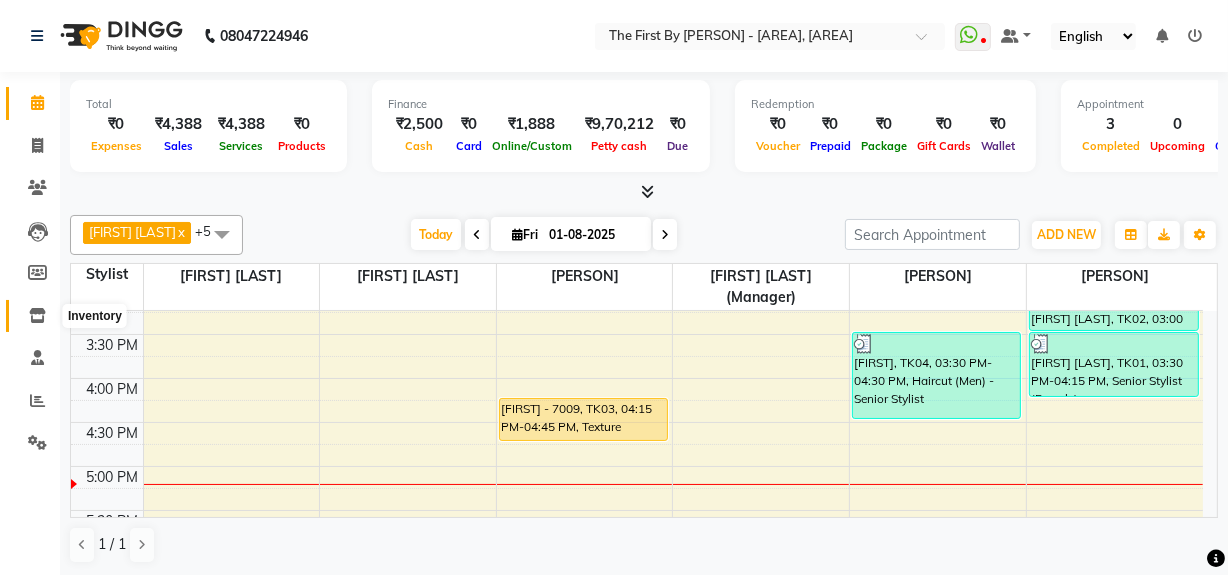 click 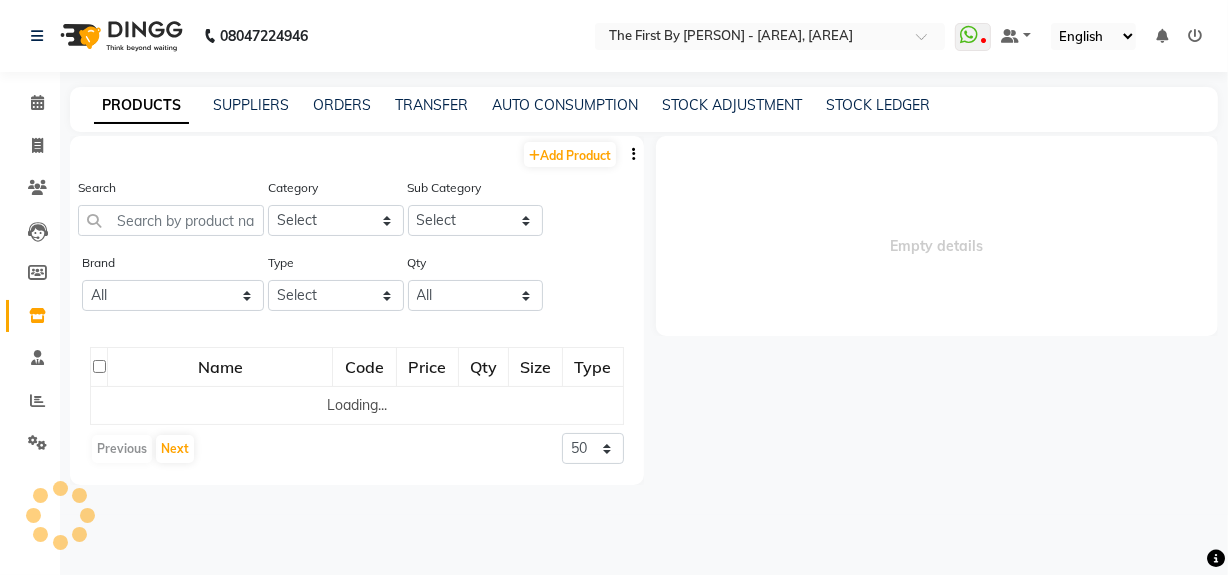 select 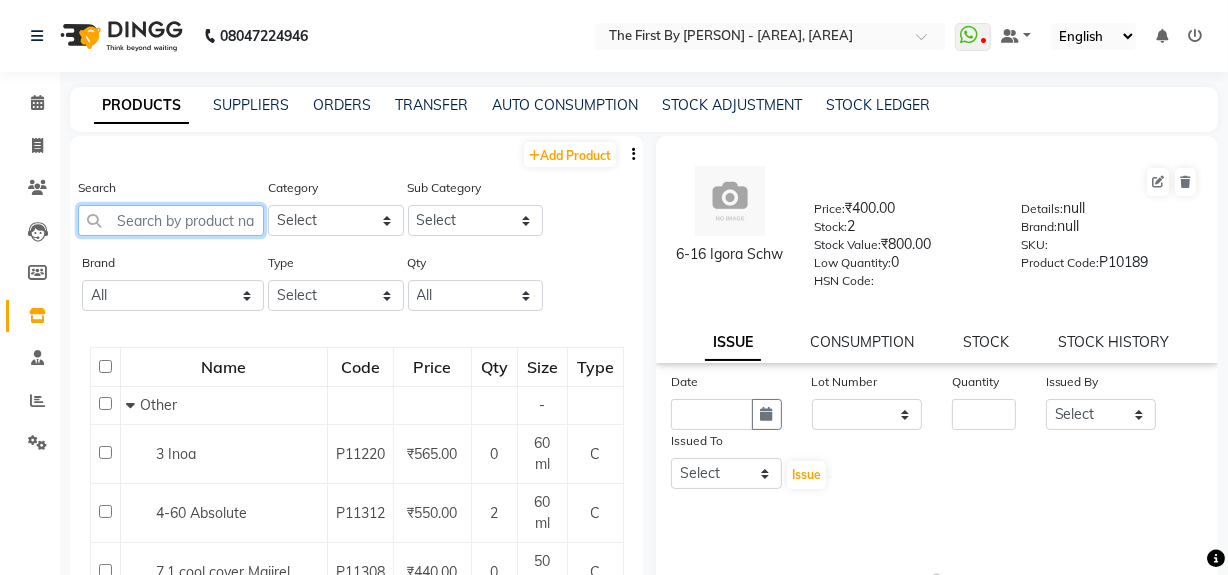 click 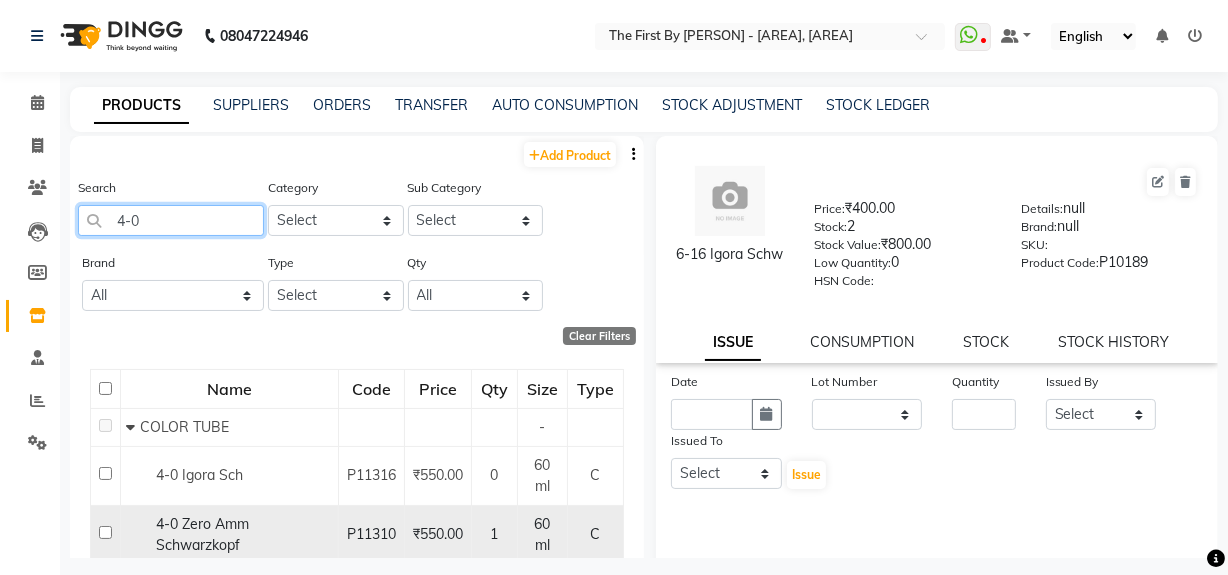 scroll, scrollTop: 67, scrollLeft: 0, axis: vertical 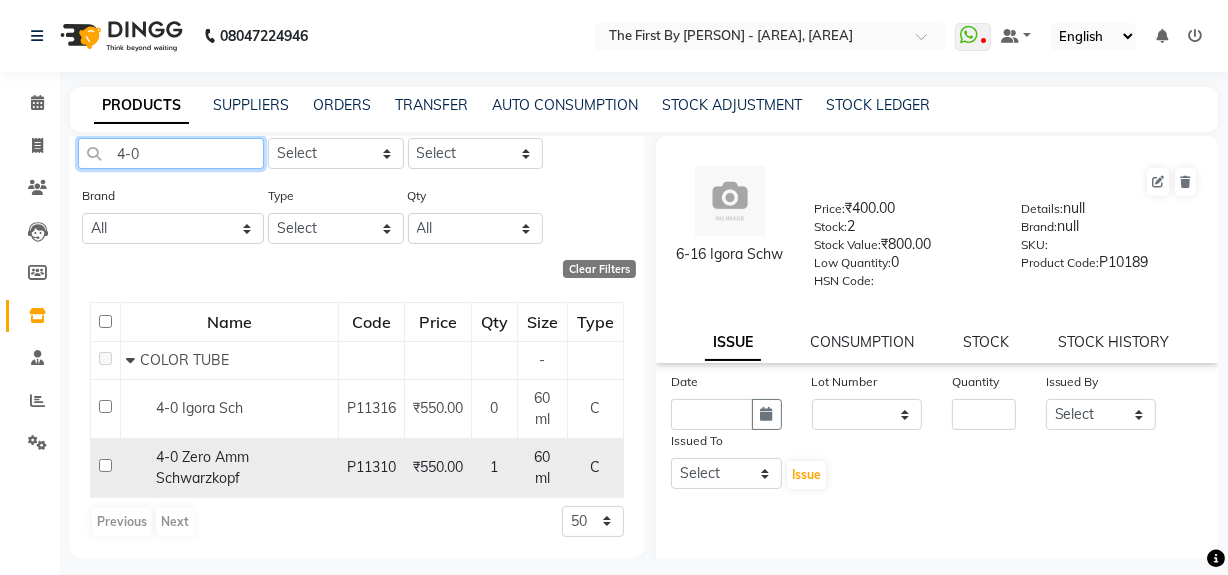 type on "4-0" 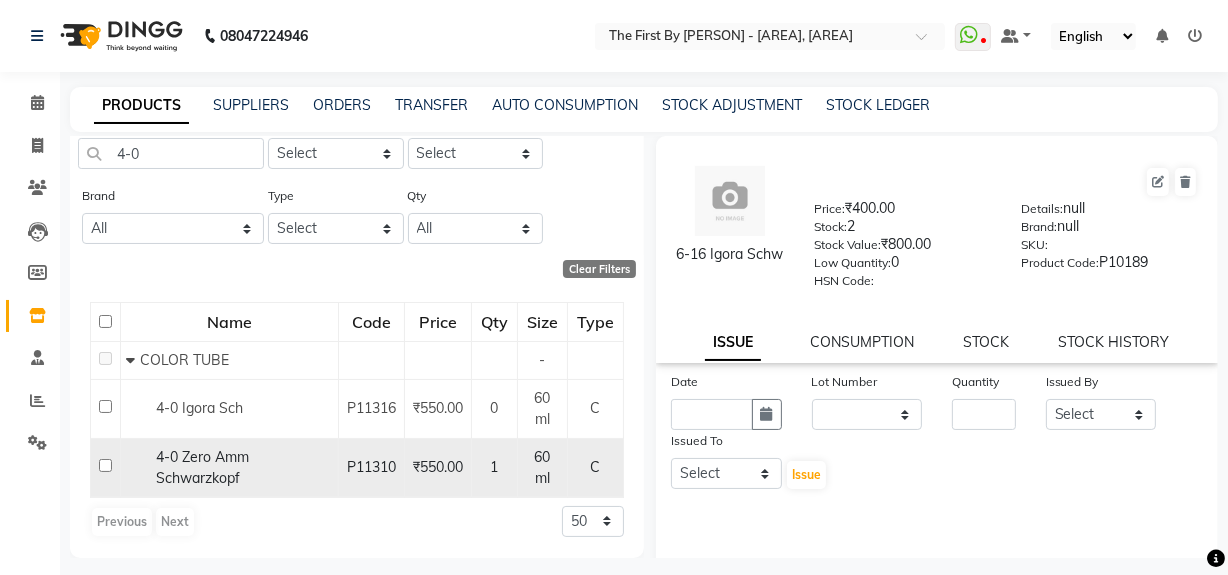 click on "4-0 Zero Amm Schwarzkopf" 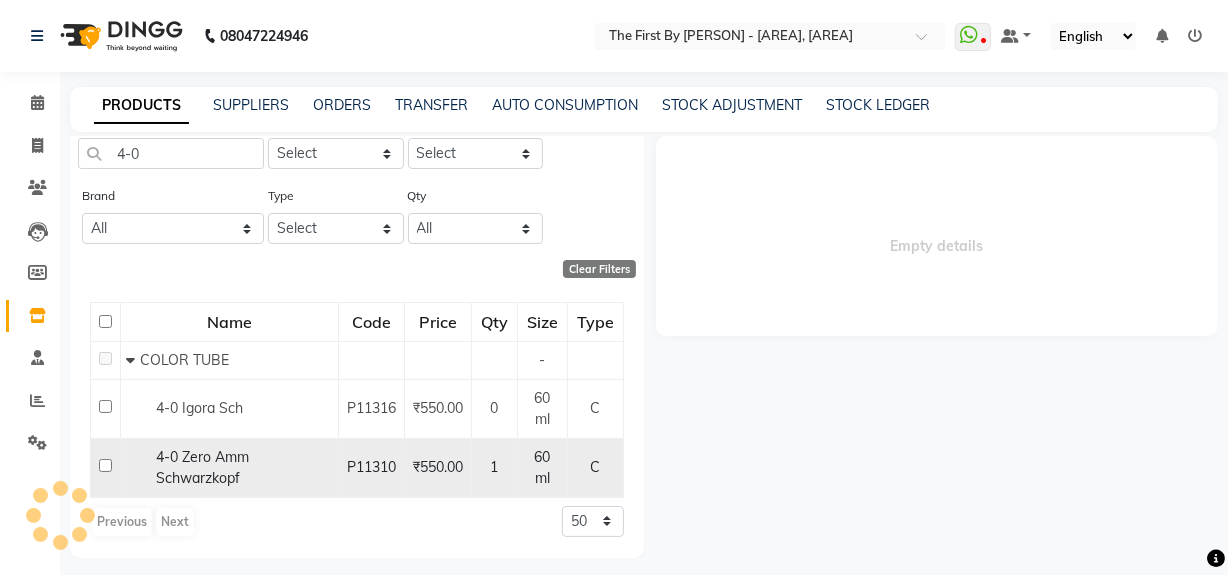 select 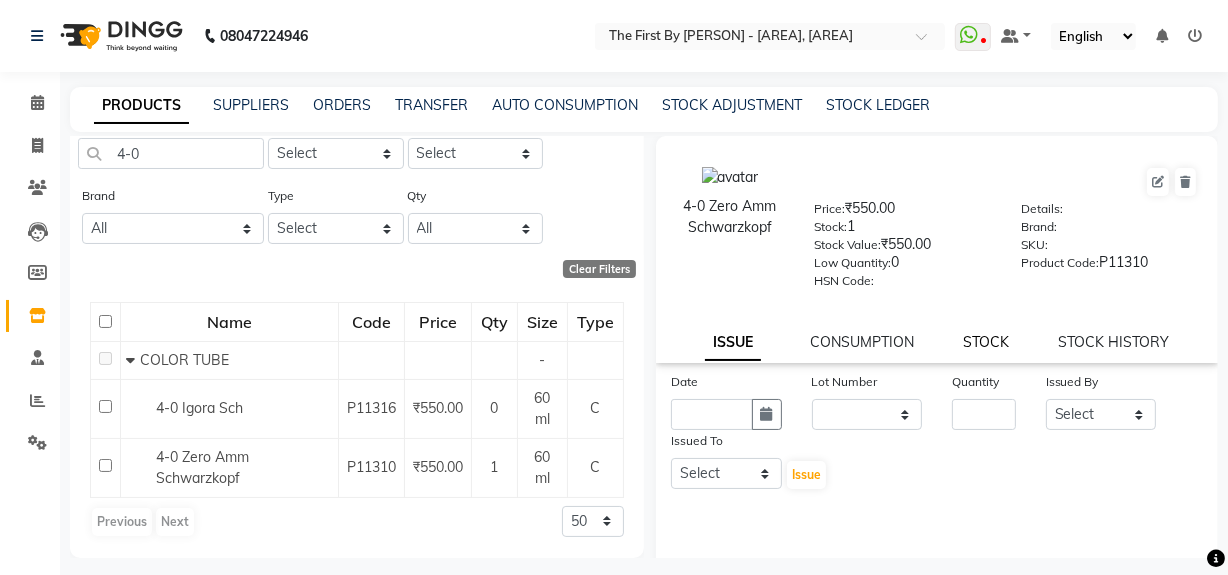 drag, startPoint x: 985, startPoint y: 346, endPoint x: 934, endPoint y: 371, distance: 56.797886 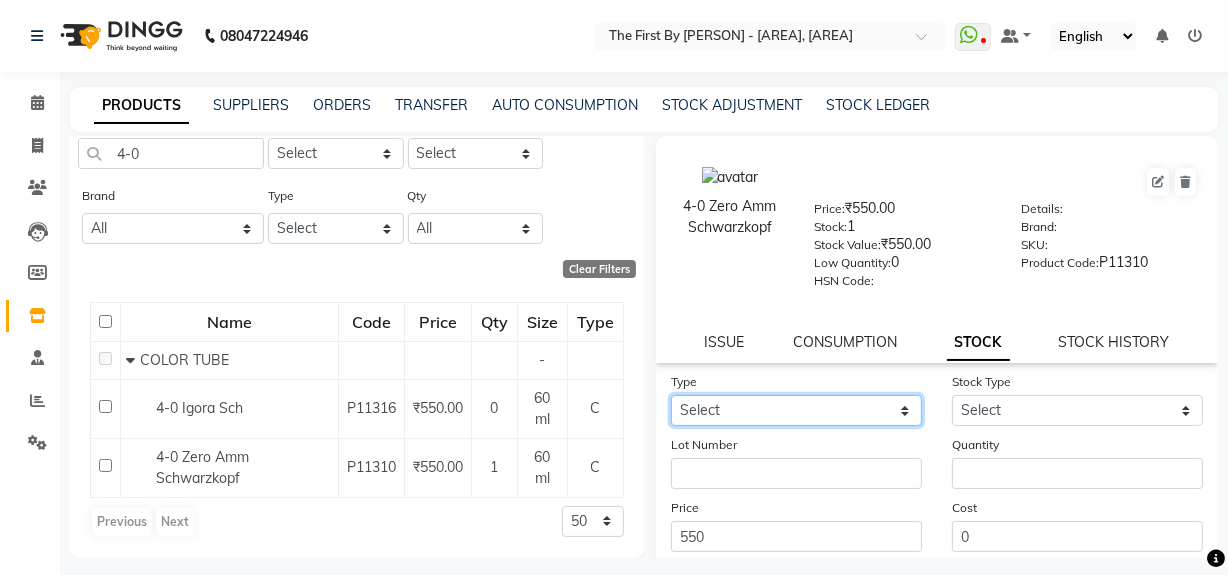 click on "Select In Out" 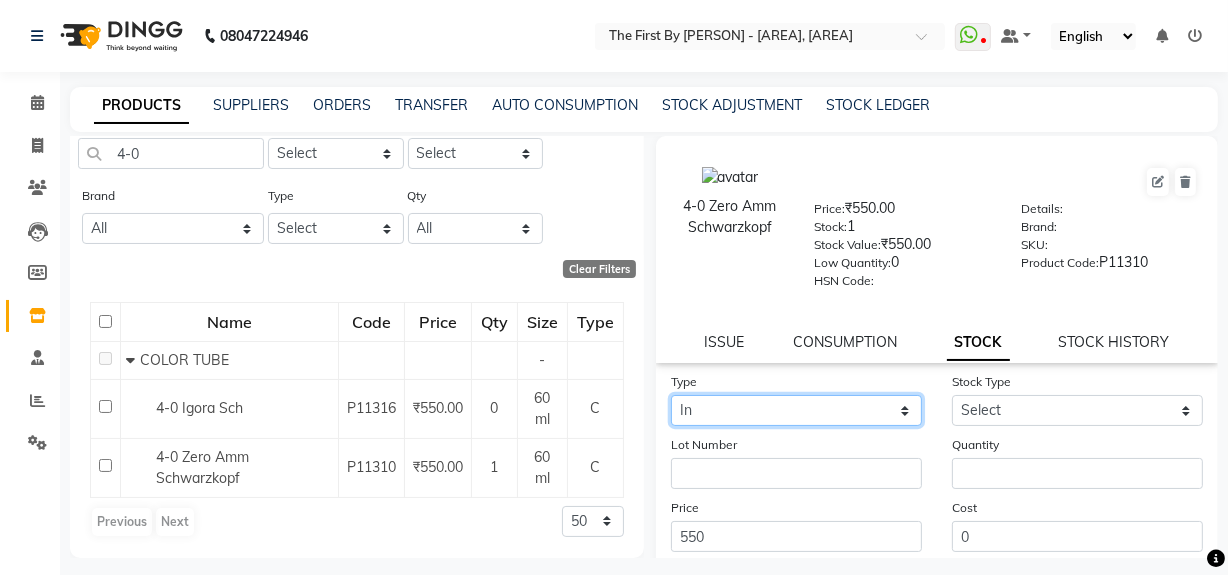 click on "Select In Out" 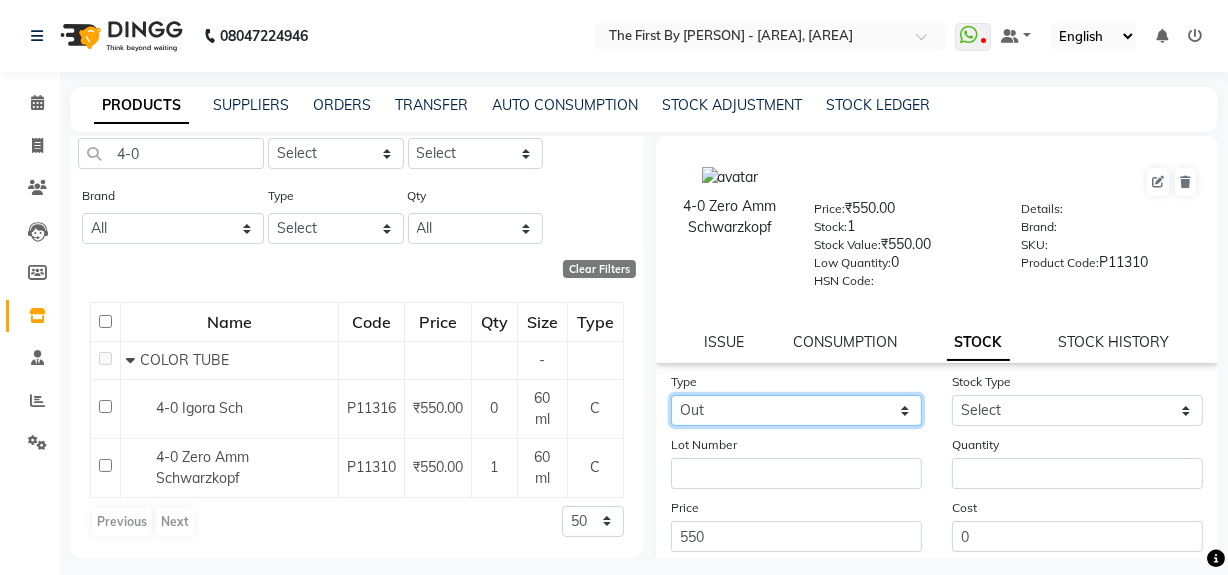 click on "Select In Out" 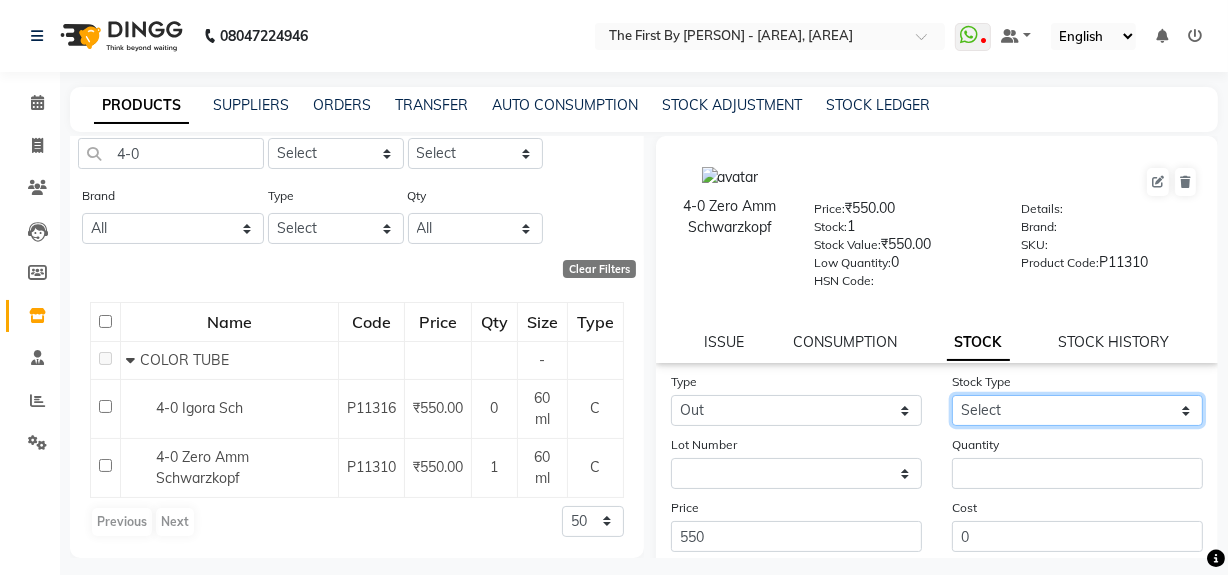 drag, startPoint x: 1076, startPoint y: 409, endPoint x: 1059, endPoint y: 421, distance: 20.808653 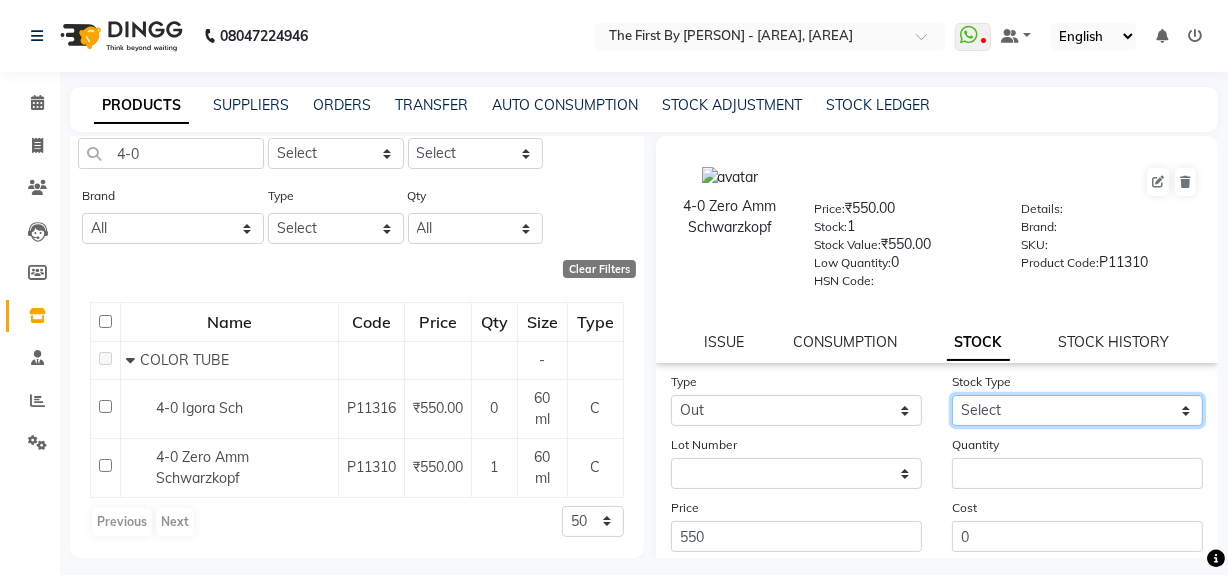 select on "internal use" 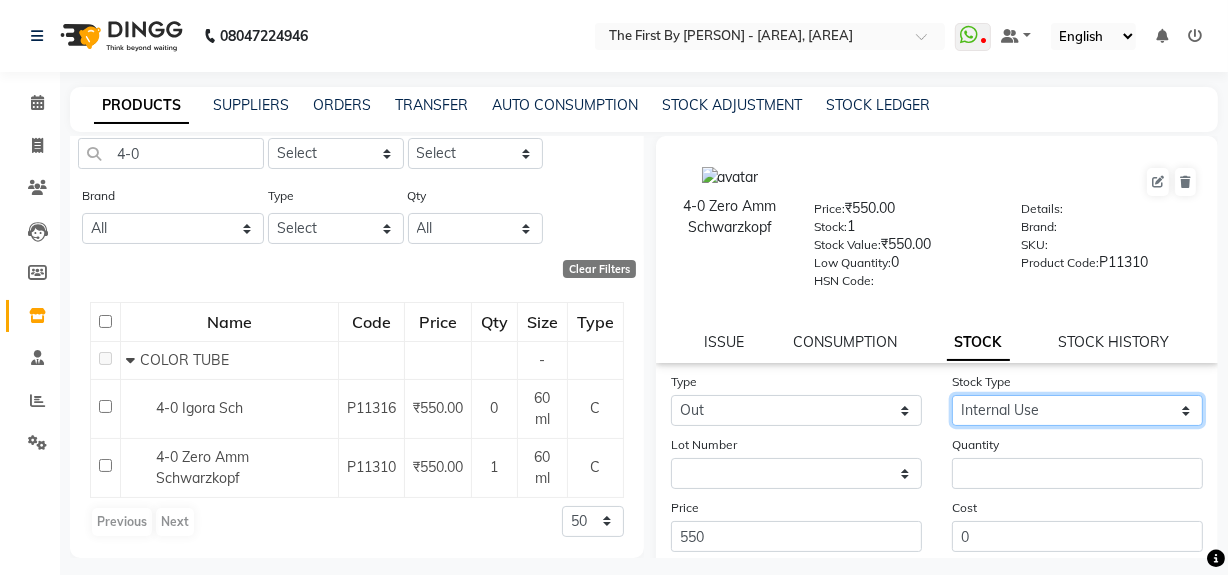 click on "Select Internal Use Damaged Expired Adjustment Return Other" 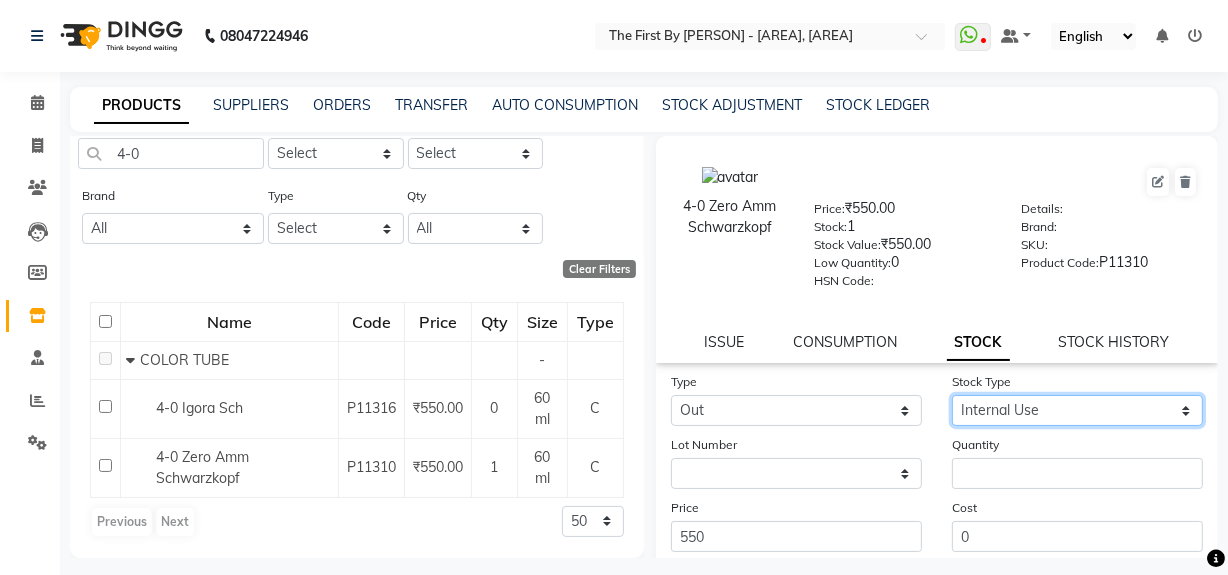 scroll, scrollTop: 12, scrollLeft: 0, axis: vertical 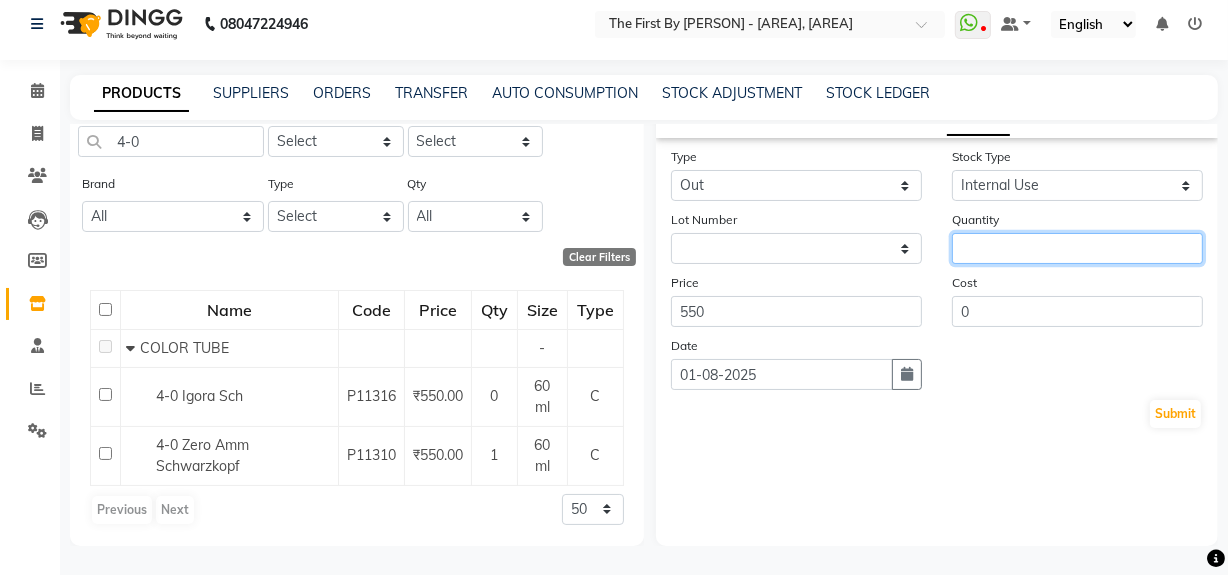 click 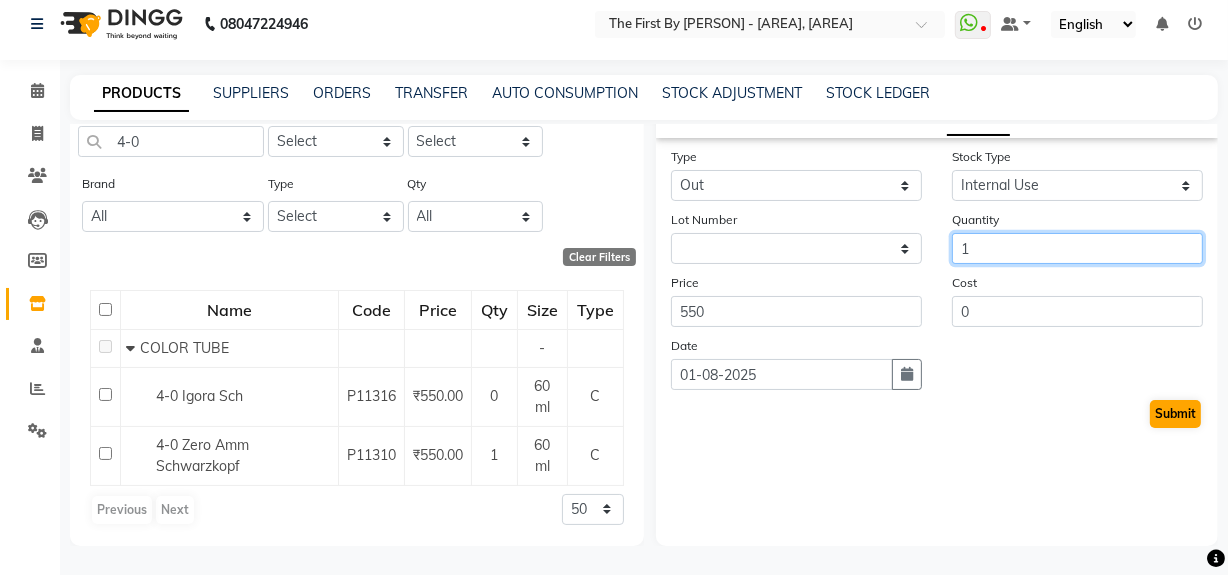 type on "1" 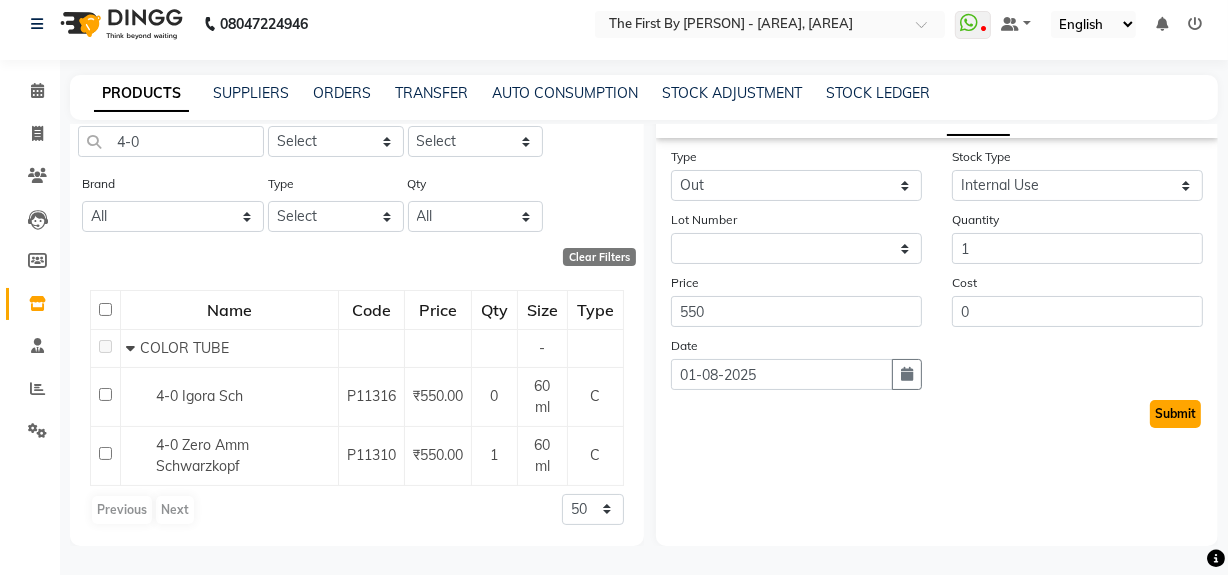 click on "Submit" 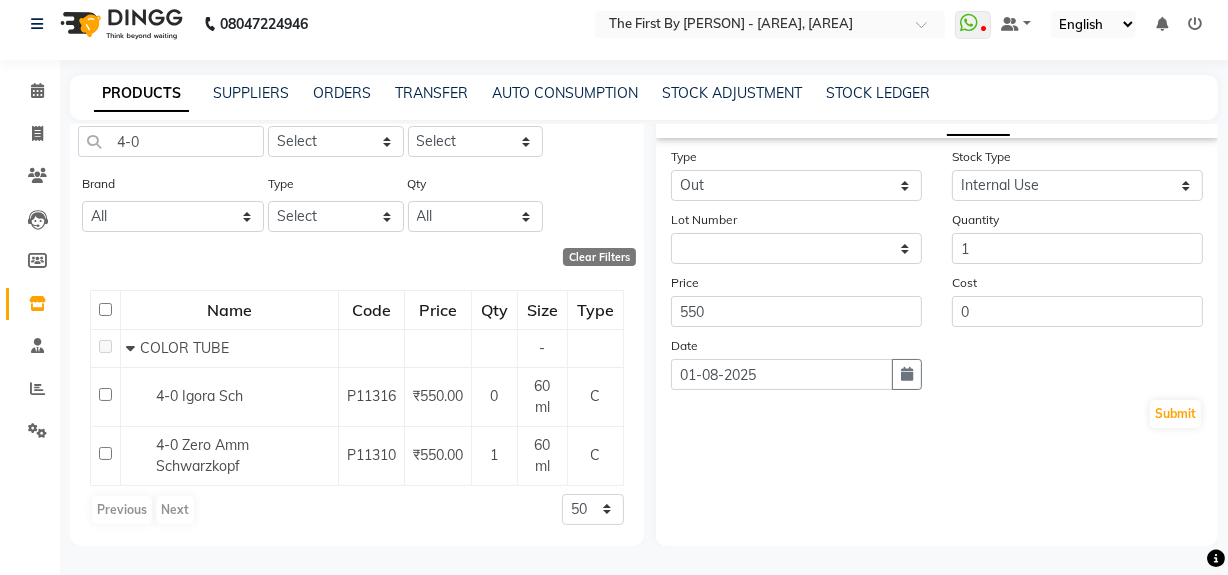 select 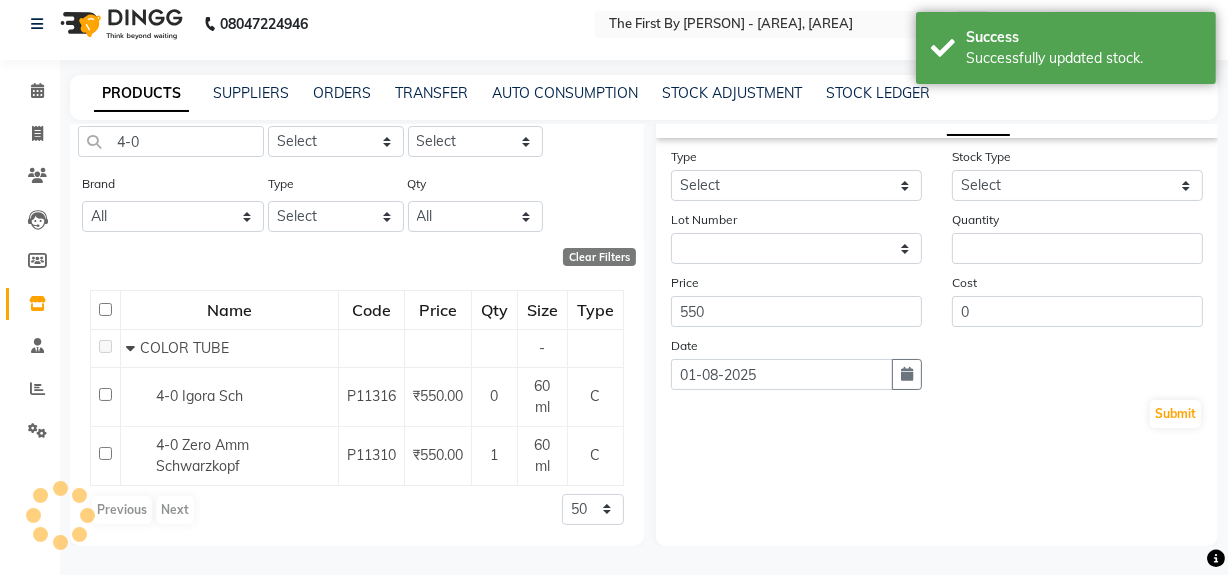 scroll, scrollTop: 0, scrollLeft: 0, axis: both 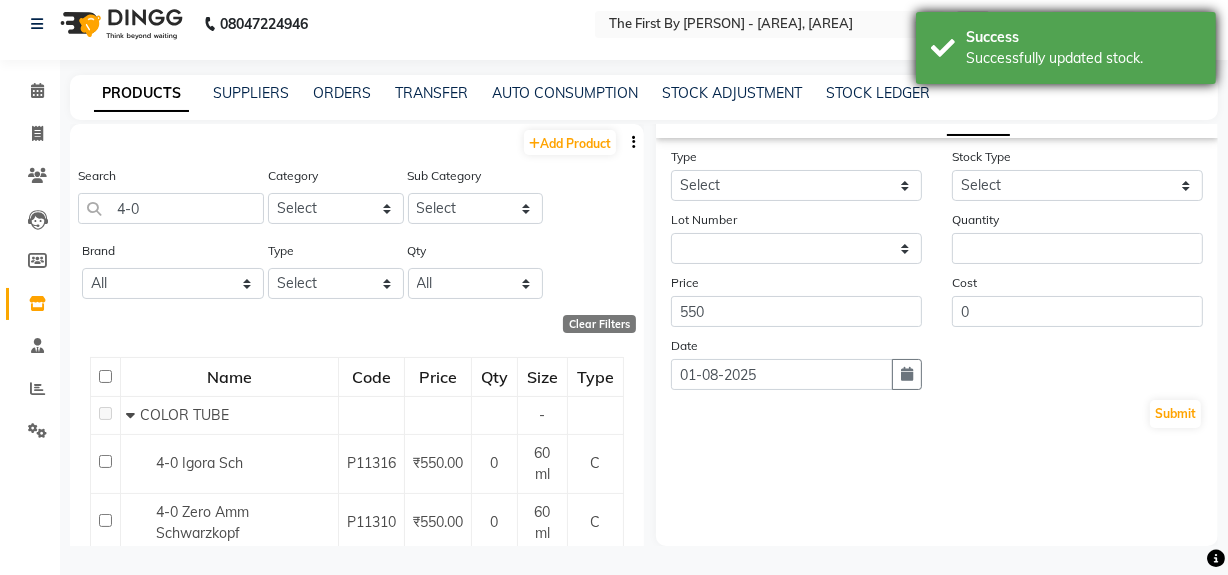 click on "Successfully updated stock." at bounding box center (1083, 58) 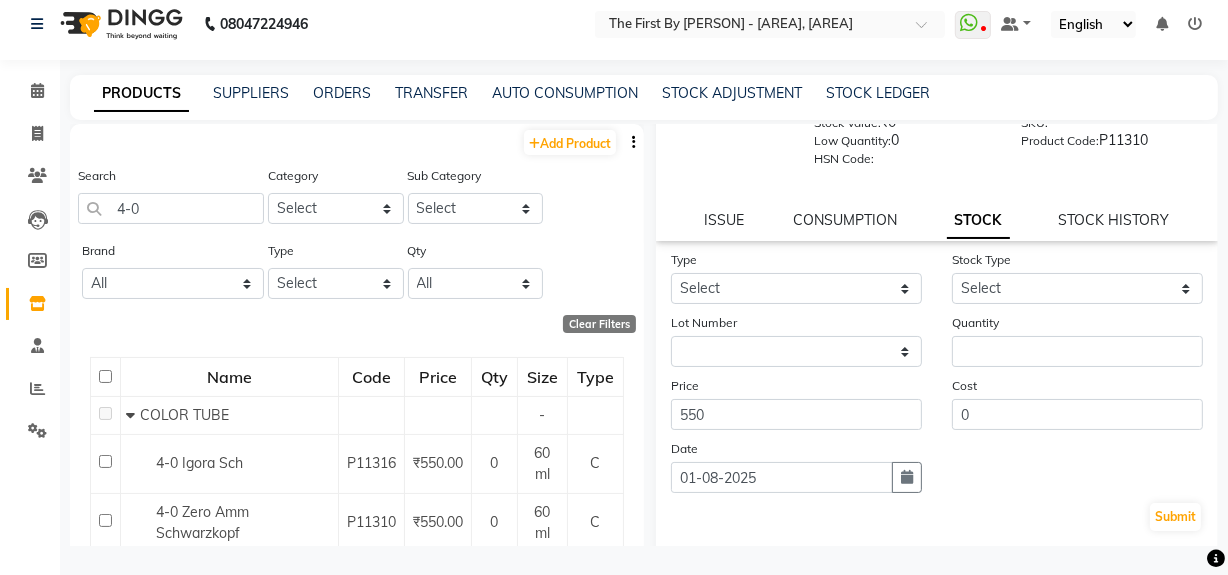 scroll, scrollTop: 0, scrollLeft: 0, axis: both 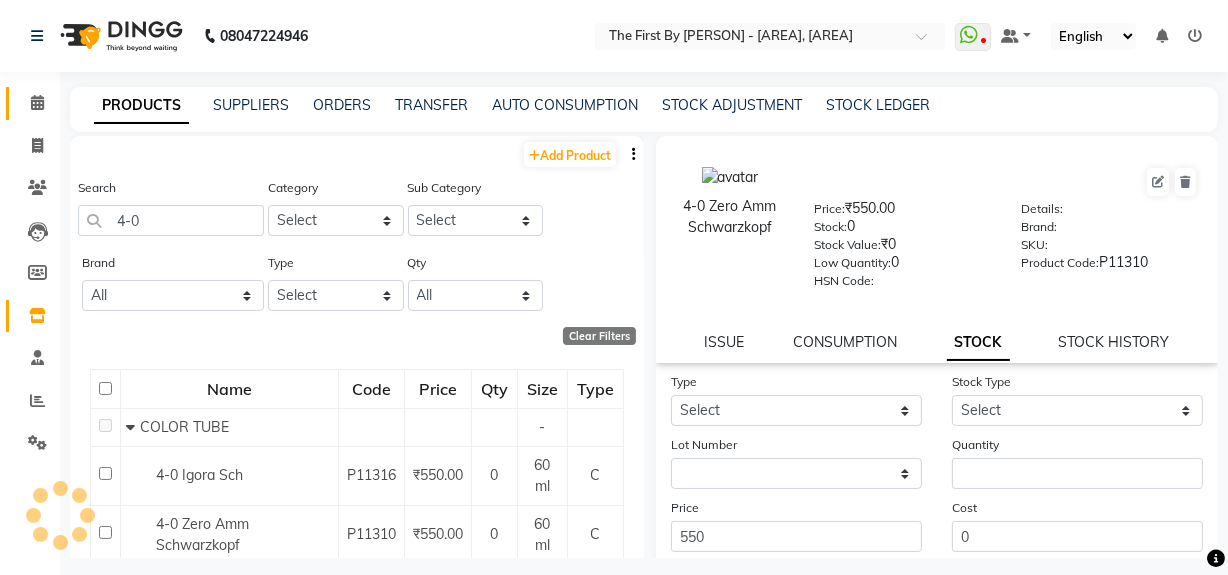 click on "Calendar" 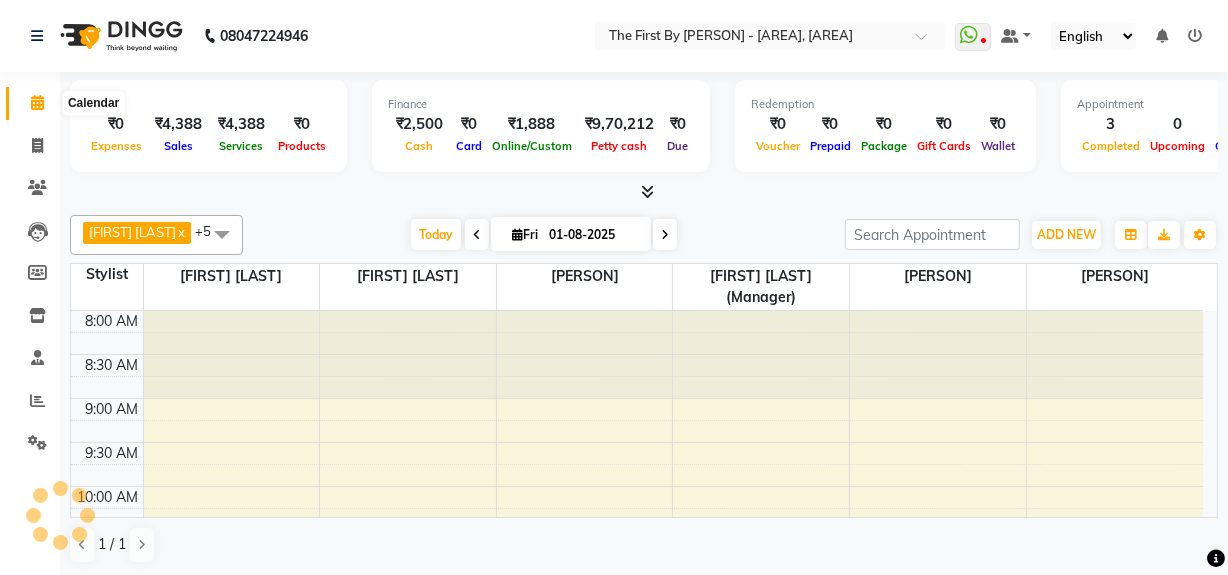 scroll, scrollTop: 0, scrollLeft: 0, axis: both 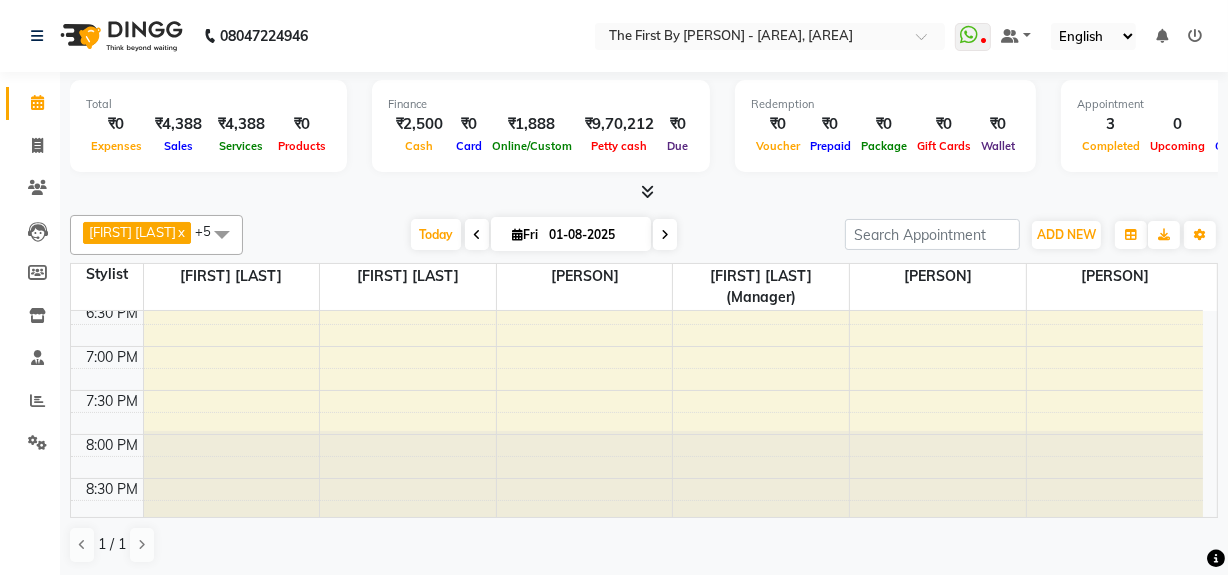 click at bounding box center (938, 474) 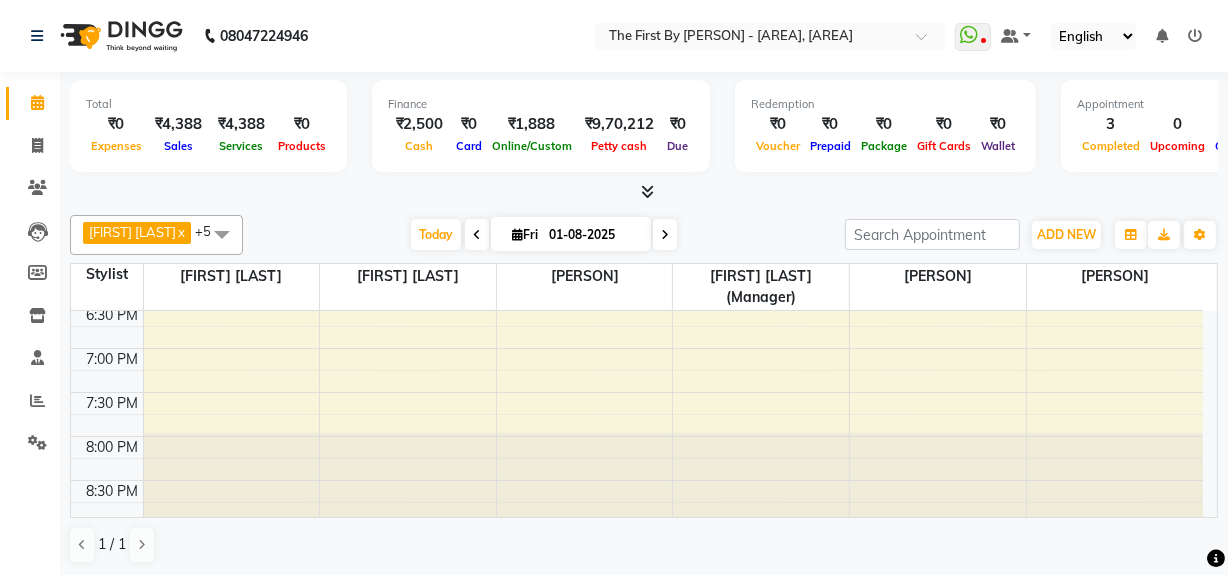 scroll, scrollTop: 932, scrollLeft: 0, axis: vertical 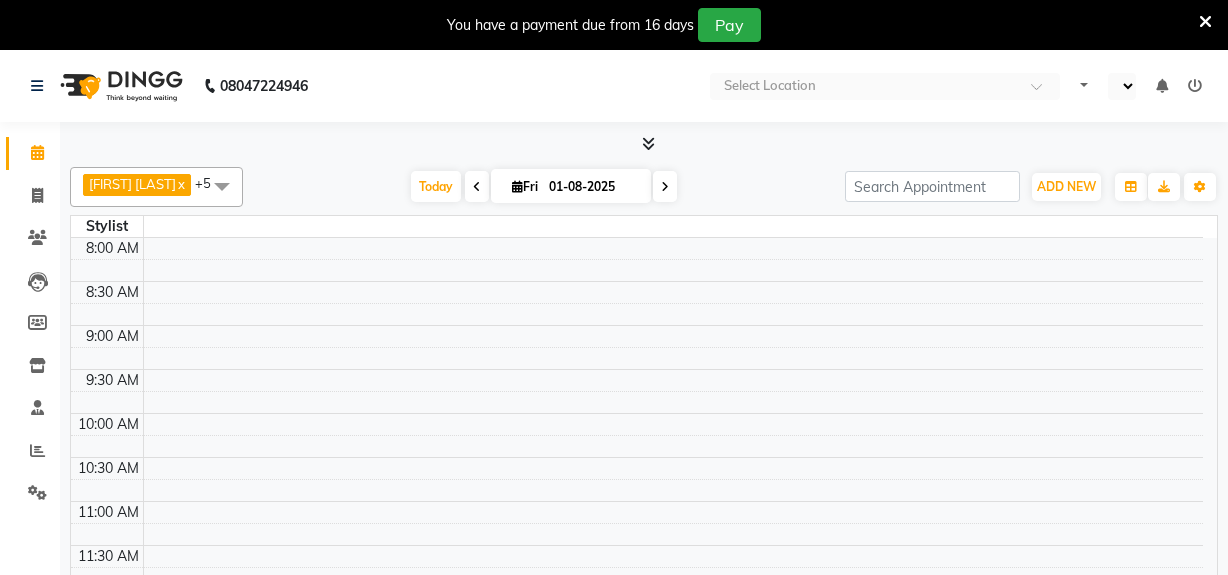 select on "en" 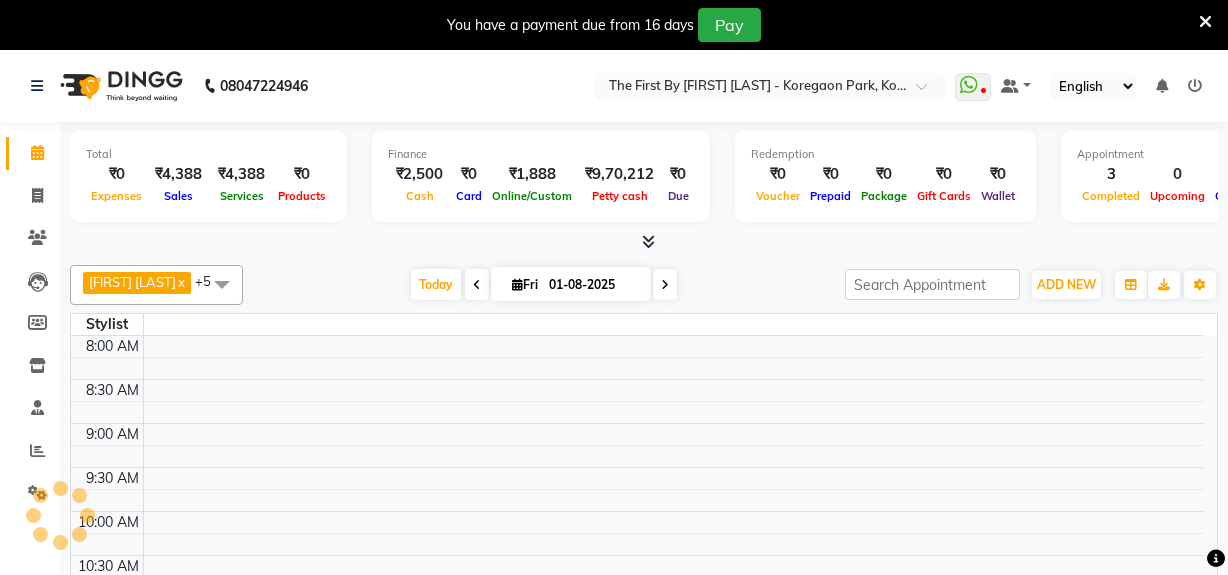 scroll, scrollTop: 0, scrollLeft: 0, axis: both 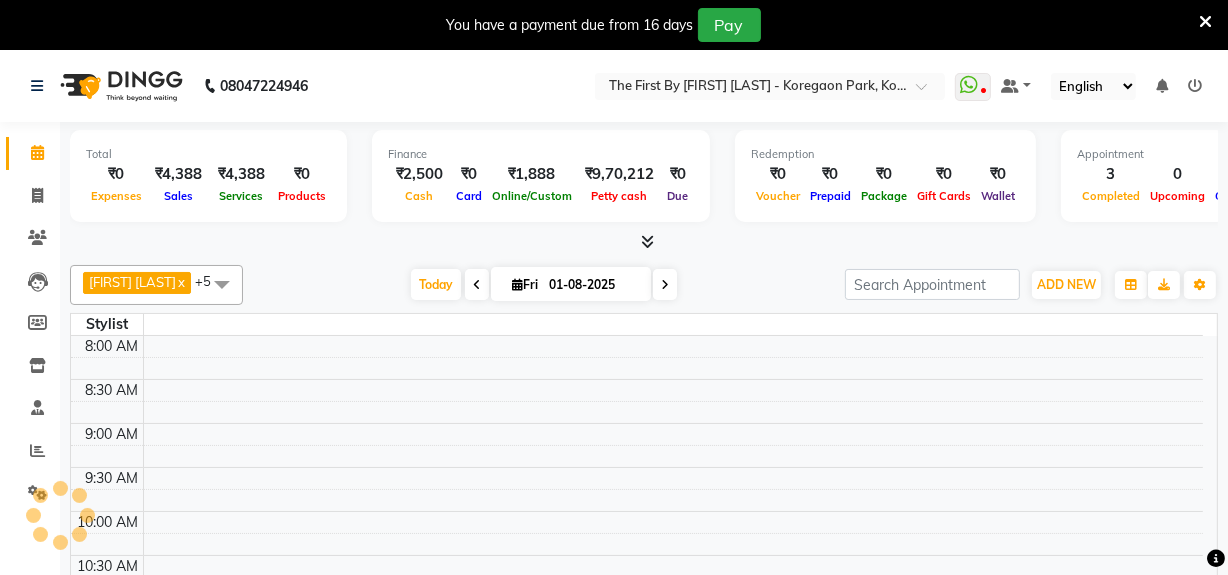 click at bounding box center [1205, 22] 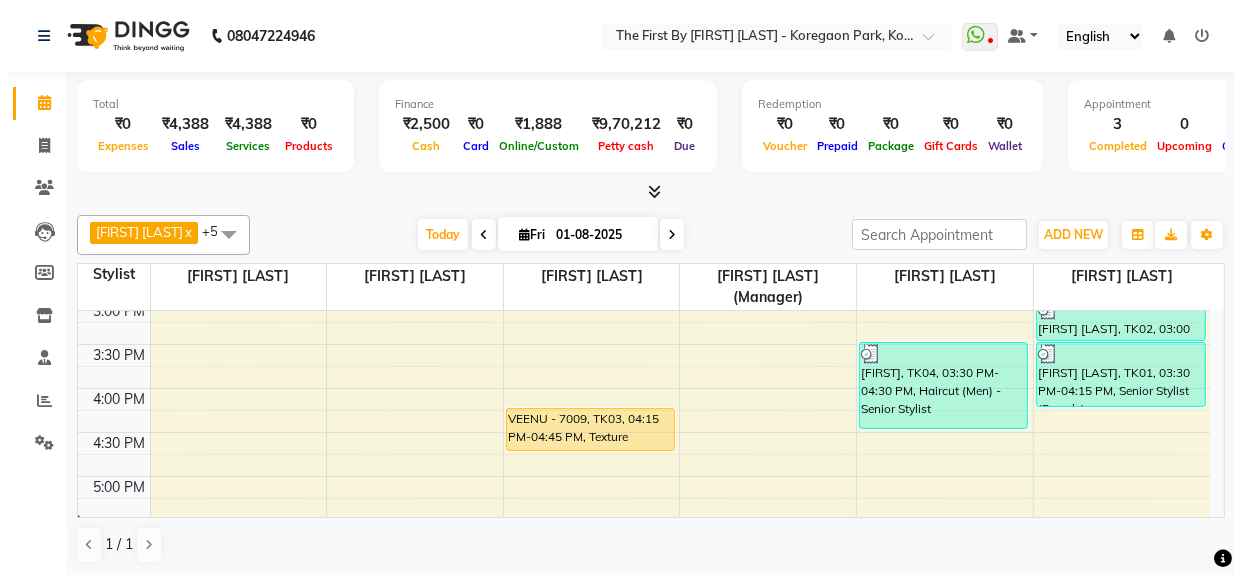 scroll, scrollTop: 636, scrollLeft: 0, axis: vertical 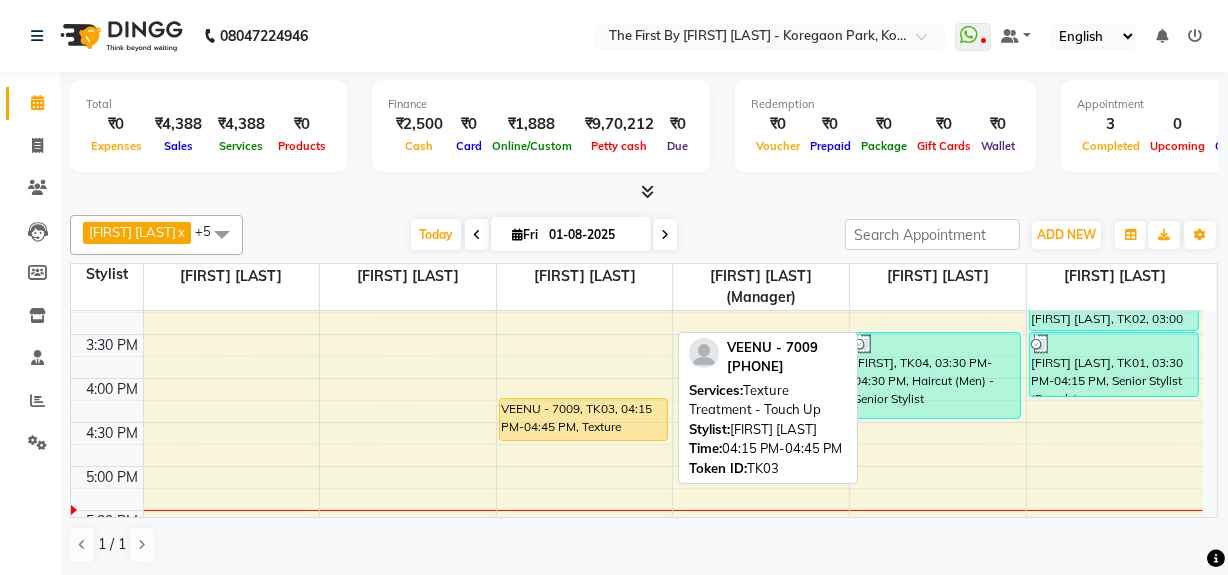 click on "VEENU - 7009, TK03, 04:15 PM-04:45 PM, Texture Treatment - Touch Up" at bounding box center [583, 419] 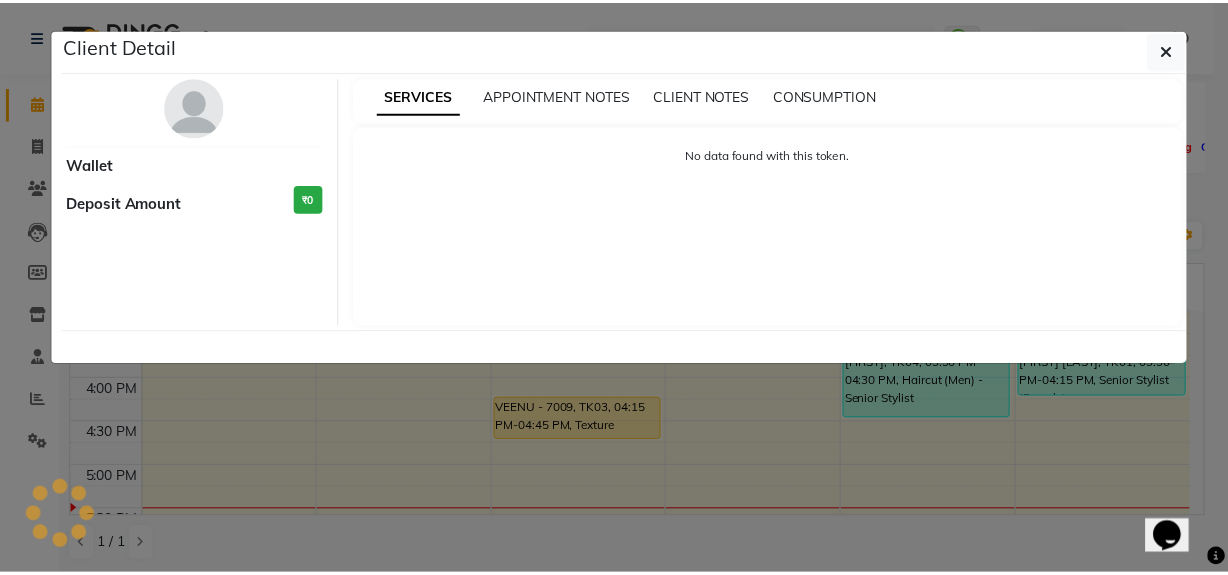 scroll, scrollTop: 0, scrollLeft: 0, axis: both 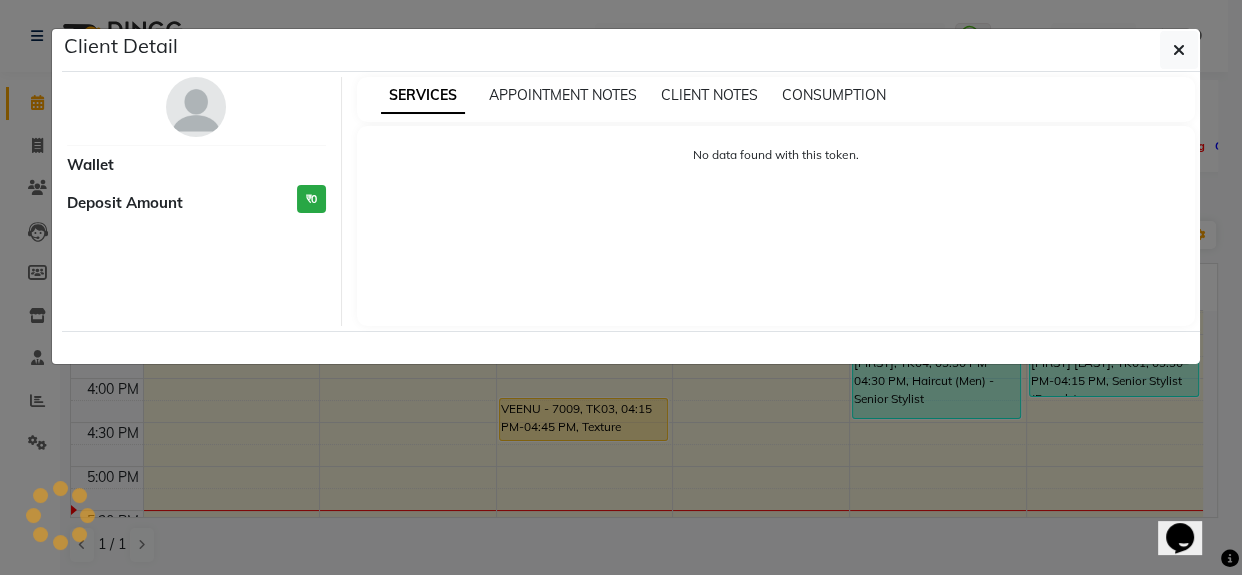 select on "1" 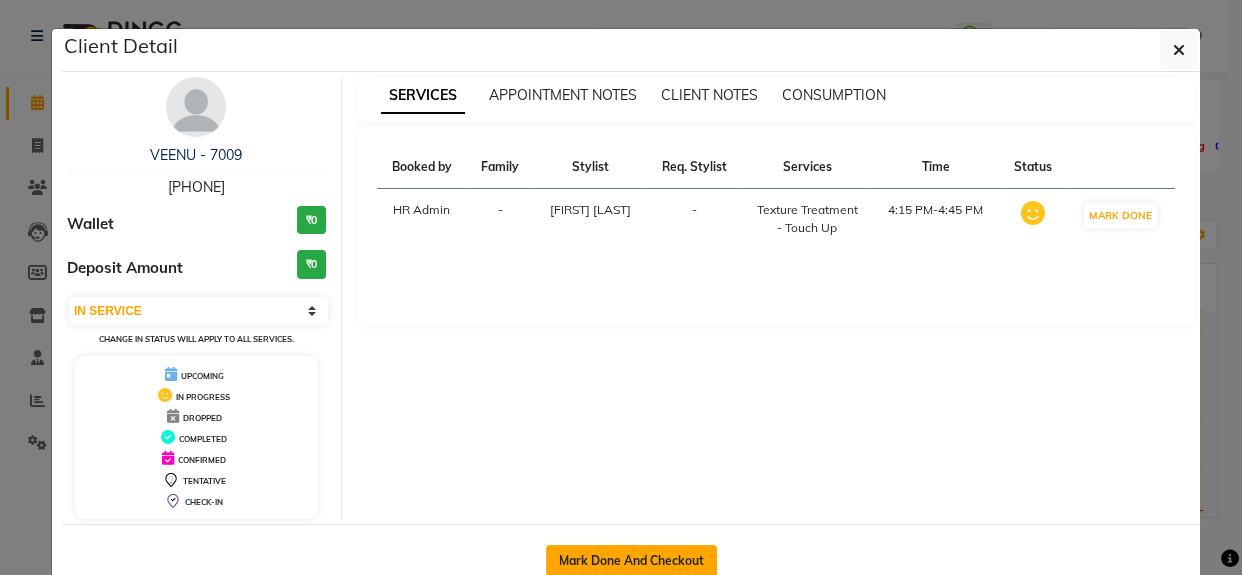 click on "Mark Done And Checkout" 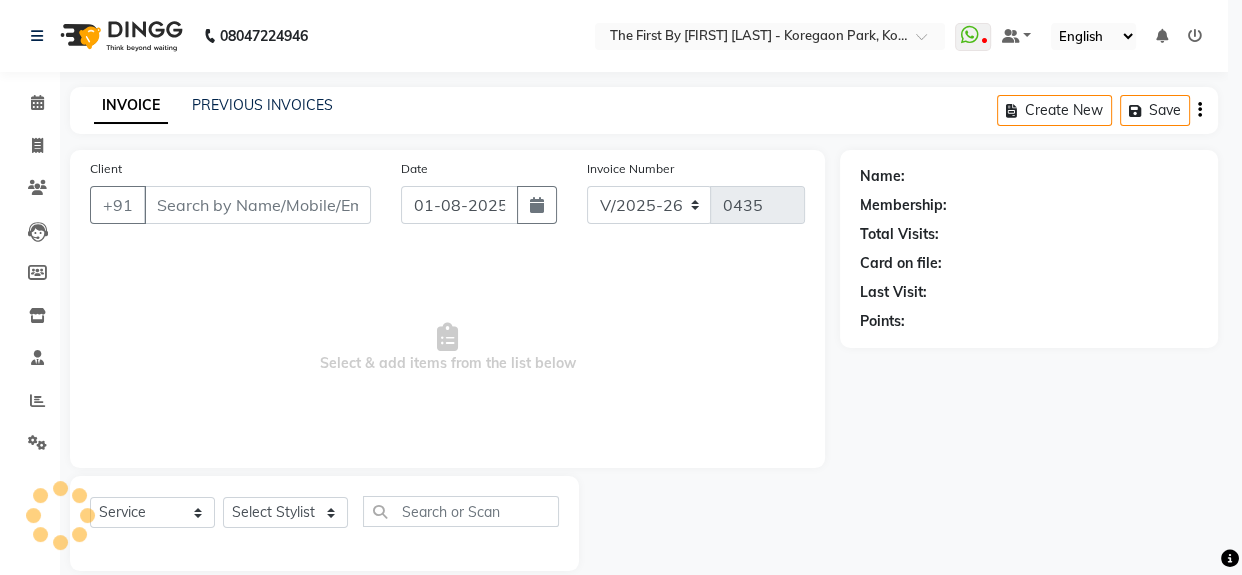select on "3" 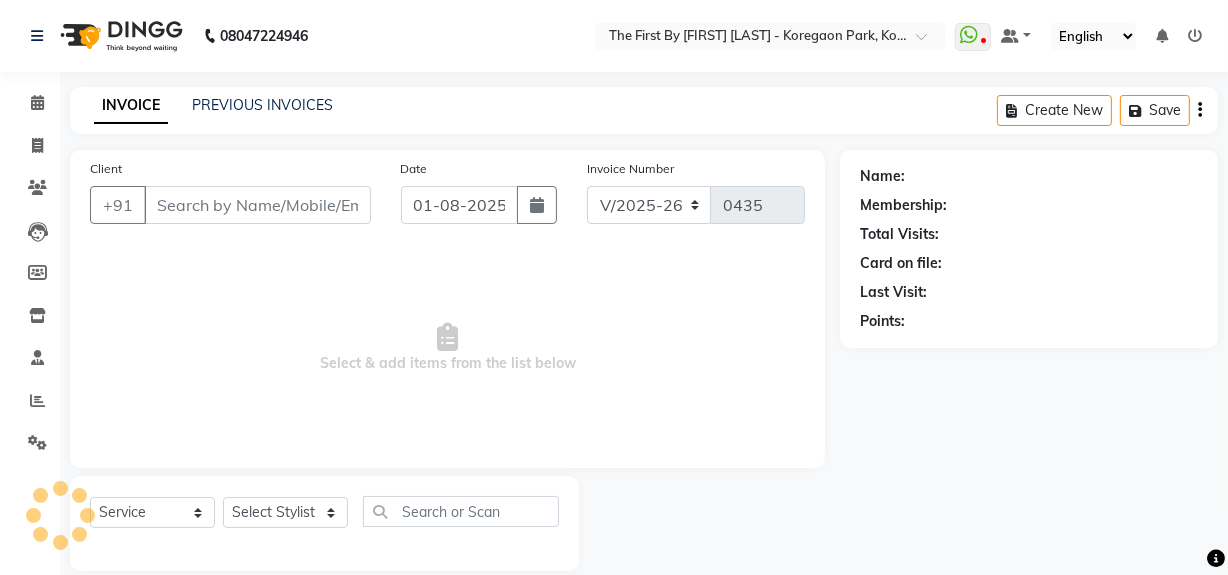 type on "99******09" 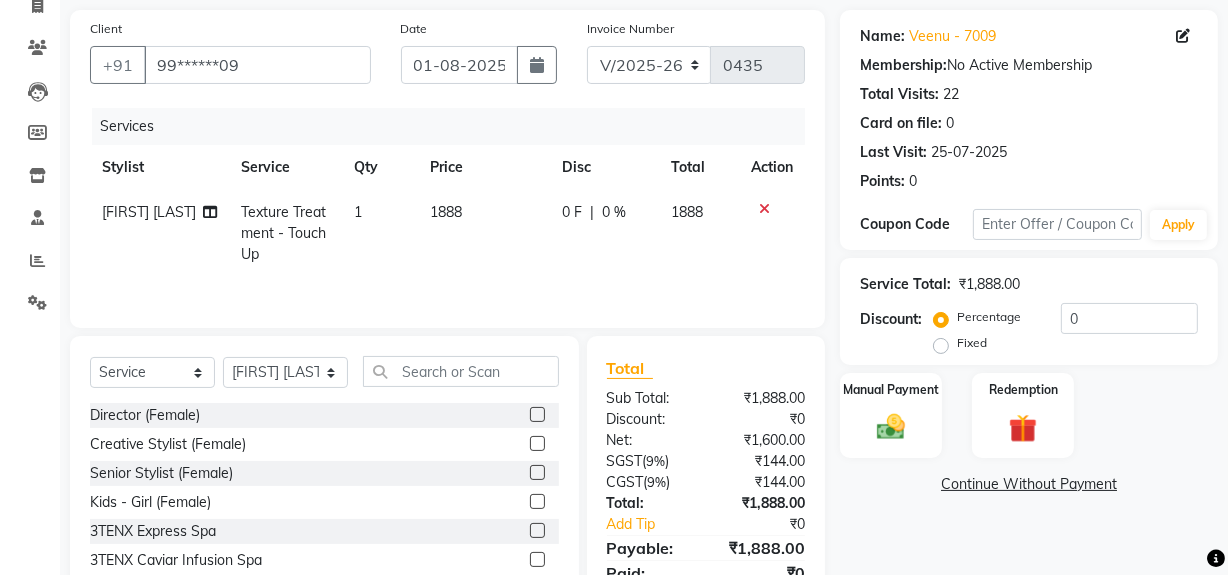 scroll, scrollTop: 226, scrollLeft: 0, axis: vertical 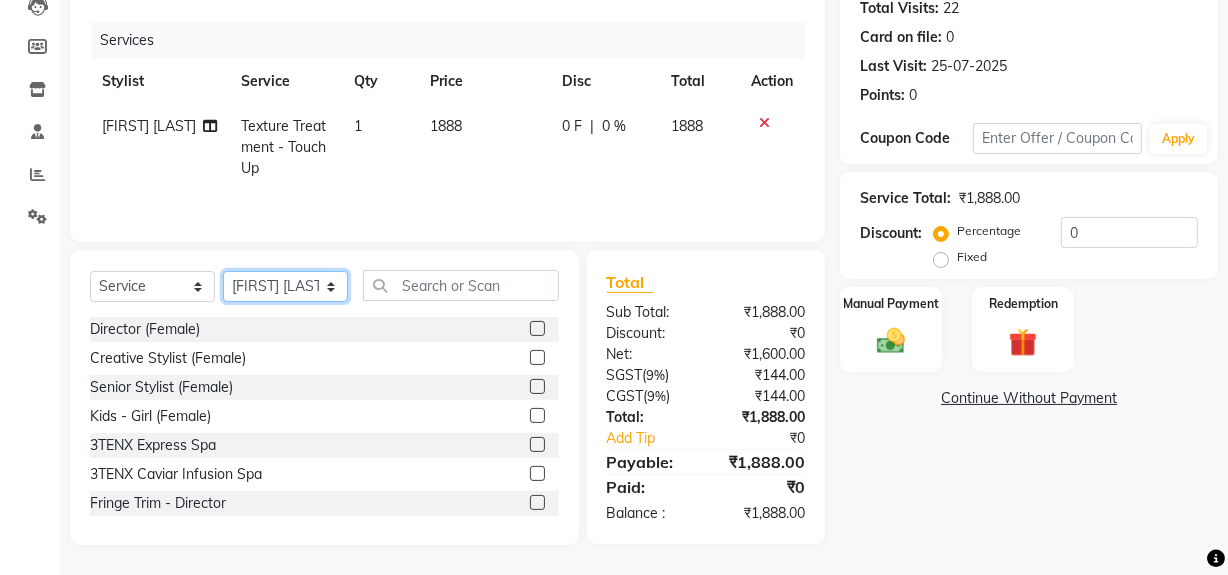click on "Select Stylist [FIRST] [LAST] HR Admin [FIRST] [LAST]  [FIRST] [LAST] [FIRST] [LAST]  [FIRST] [LAST] (Manager)" 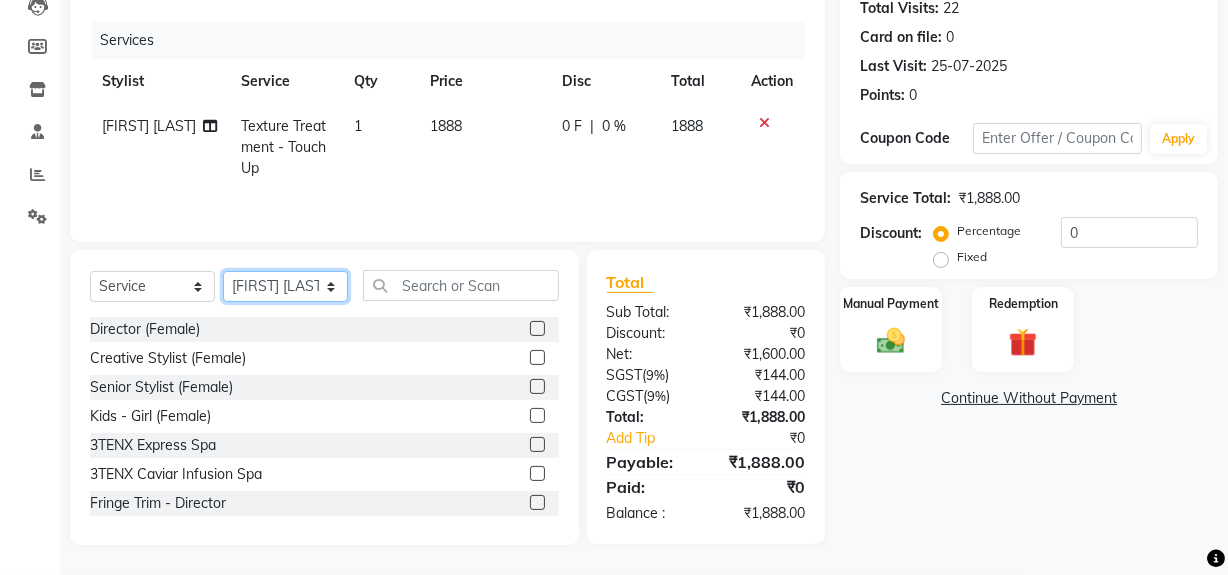 select on "49058" 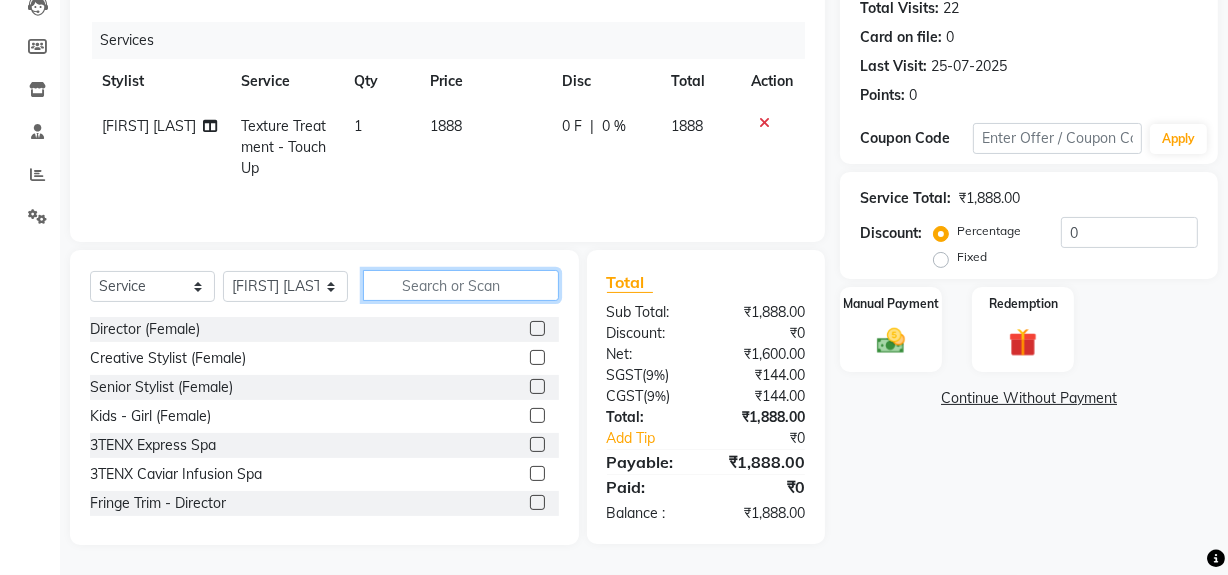 click 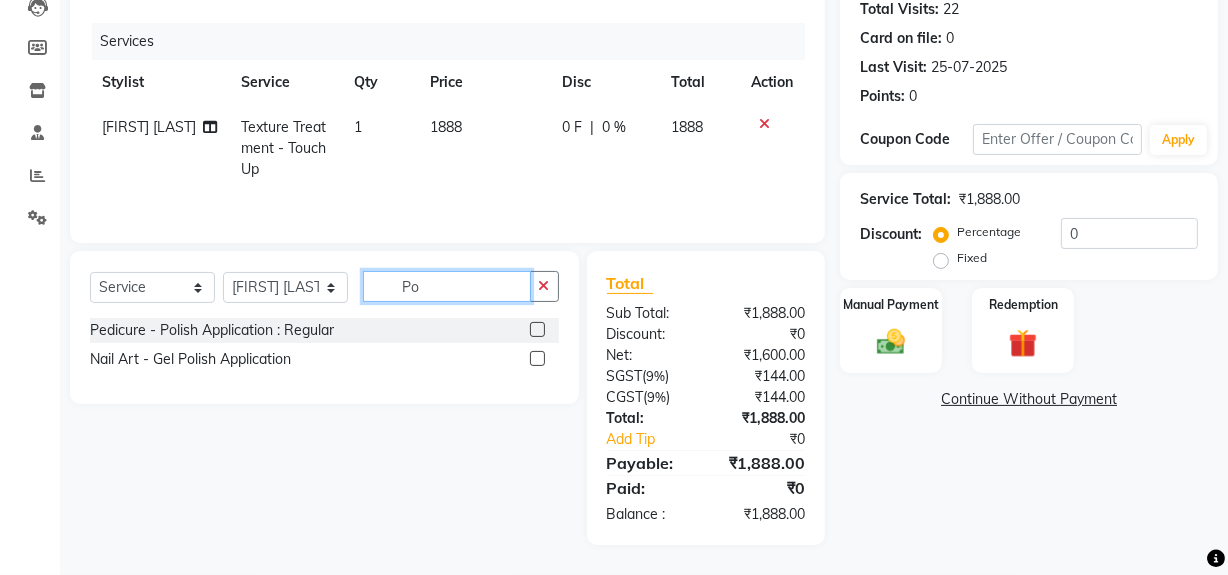 scroll, scrollTop: 225, scrollLeft: 0, axis: vertical 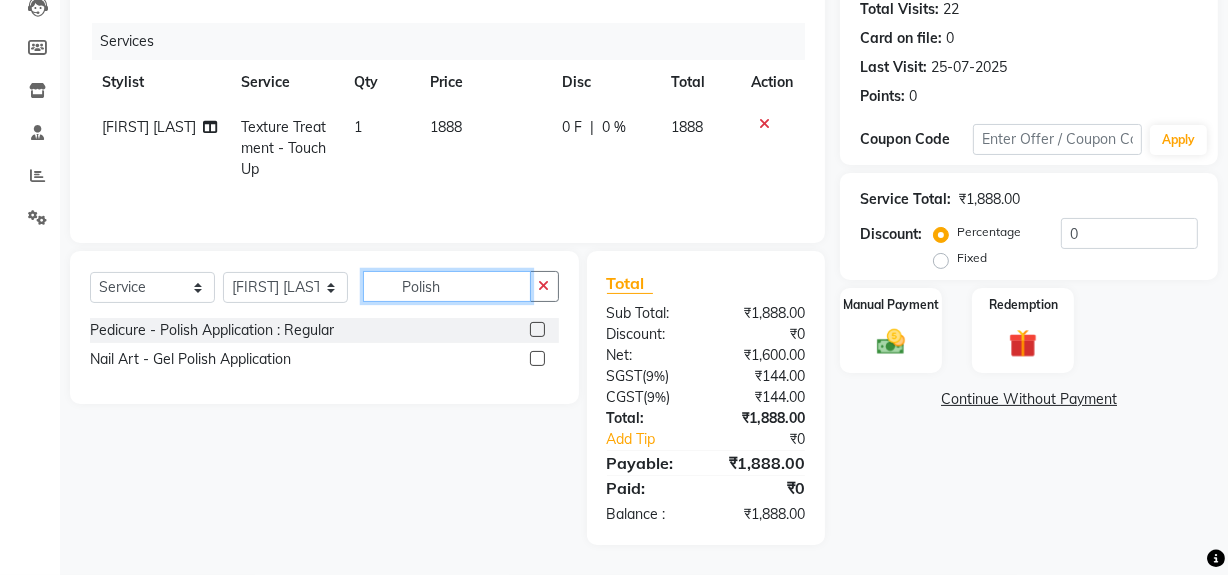 type on "Polish" 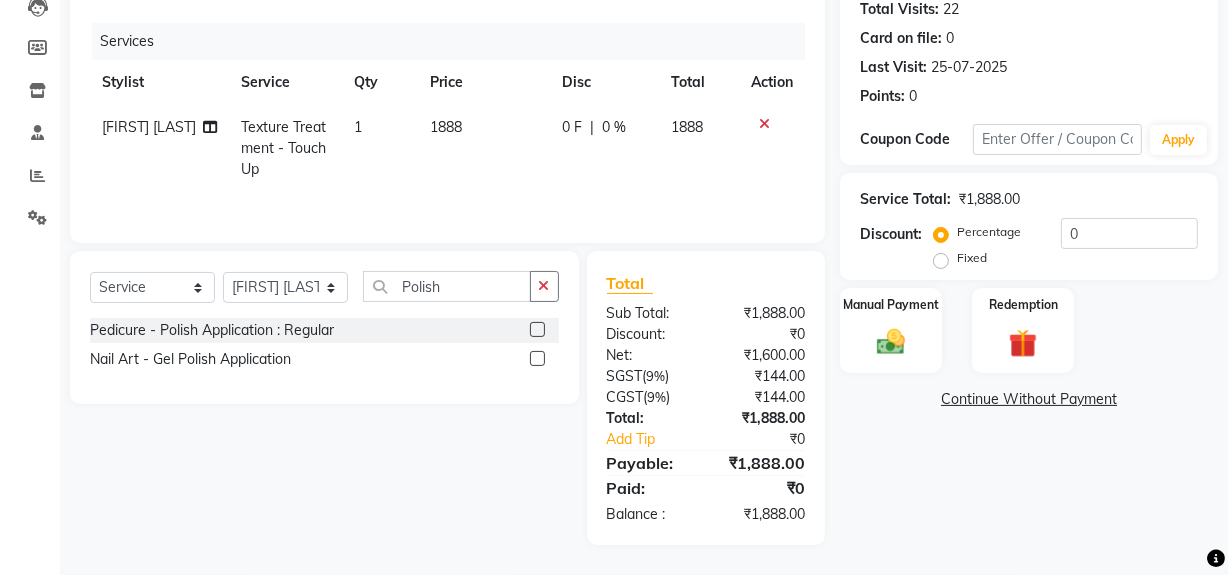 click 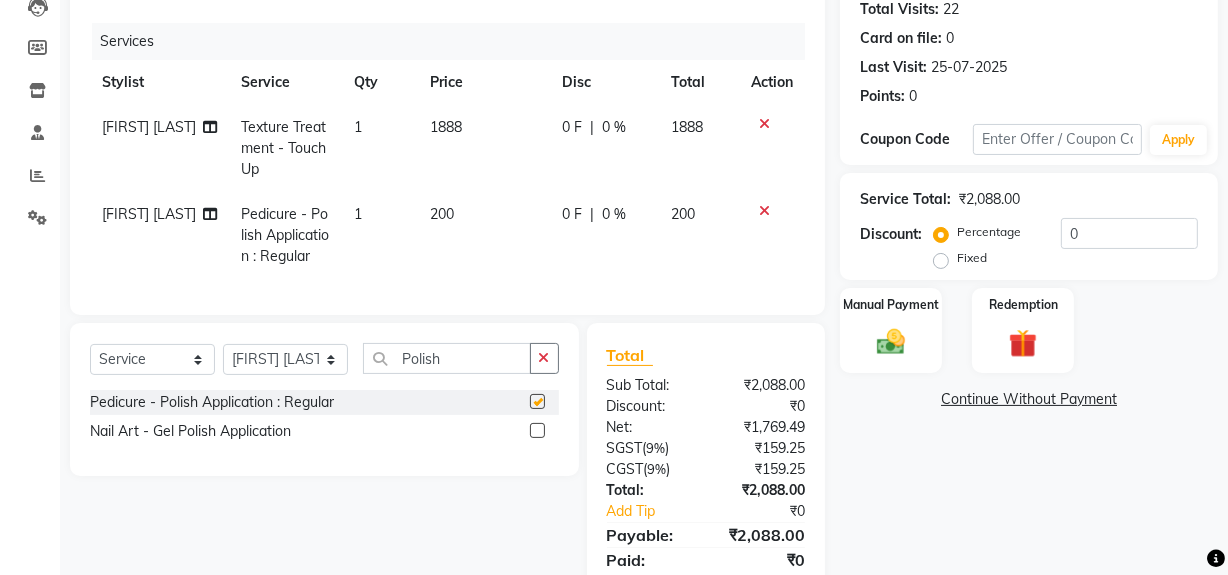 checkbox on "false" 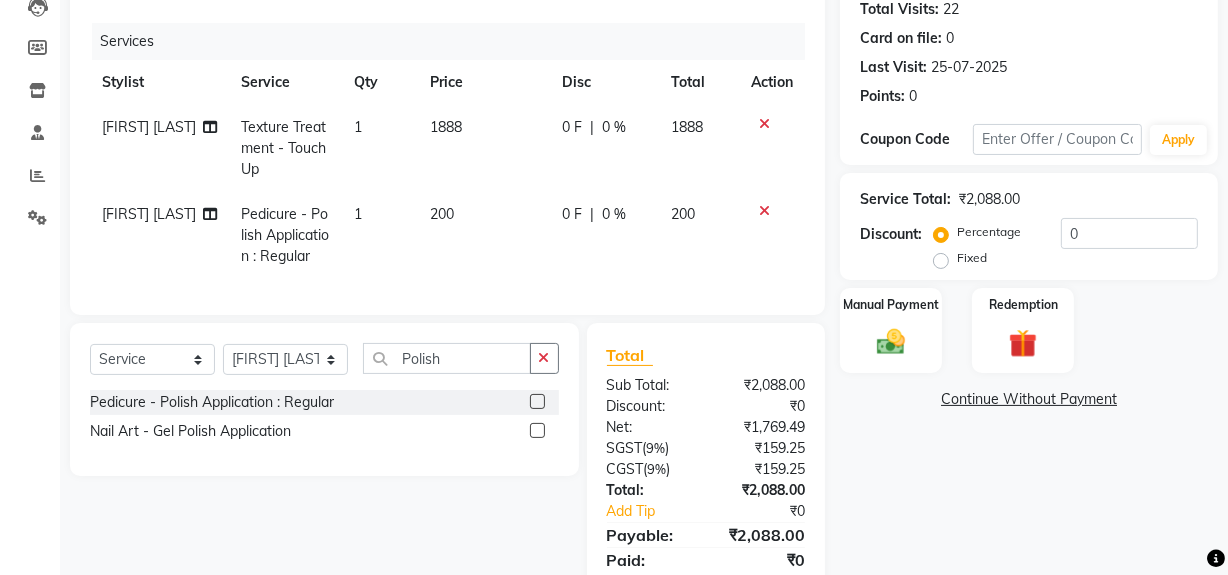 click 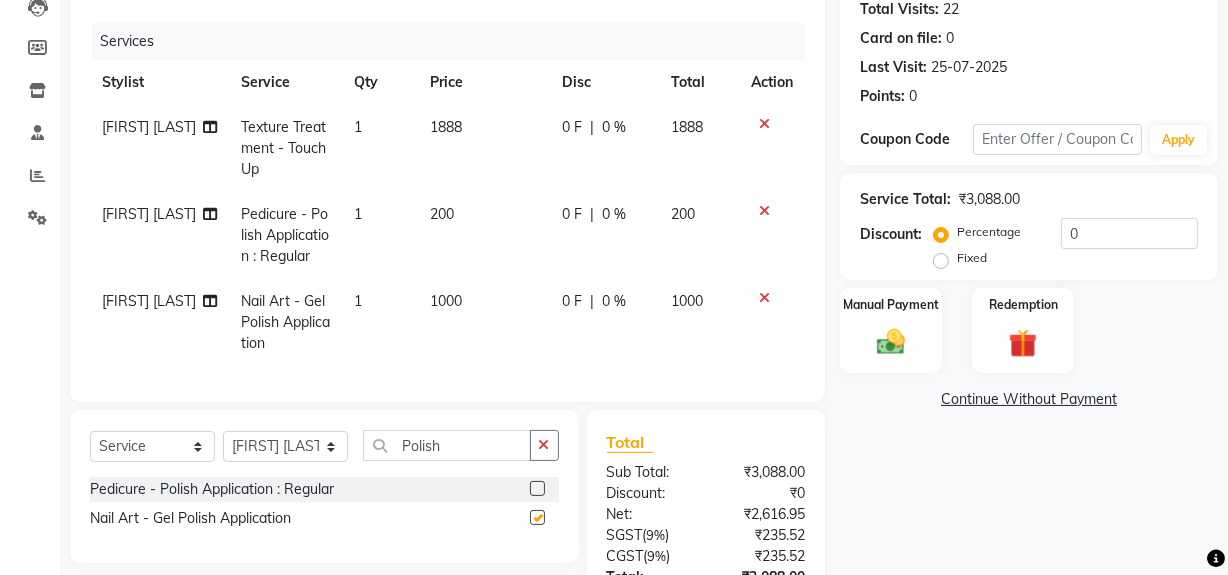 checkbox on "false" 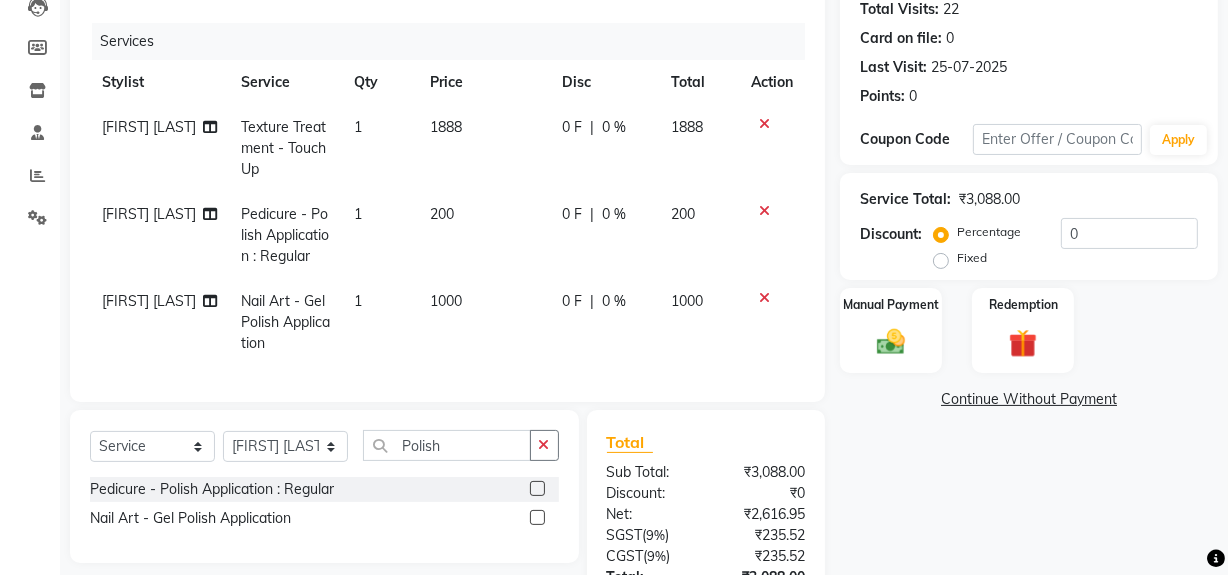 click 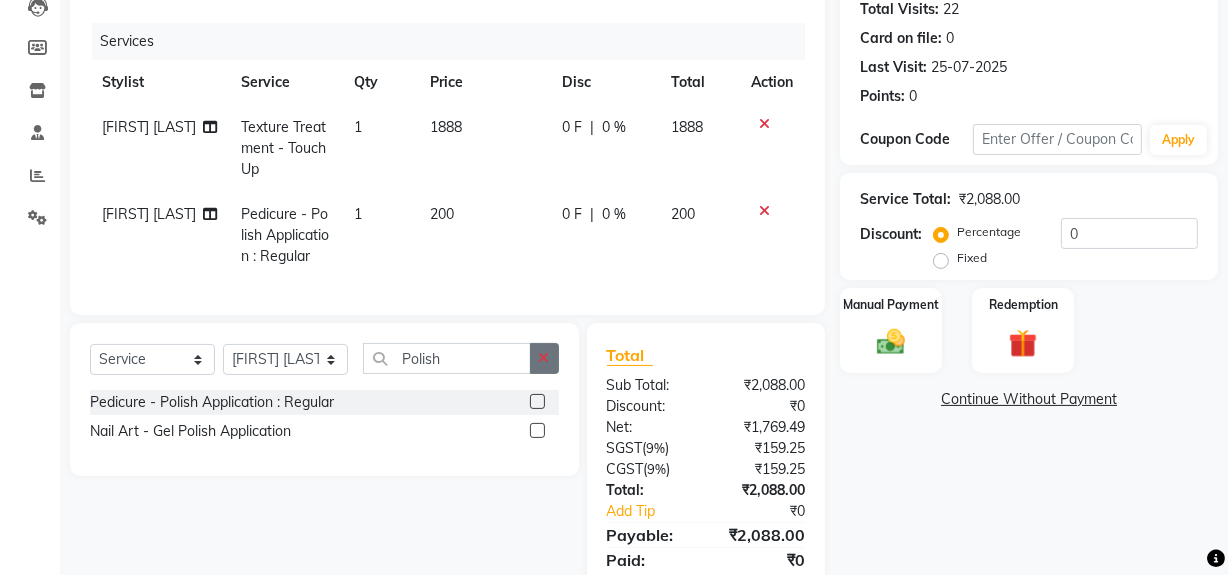 click 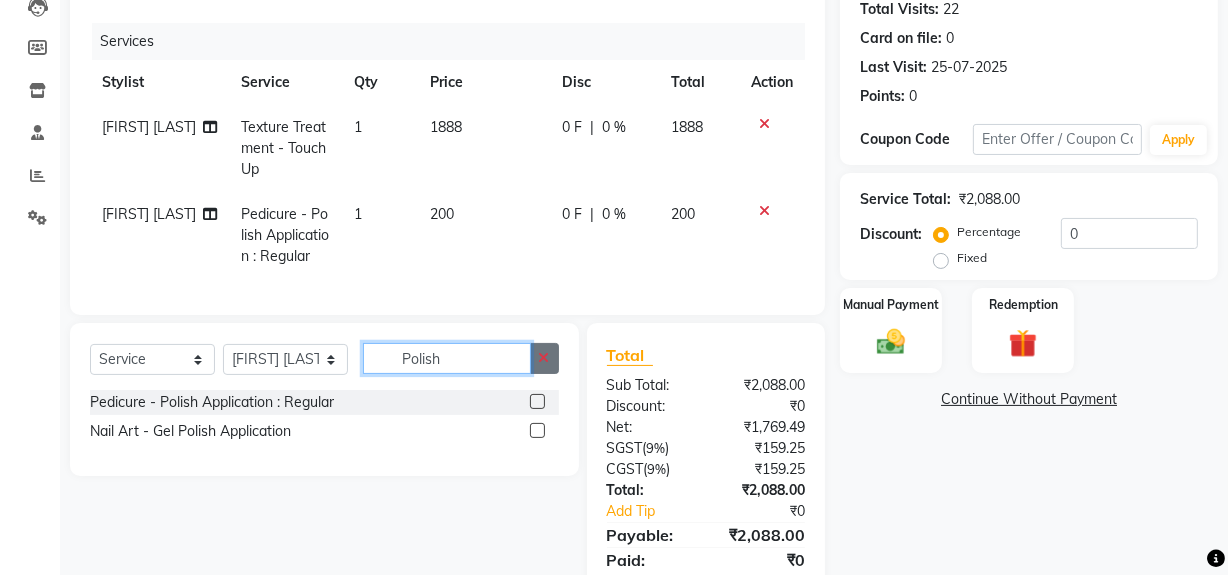 type 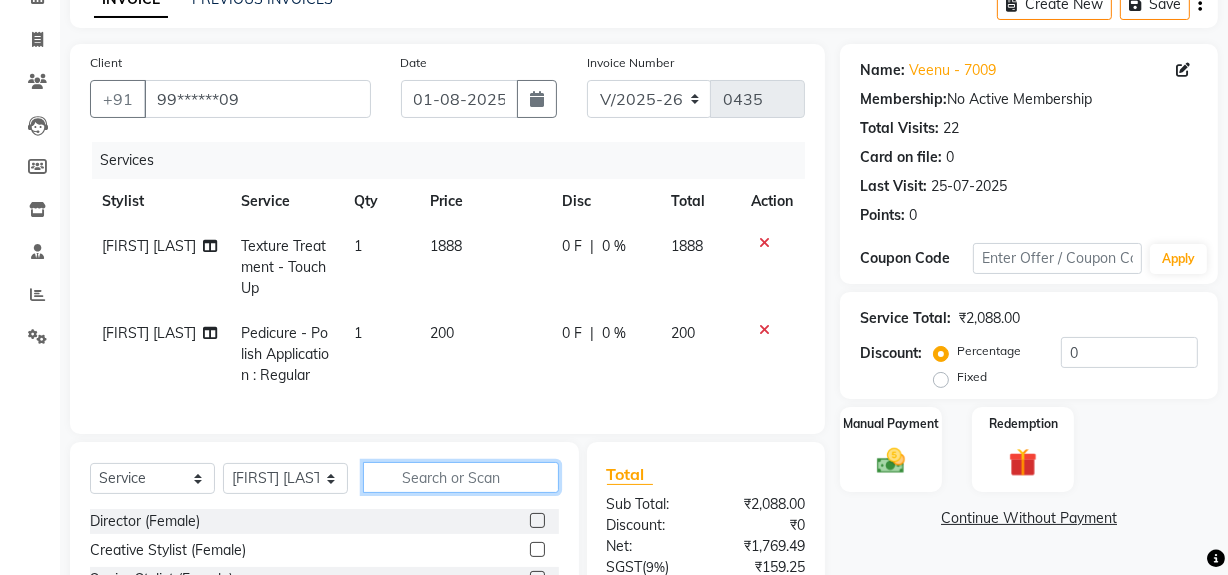 scroll, scrollTop: 311, scrollLeft: 0, axis: vertical 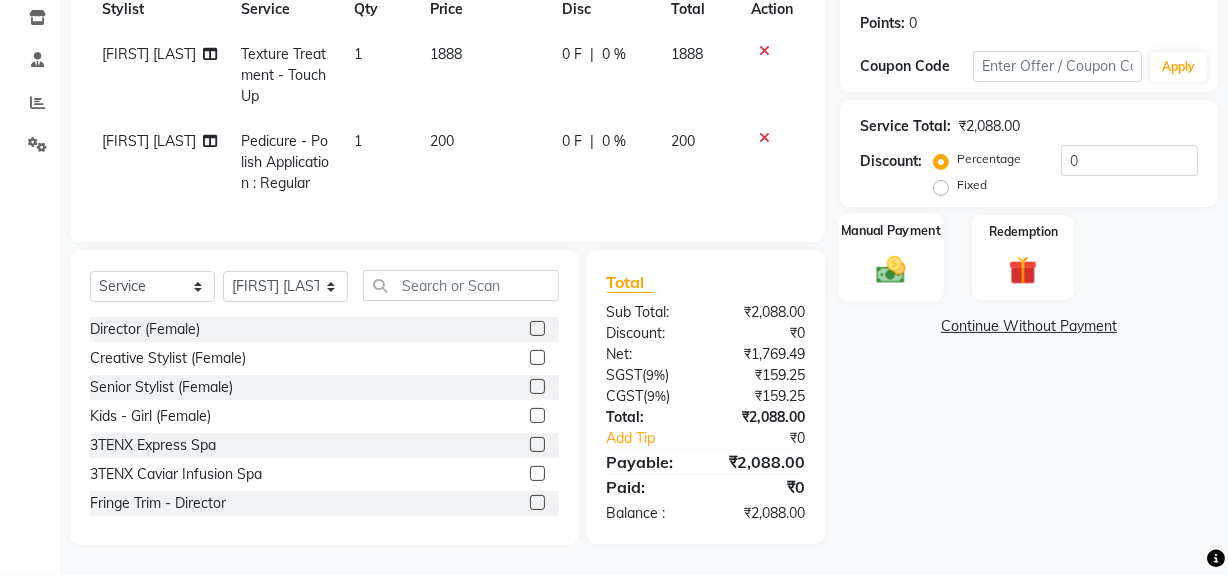 click on "Manual Payment" 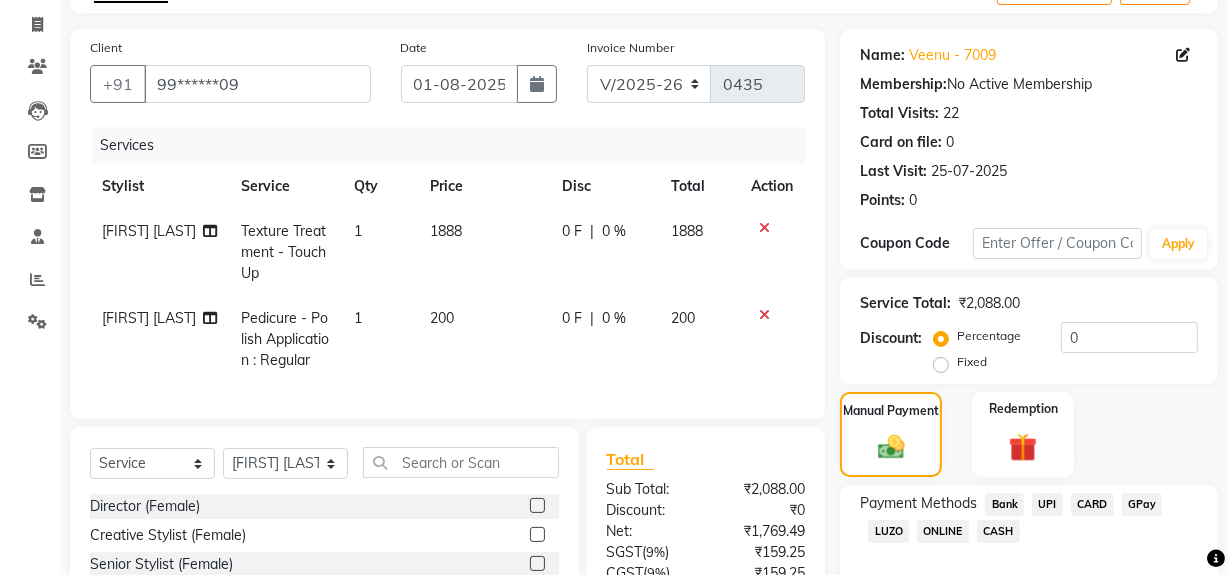 scroll, scrollTop: 311, scrollLeft: 0, axis: vertical 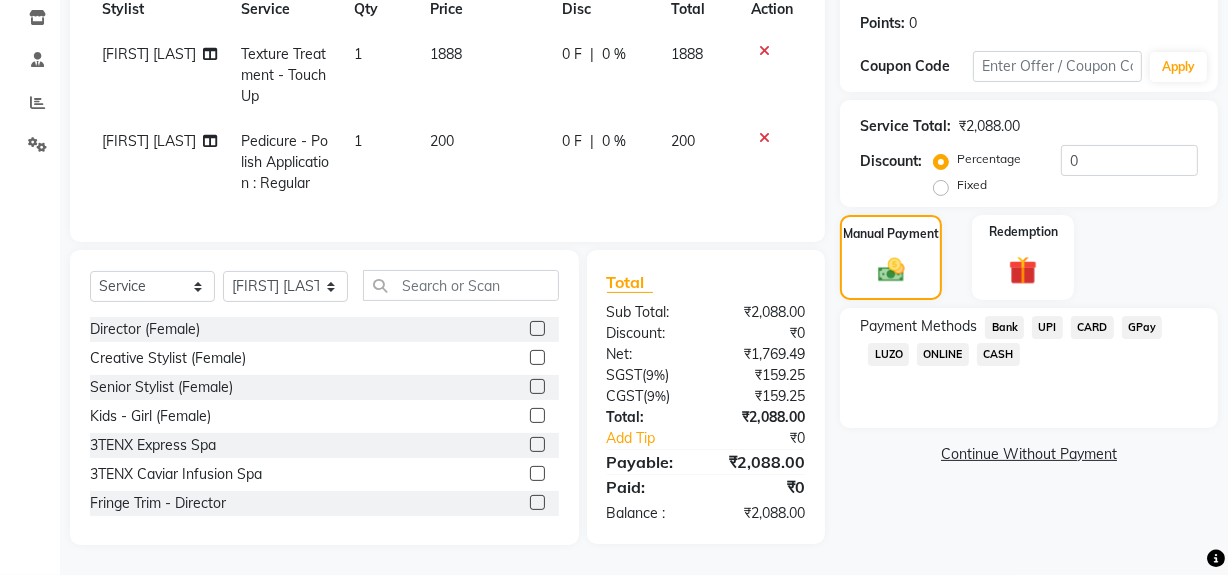 click on "CASH" 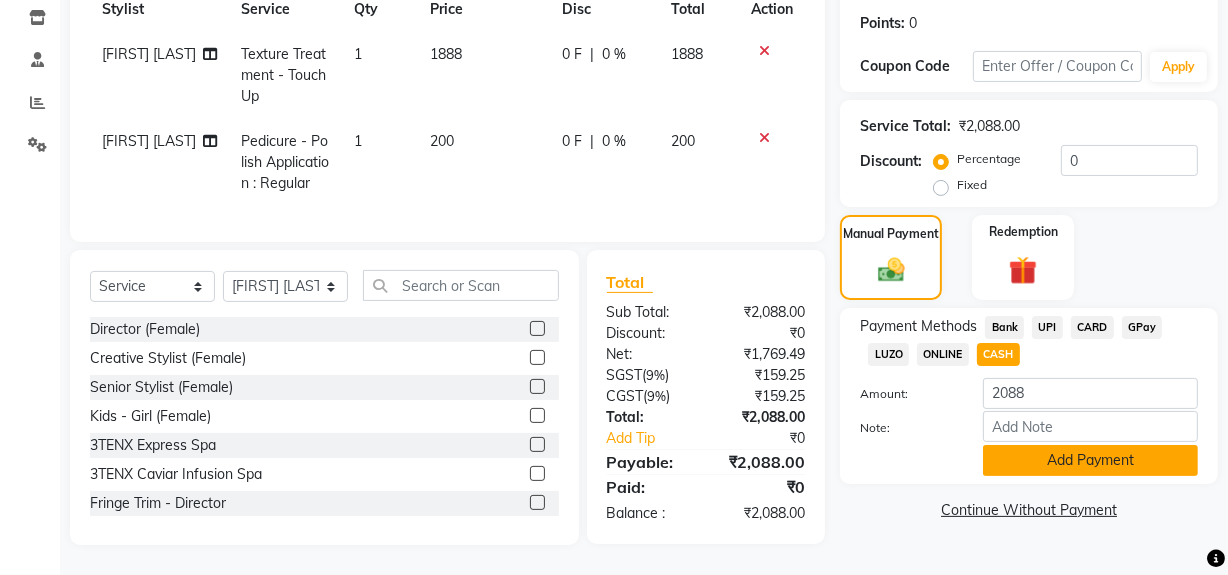 click on "Add Payment" 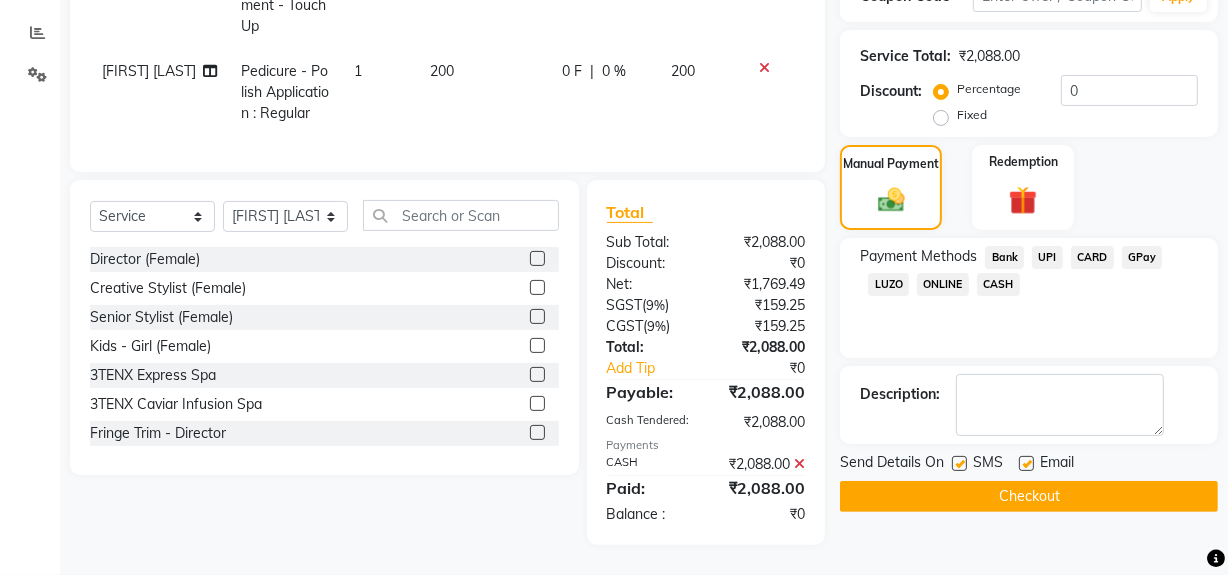 scroll, scrollTop: 381, scrollLeft: 0, axis: vertical 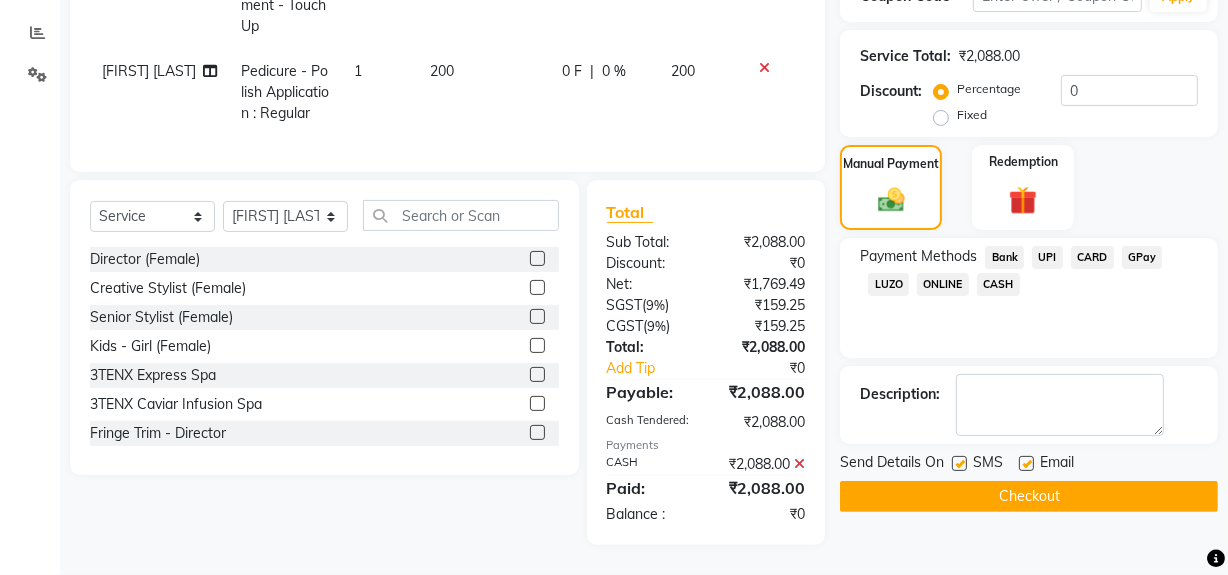 click on "Checkout" 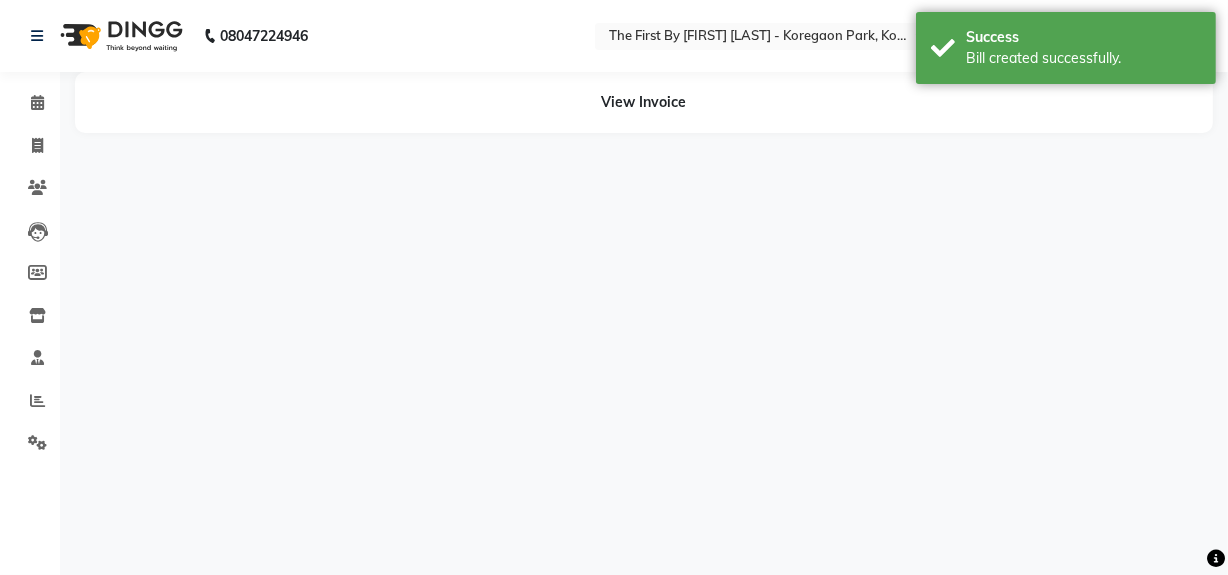 scroll, scrollTop: 0, scrollLeft: 0, axis: both 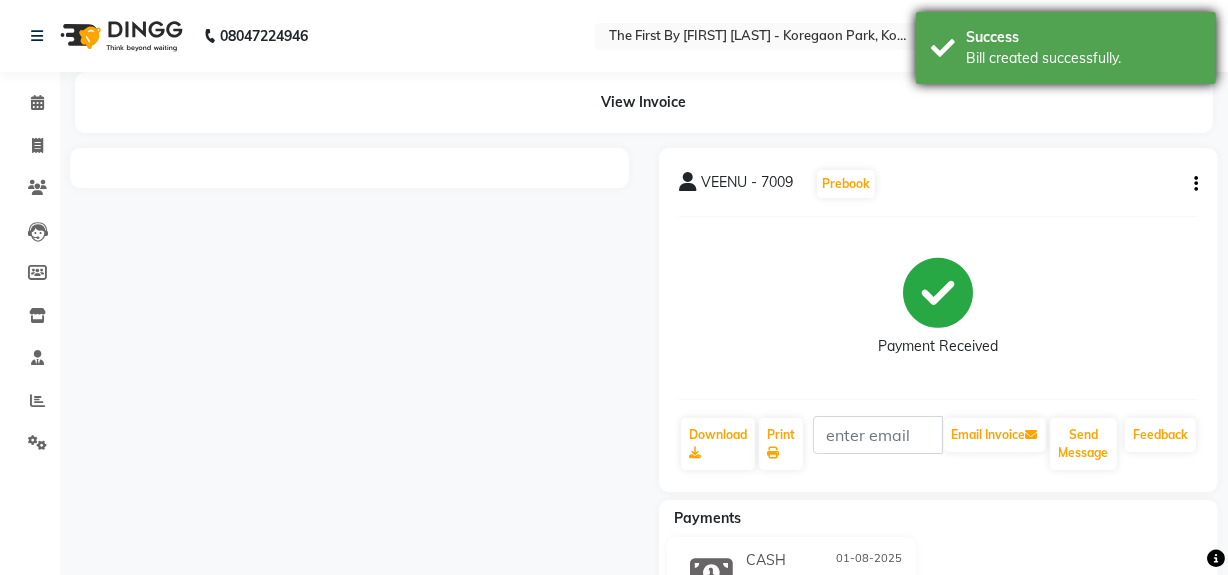 click on "Success" at bounding box center (1083, 37) 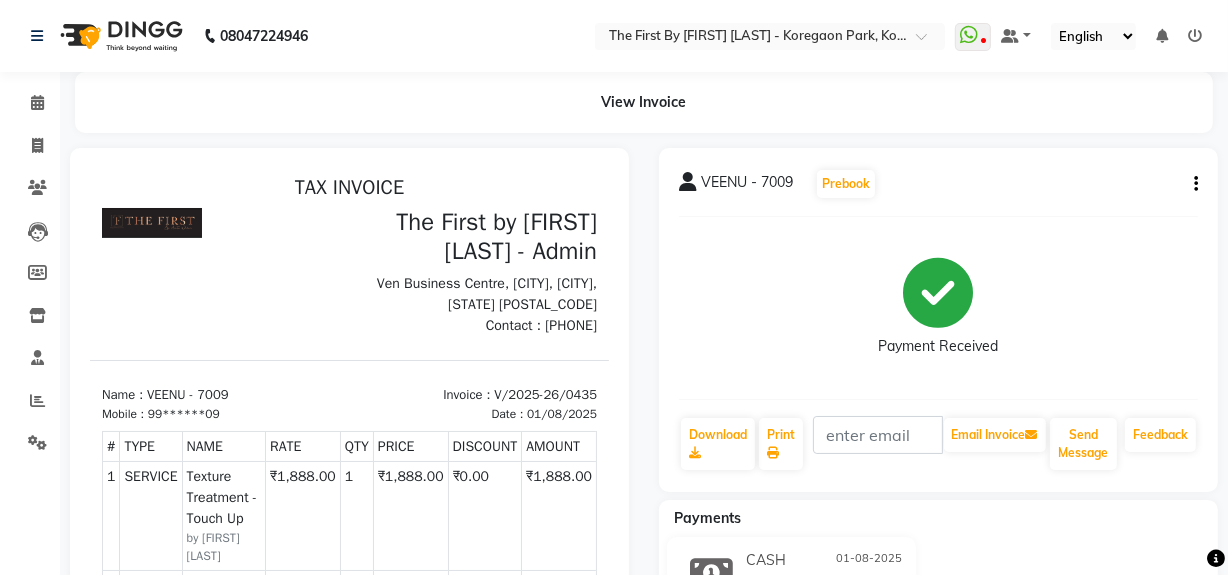 scroll, scrollTop: 0, scrollLeft: 0, axis: both 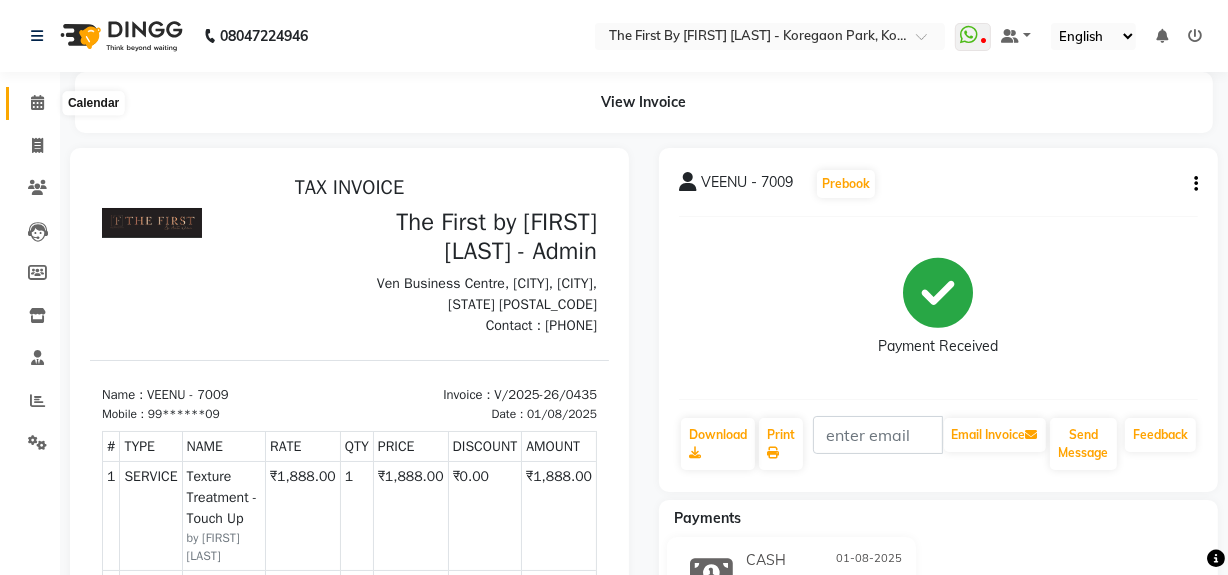 click 